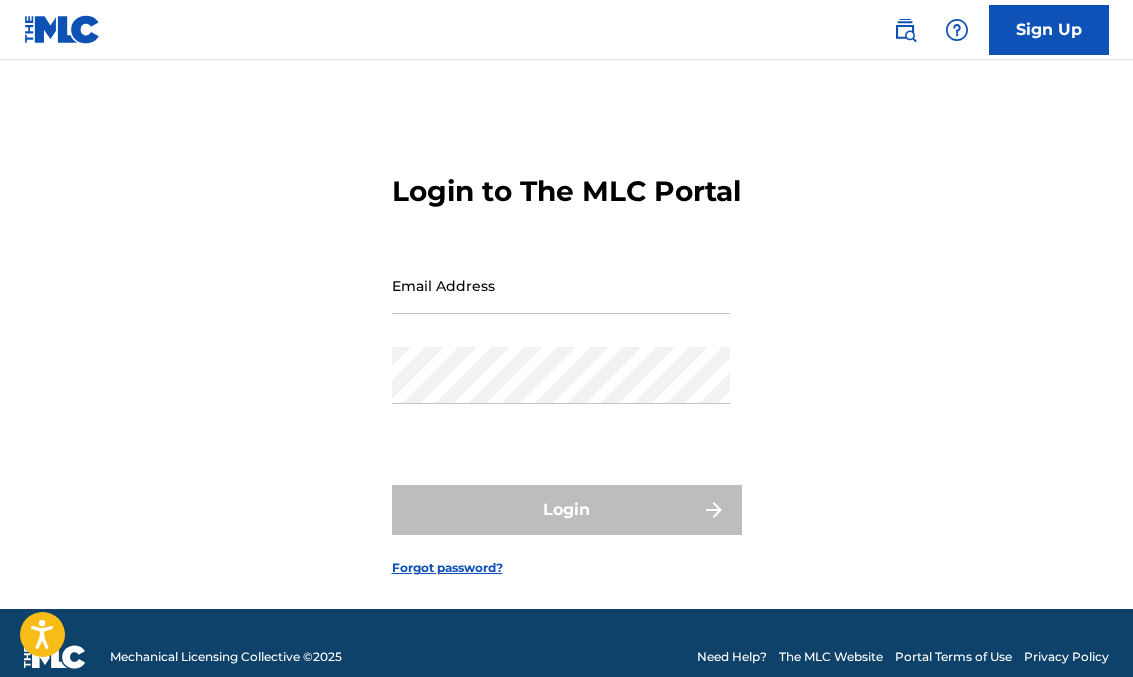 scroll, scrollTop: 0, scrollLeft: 0, axis: both 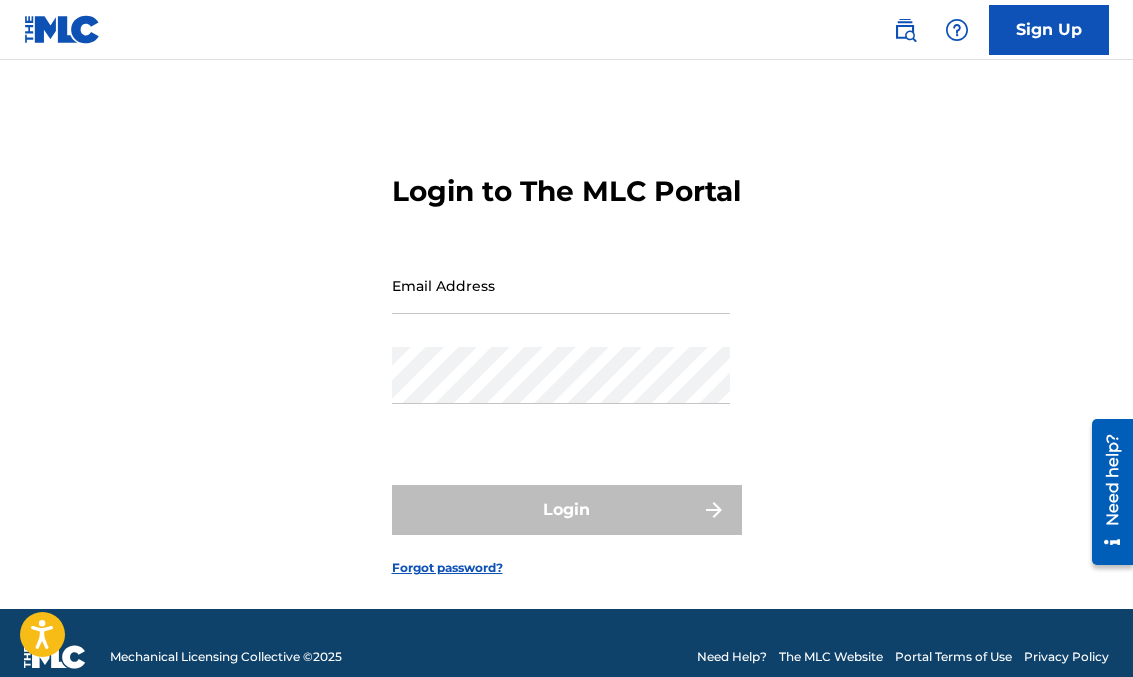 click at bounding box center [0, 677] 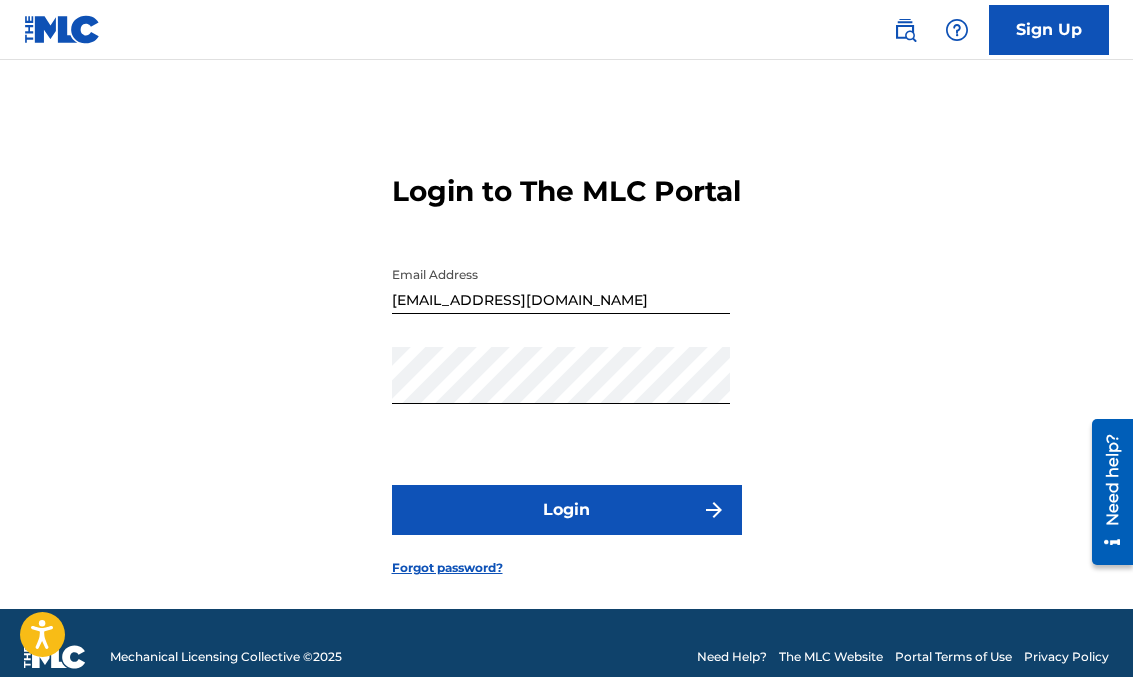 click on "Login" at bounding box center (567, 510) 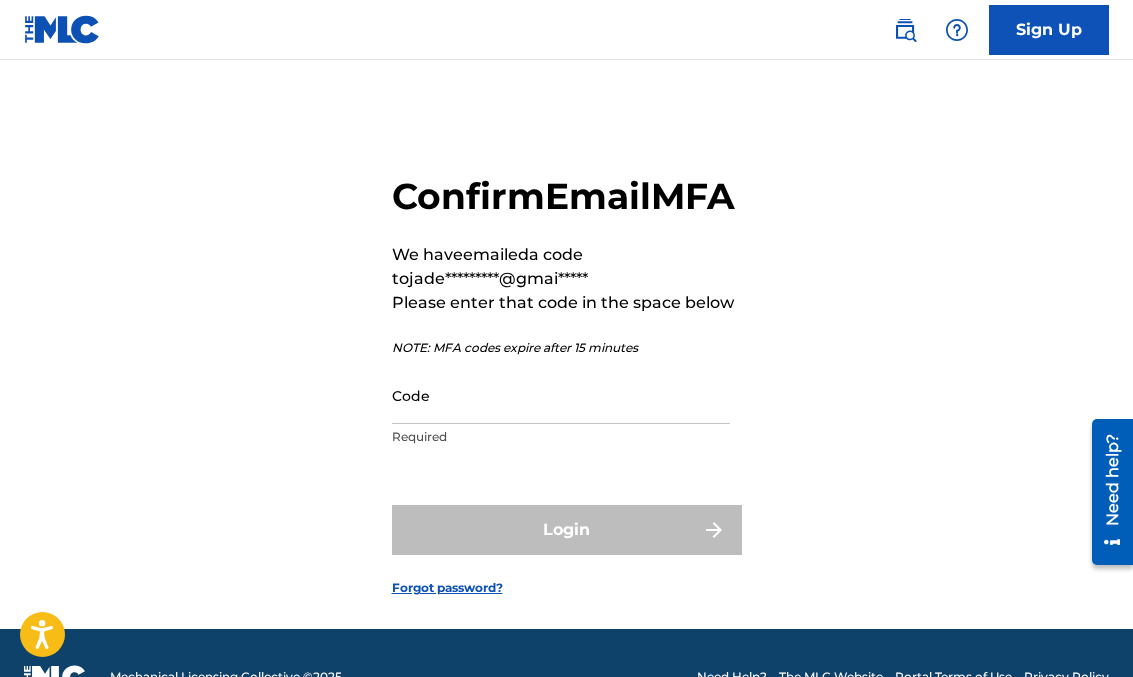 click on "Code" at bounding box center [561, 395] 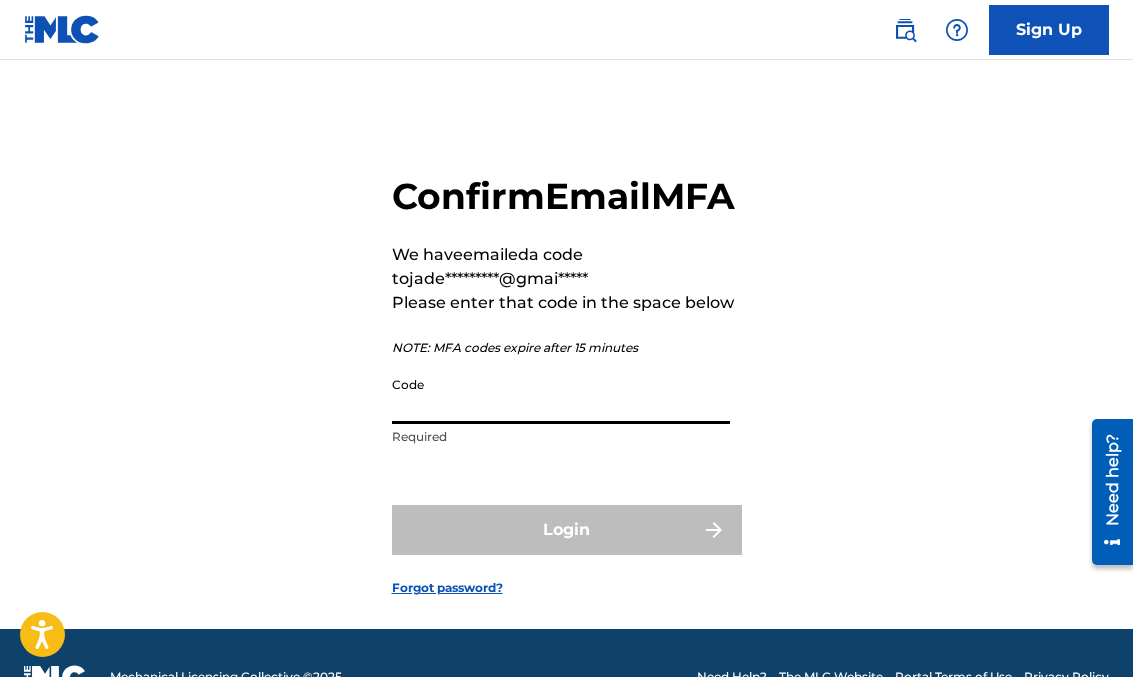 paste on "274836" 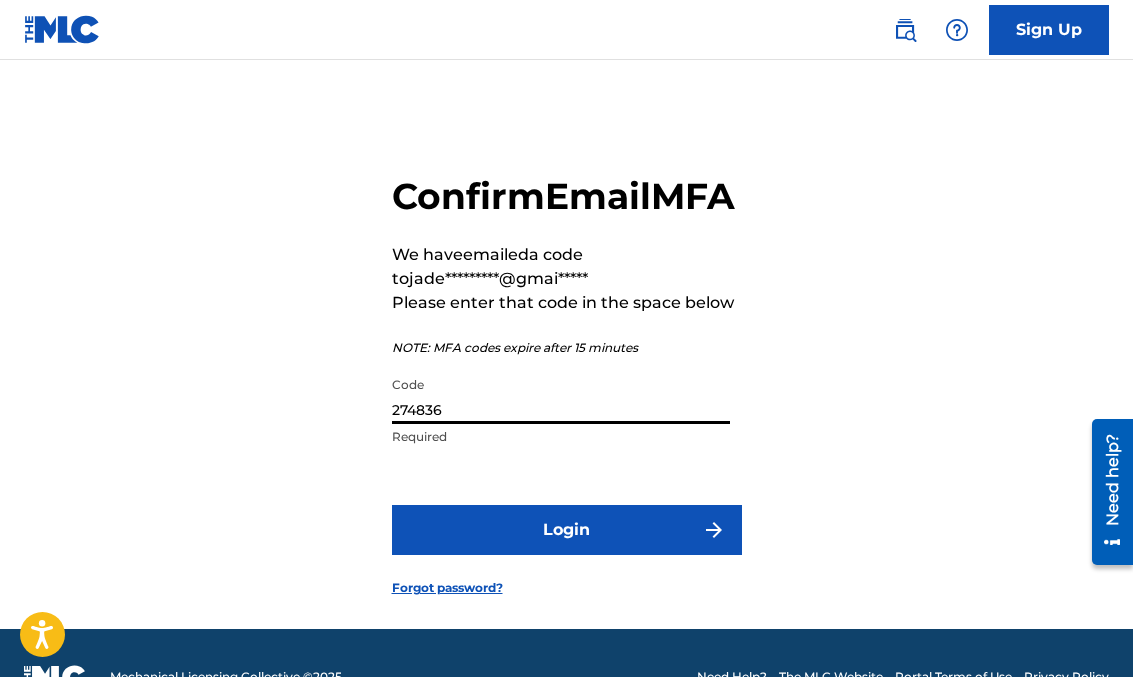 type on "274836" 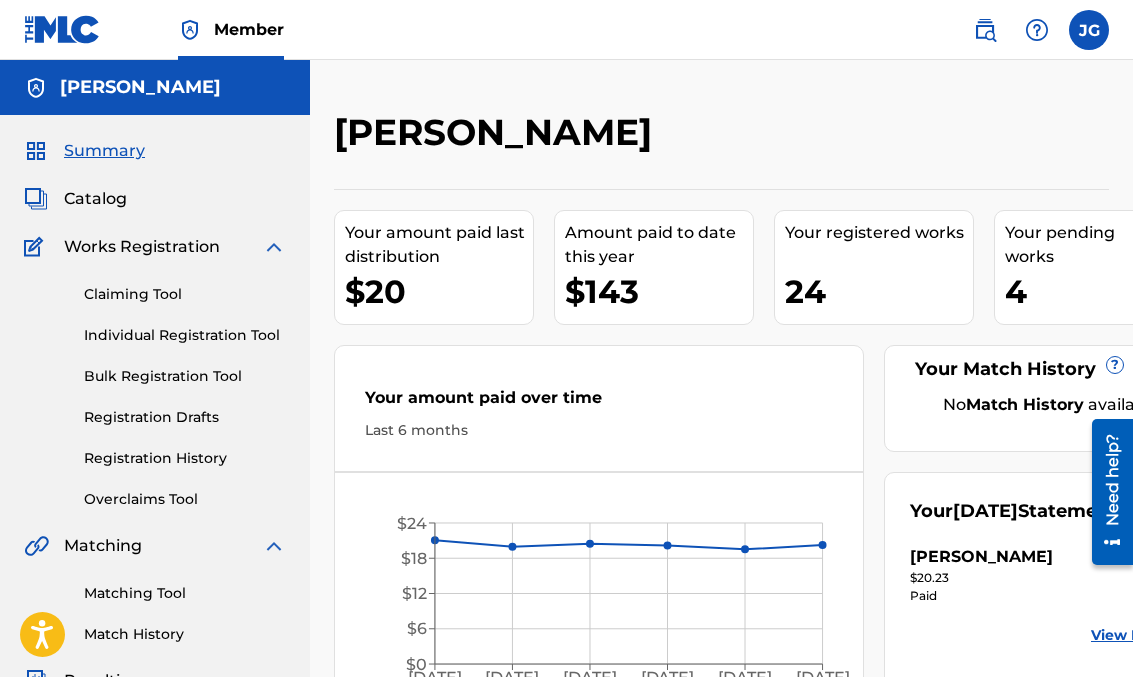 click on "Catalog" at bounding box center [155, 199] 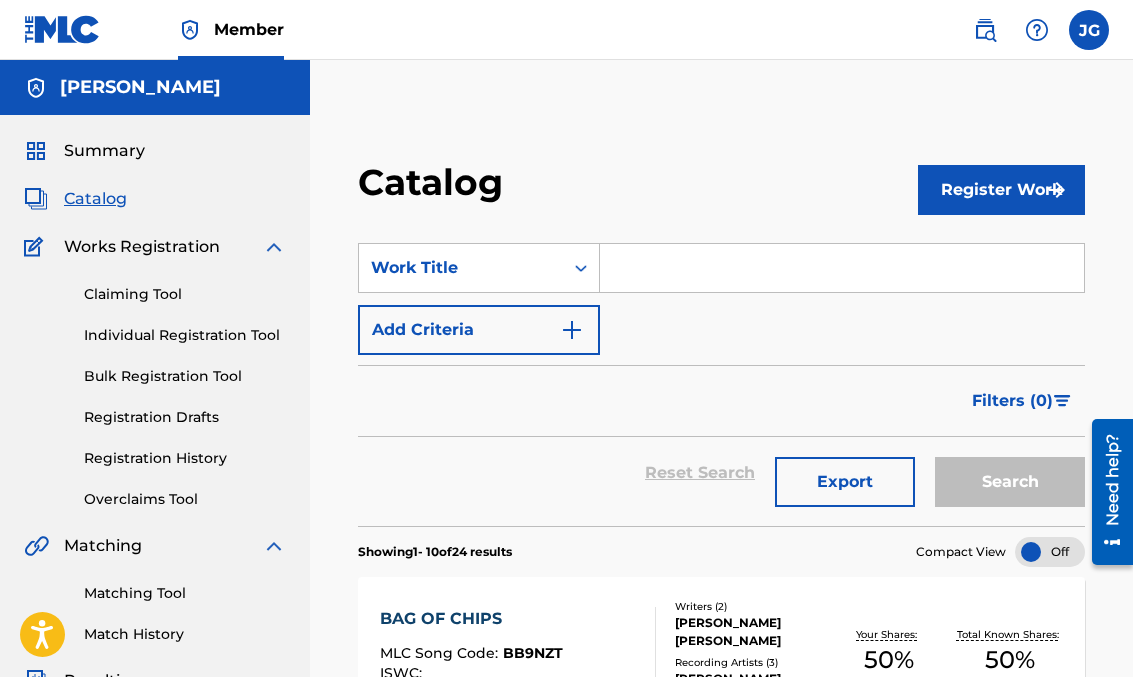 click at bounding box center (842, 268) 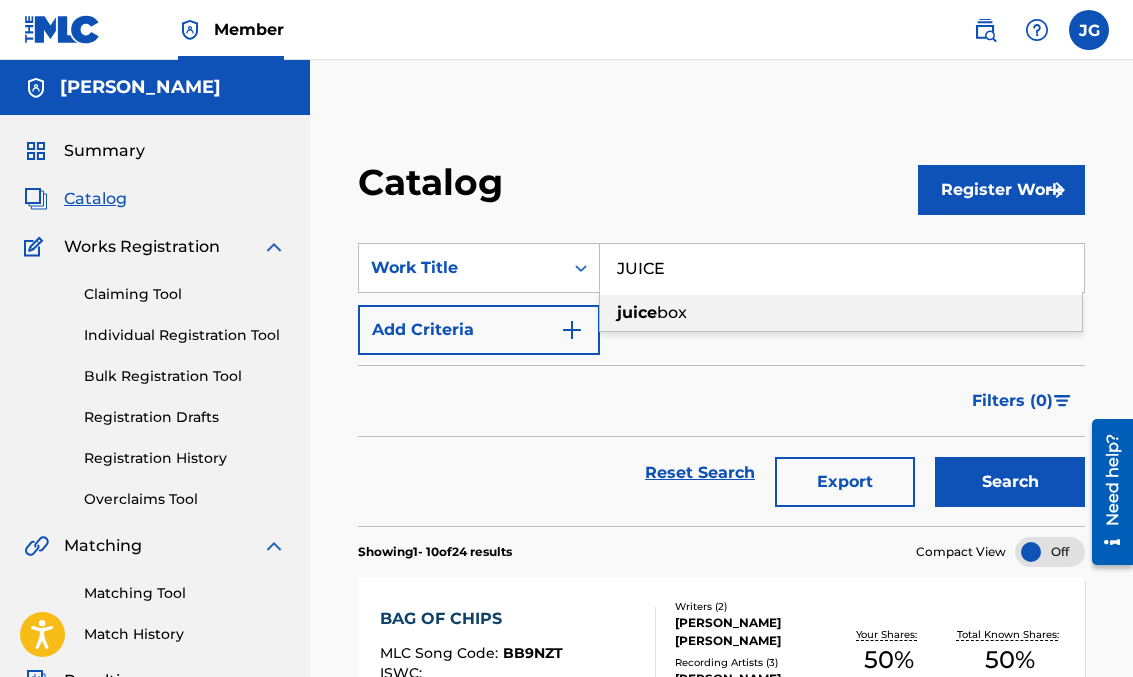 click on "box" at bounding box center (672, 312) 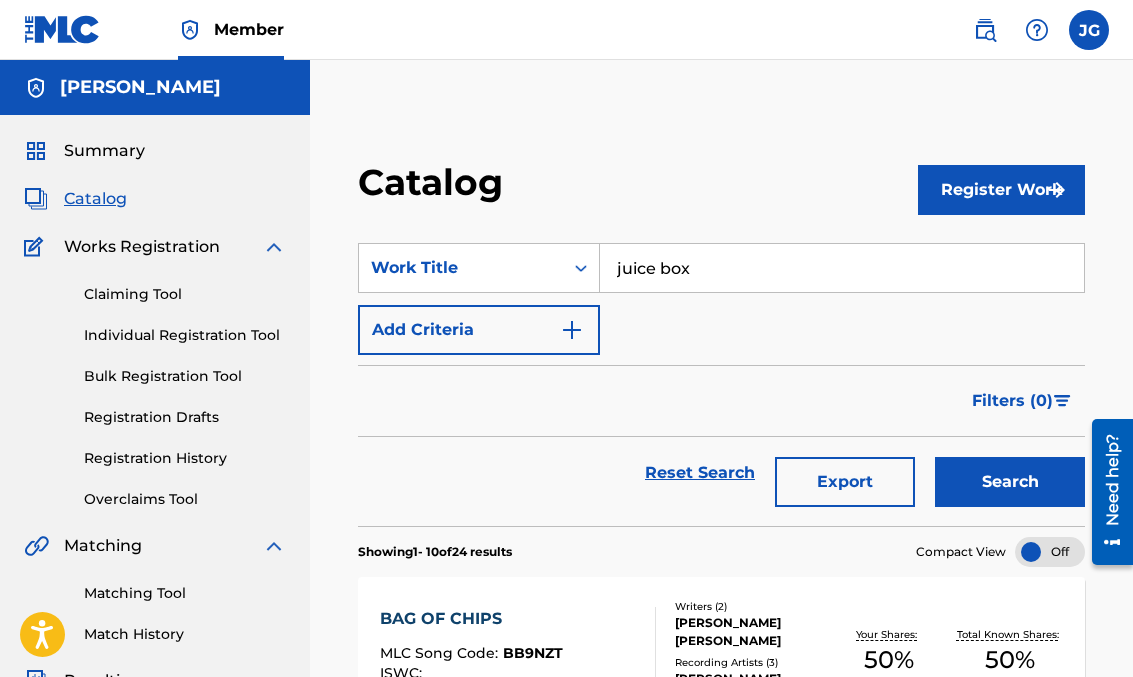 click on "Search" at bounding box center [1010, 482] 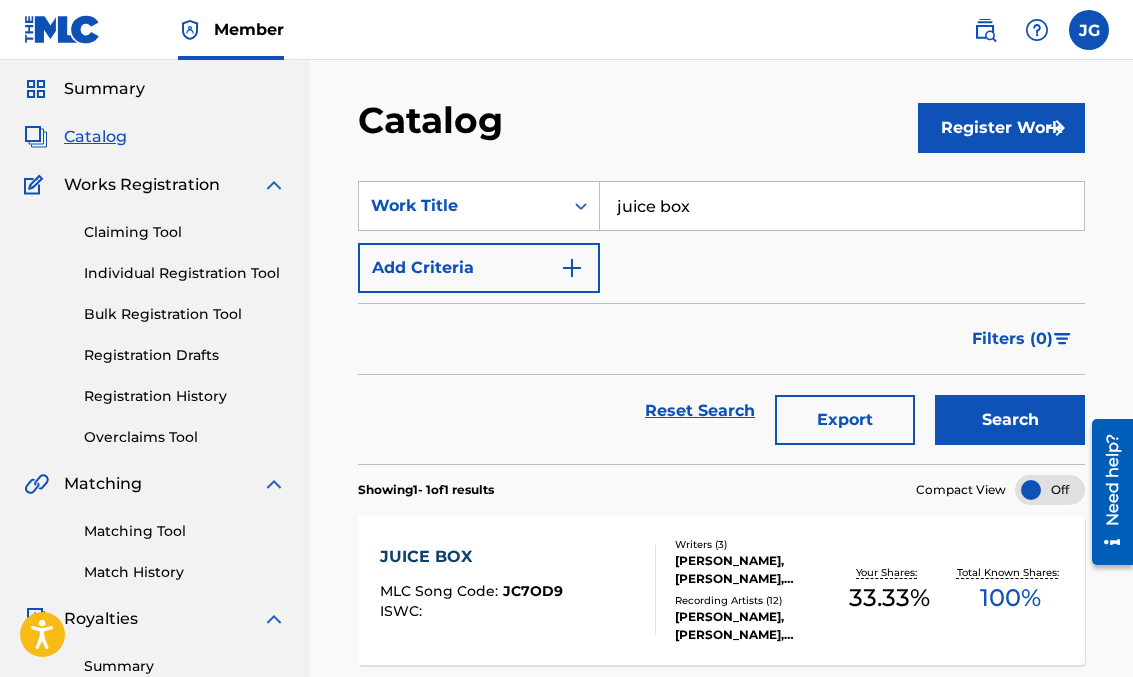 scroll, scrollTop: 84, scrollLeft: 0, axis: vertical 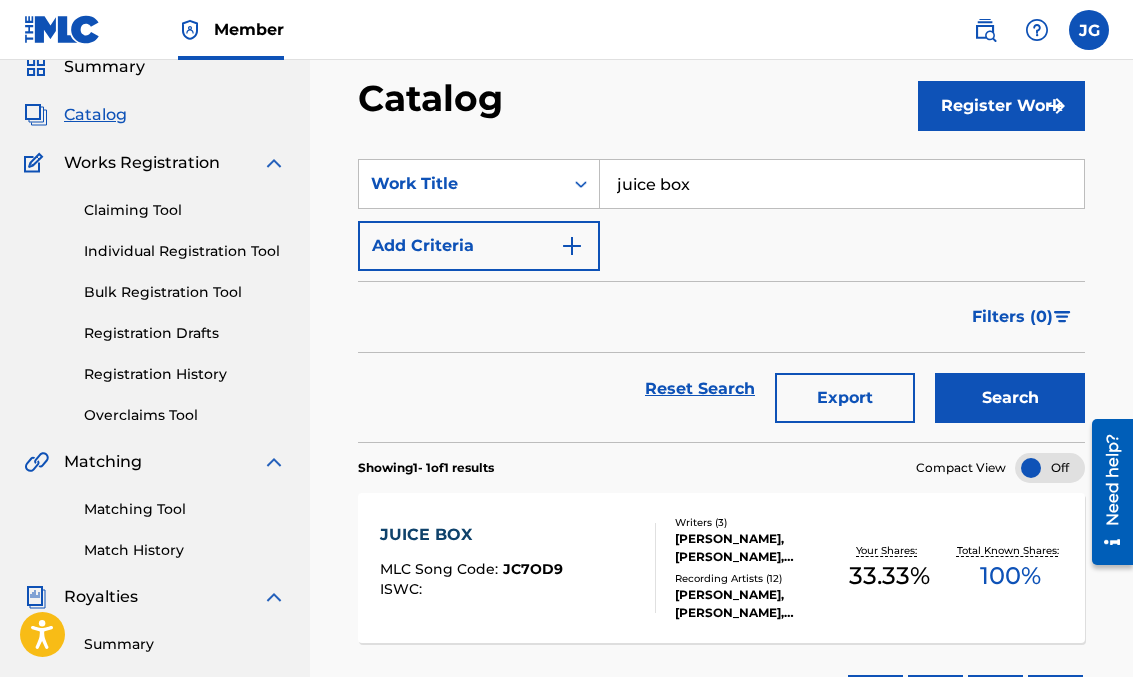click on "JUICE BOX" at bounding box center [471, 535] 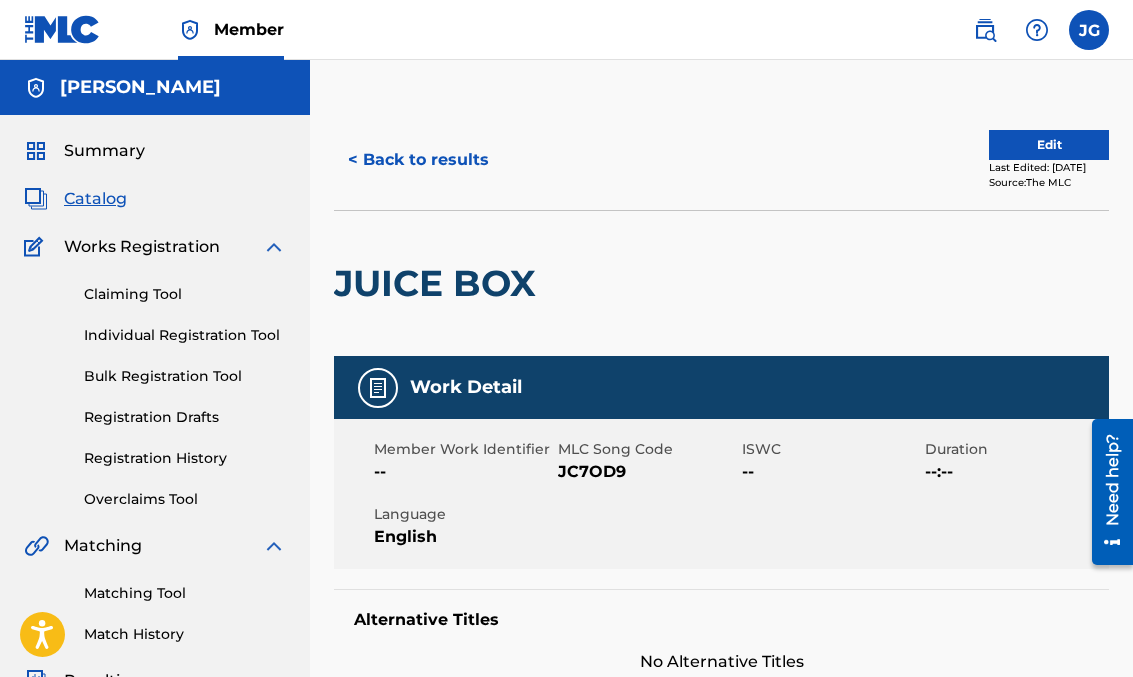 scroll, scrollTop: 0, scrollLeft: 0, axis: both 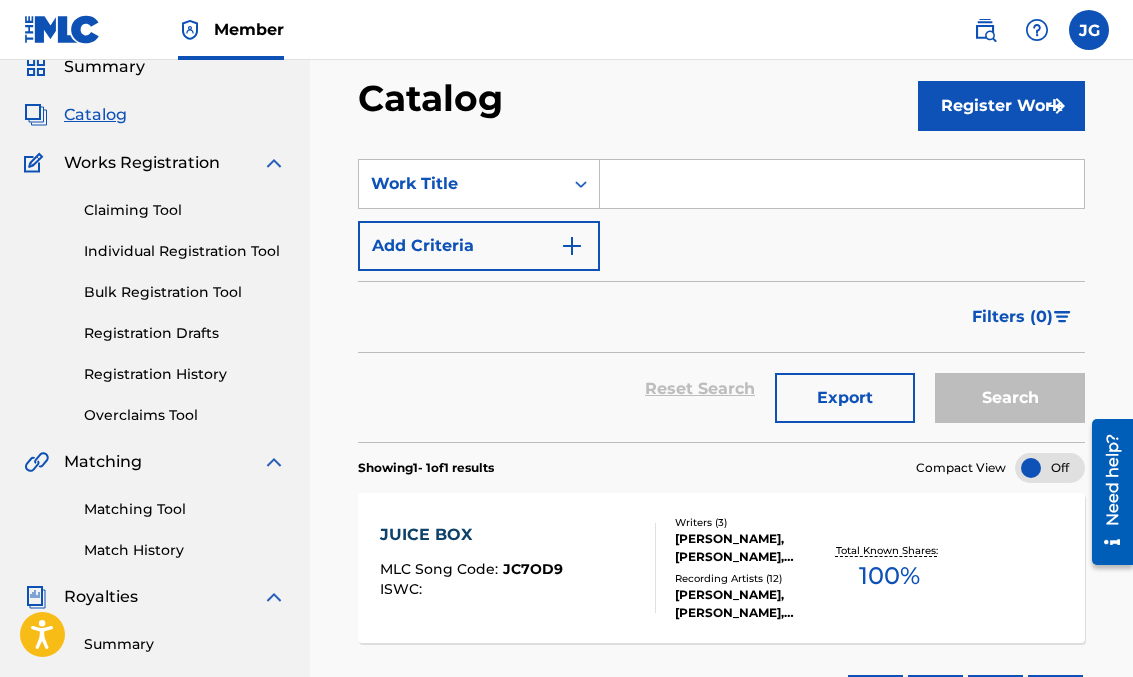 click at bounding box center [842, 184] 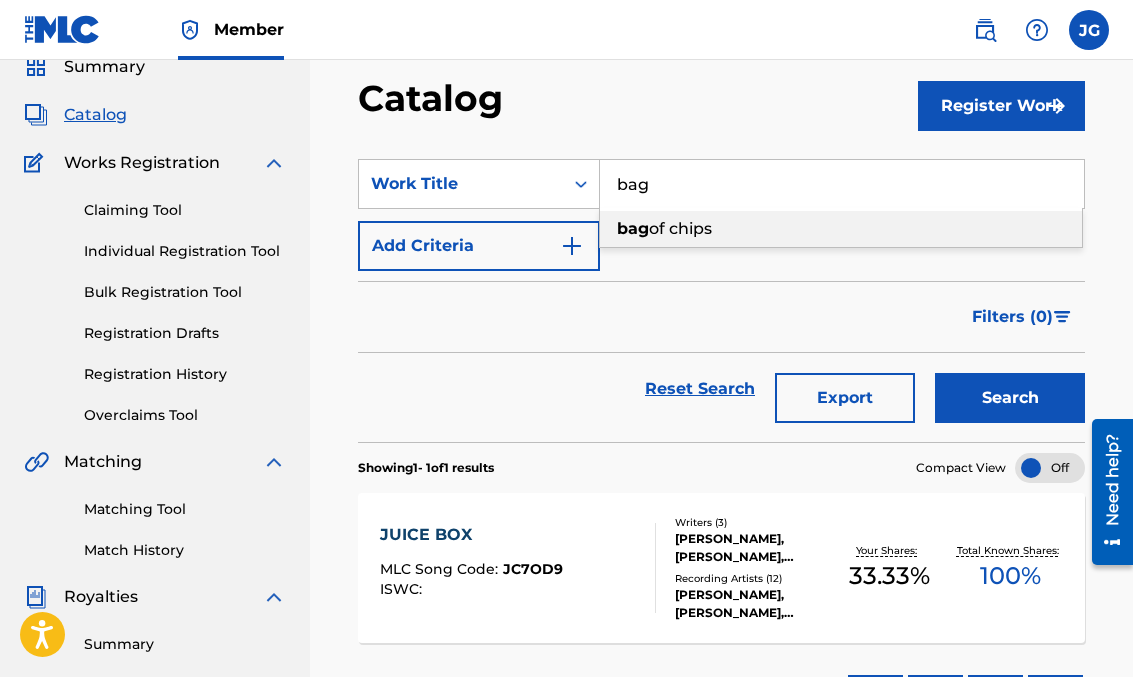click on "bag  of chips" at bounding box center [841, 229] 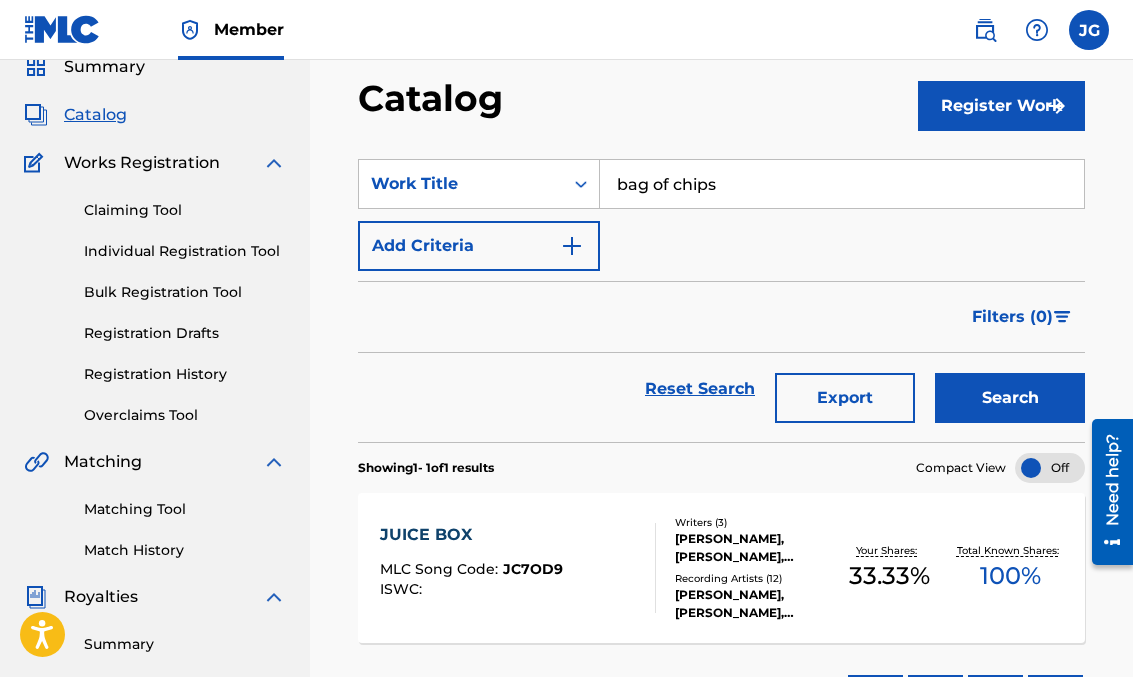click on "Search" at bounding box center (1010, 398) 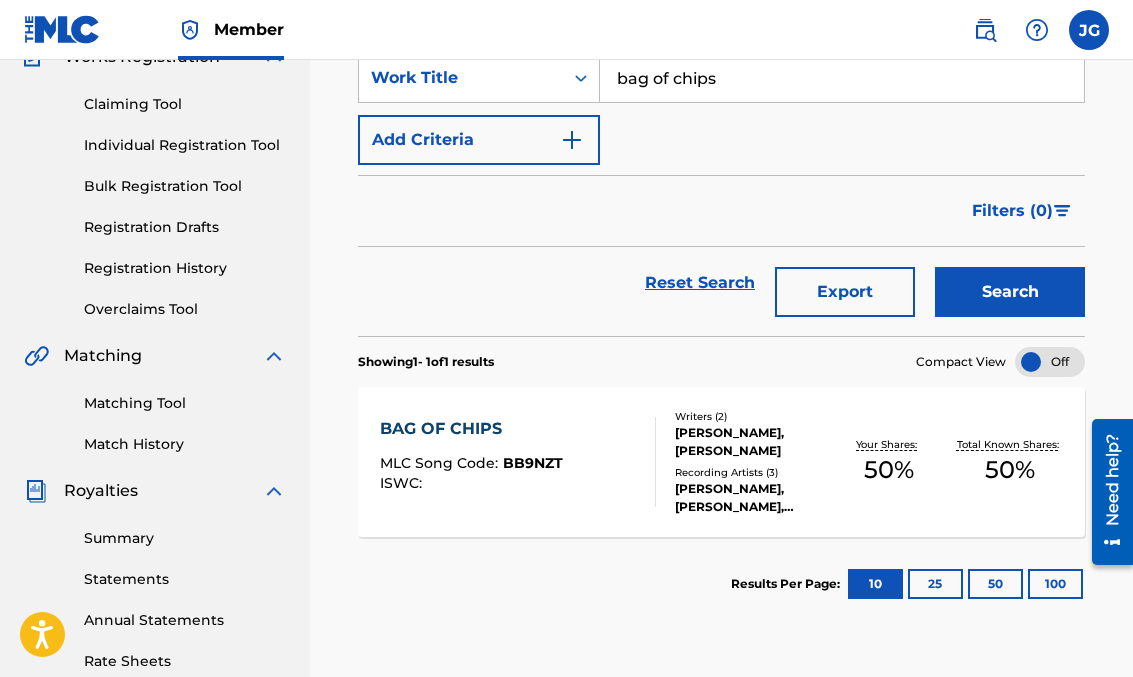 scroll, scrollTop: 203, scrollLeft: 0, axis: vertical 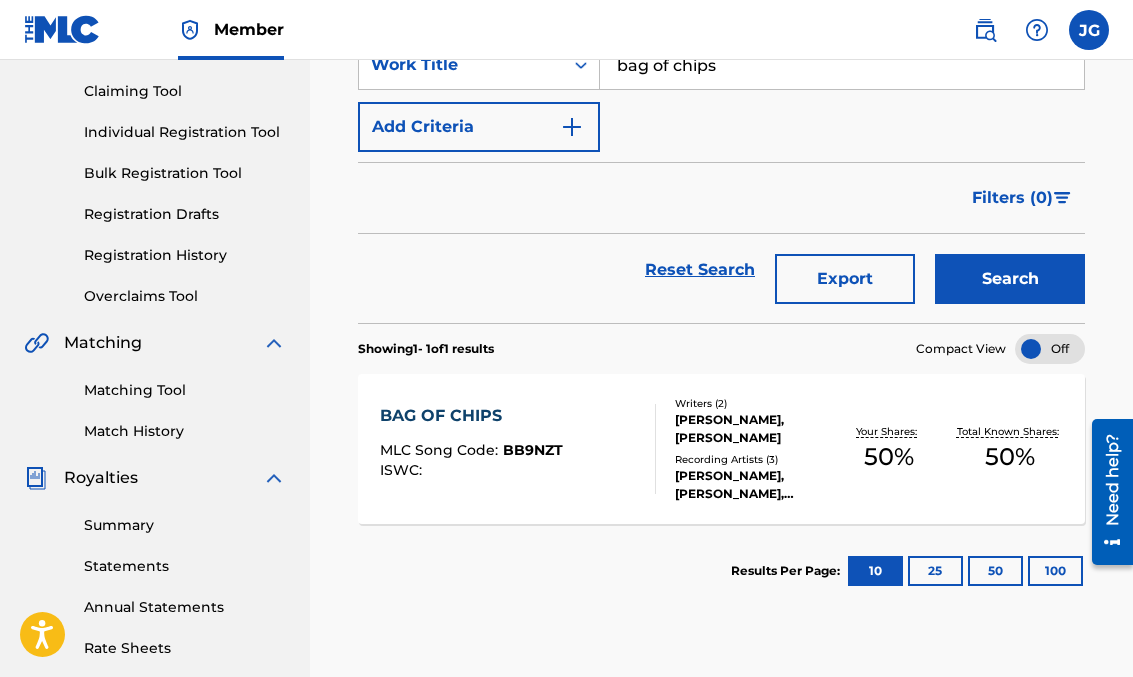 click on "BAG OF CHIPS" at bounding box center [471, 416] 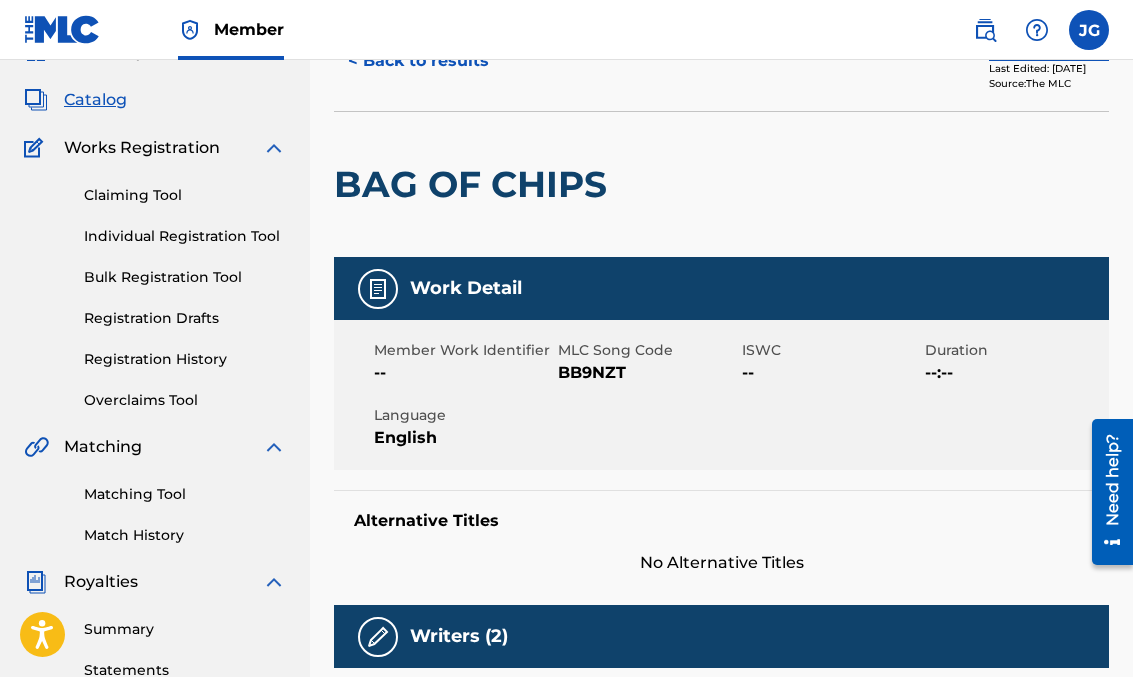 scroll, scrollTop: 83, scrollLeft: 0, axis: vertical 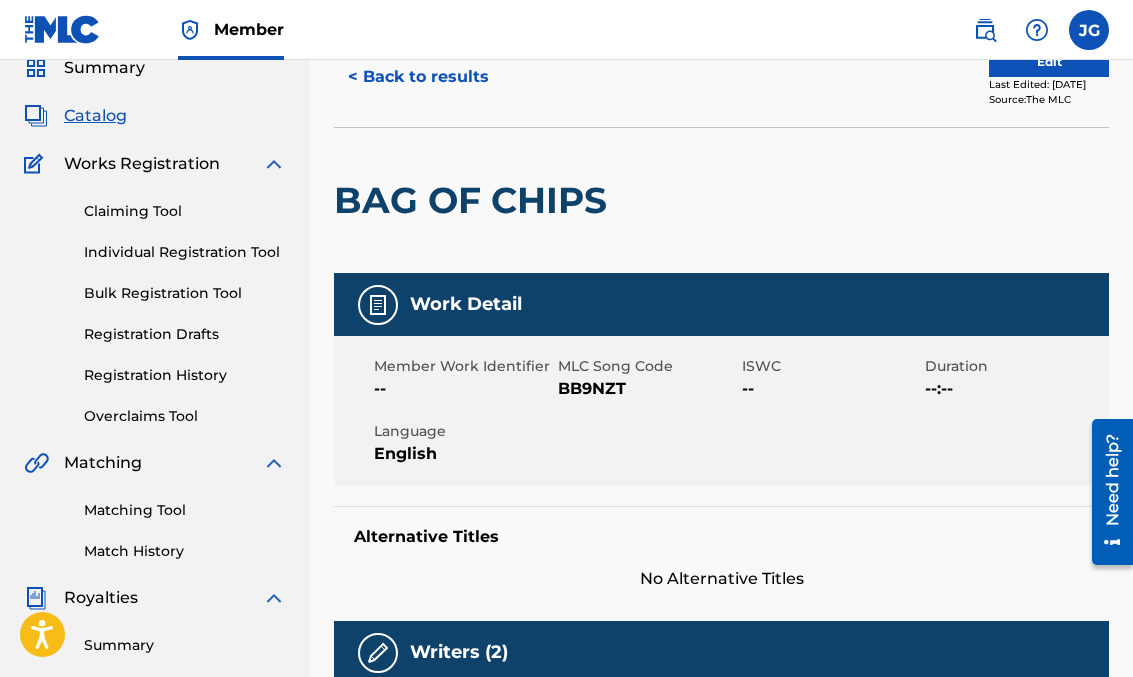click on "Registration Drafts" at bounding box center [185, 334] 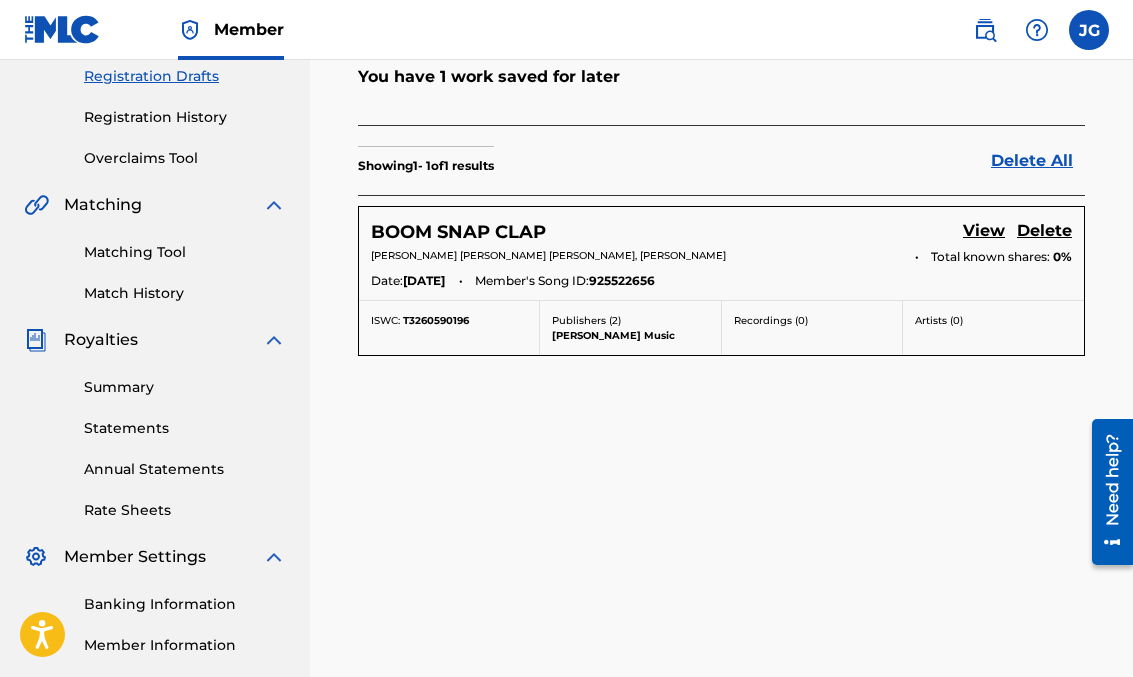 scroll, scrollTop: 316, scrollLeft: 0, axis: vertical 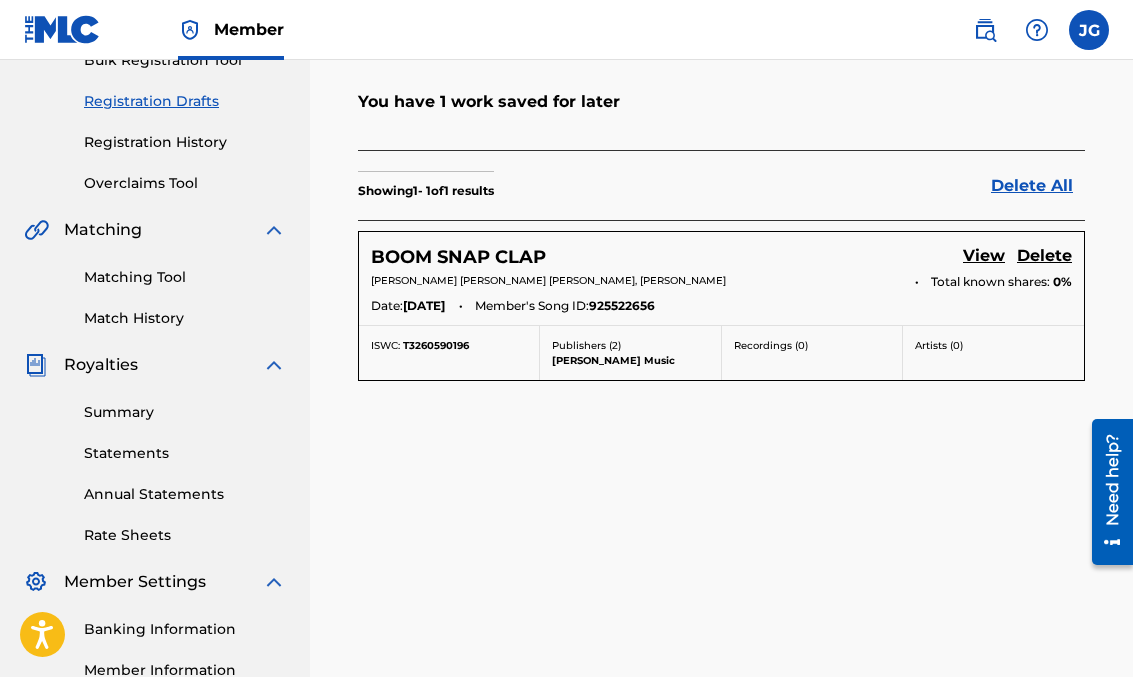 click on "View" at bounding box center (984, 257) 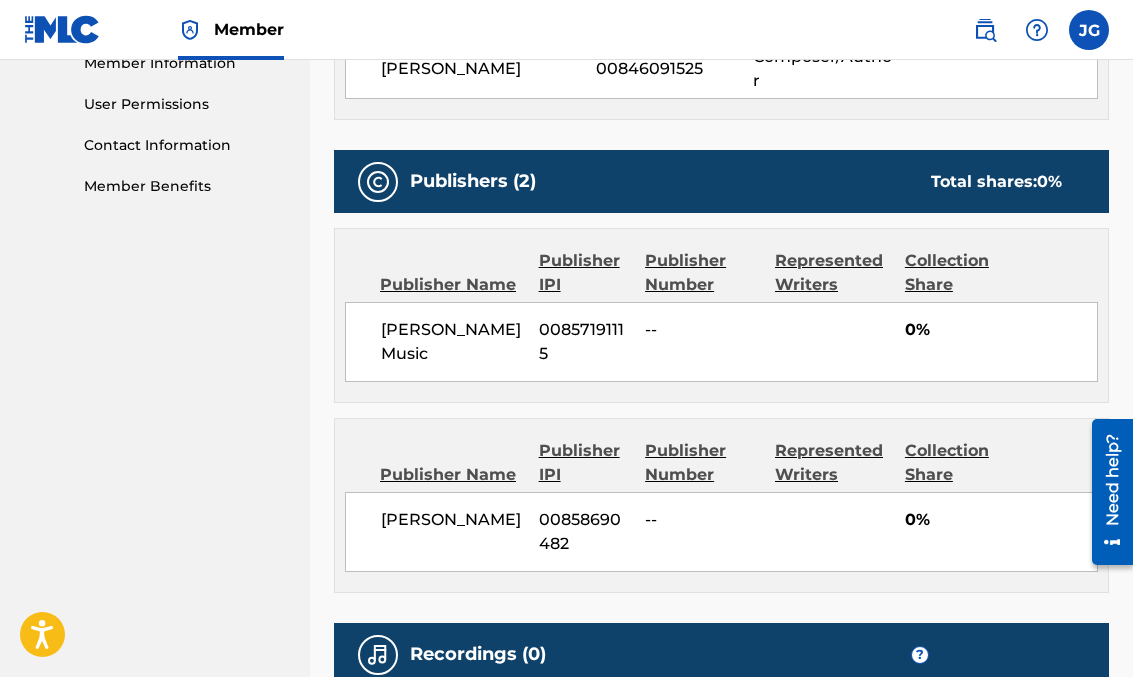 scroll, scrollTop: 891, scrollLeft: 0, axis: vertical 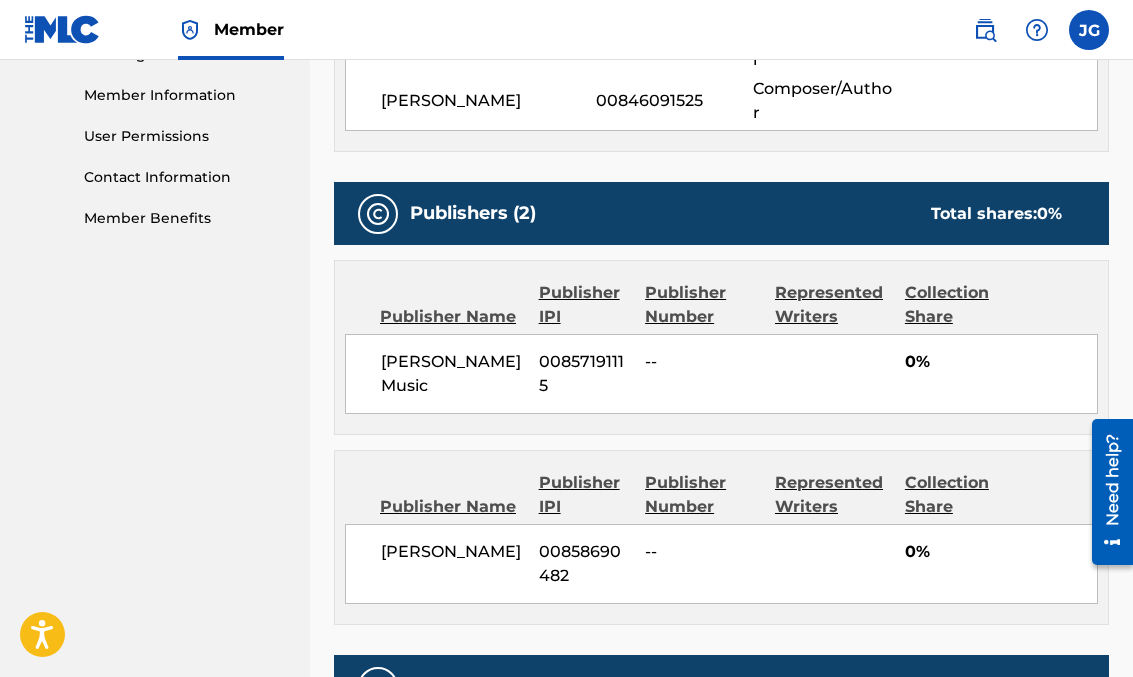 click on "Publishers   (2)" at bounding box center [473, 213] 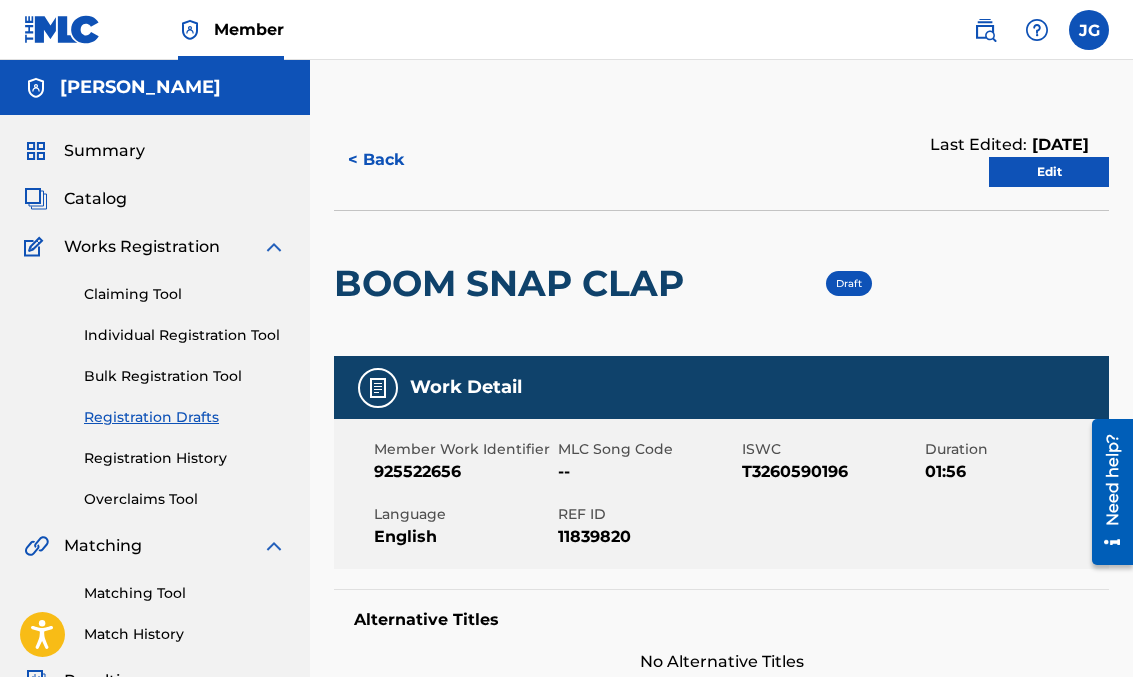 scroll, scrollTop: 0, scrollLeft: 0, axis: both 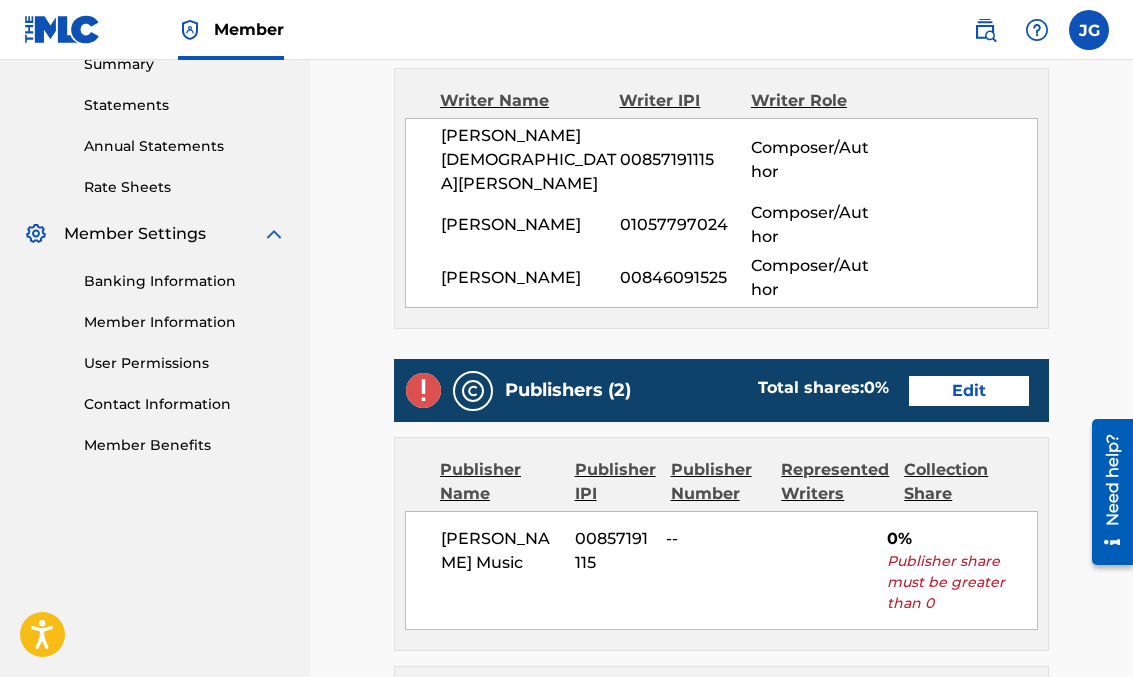 click on "Edit" at bounding box center [969, 391] 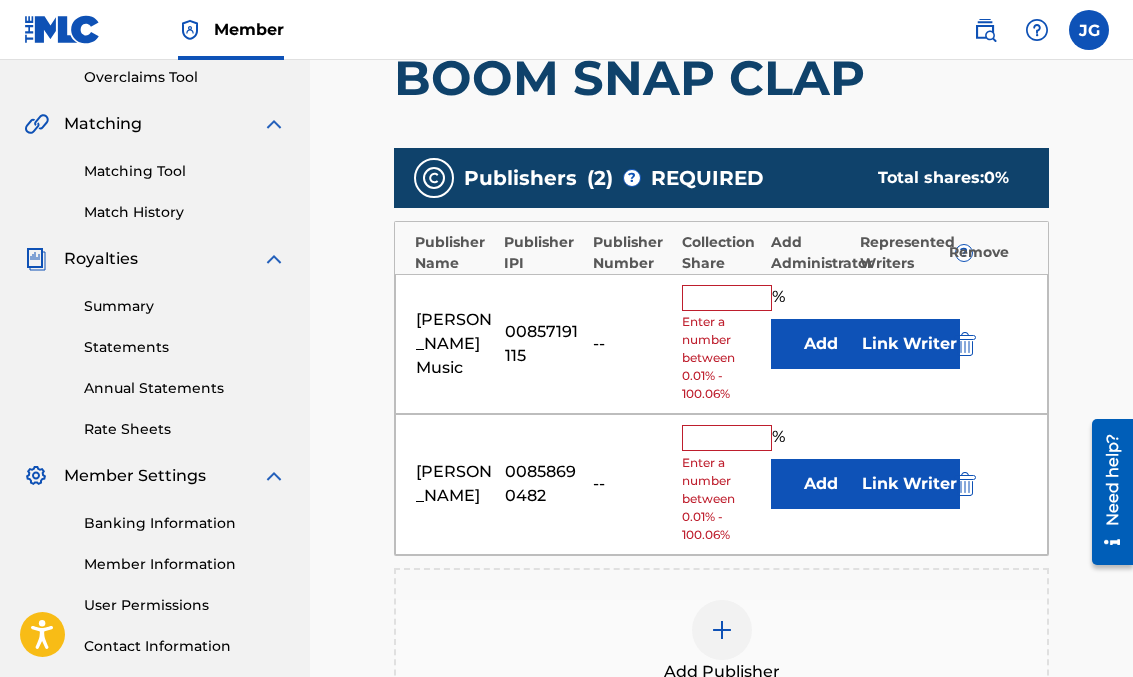 scroll, scrollTop: 515, scrollLeft: 0, axis: vertical 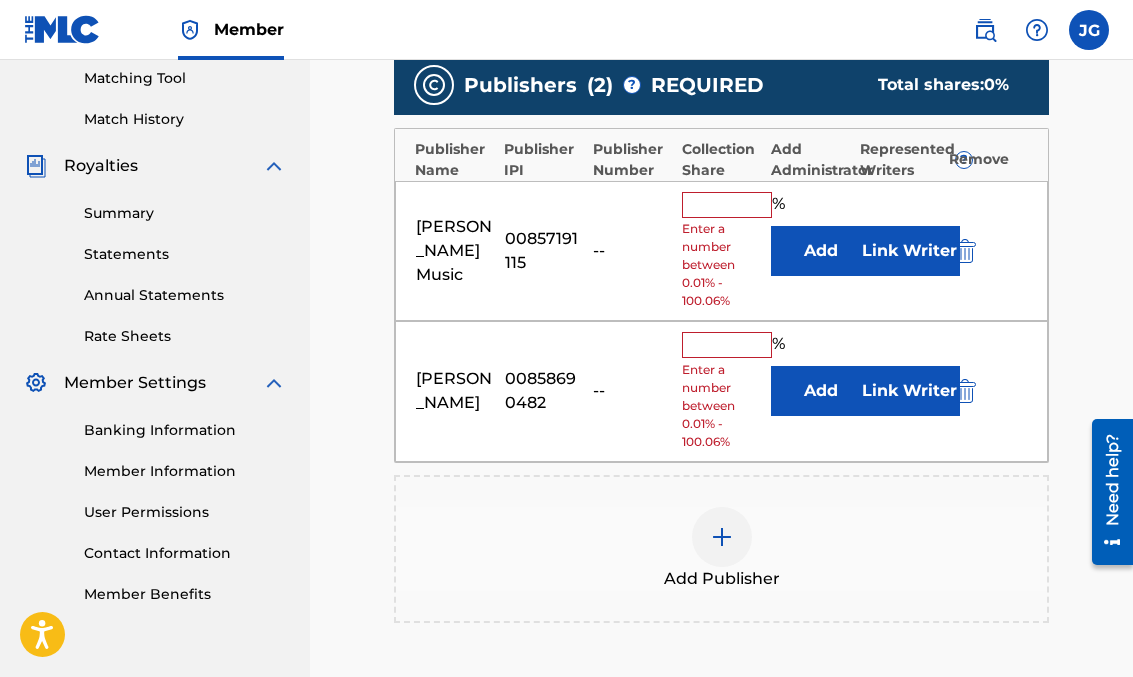 click at bounding box center (722, 537) 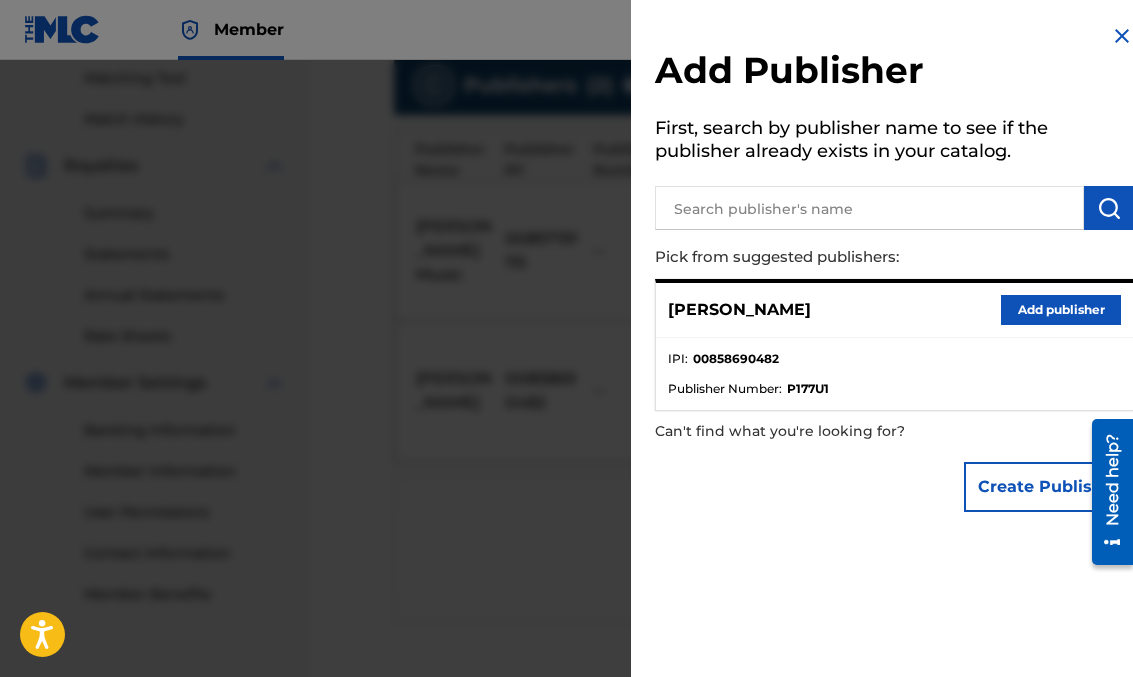 click at bounding box center [869, 208] 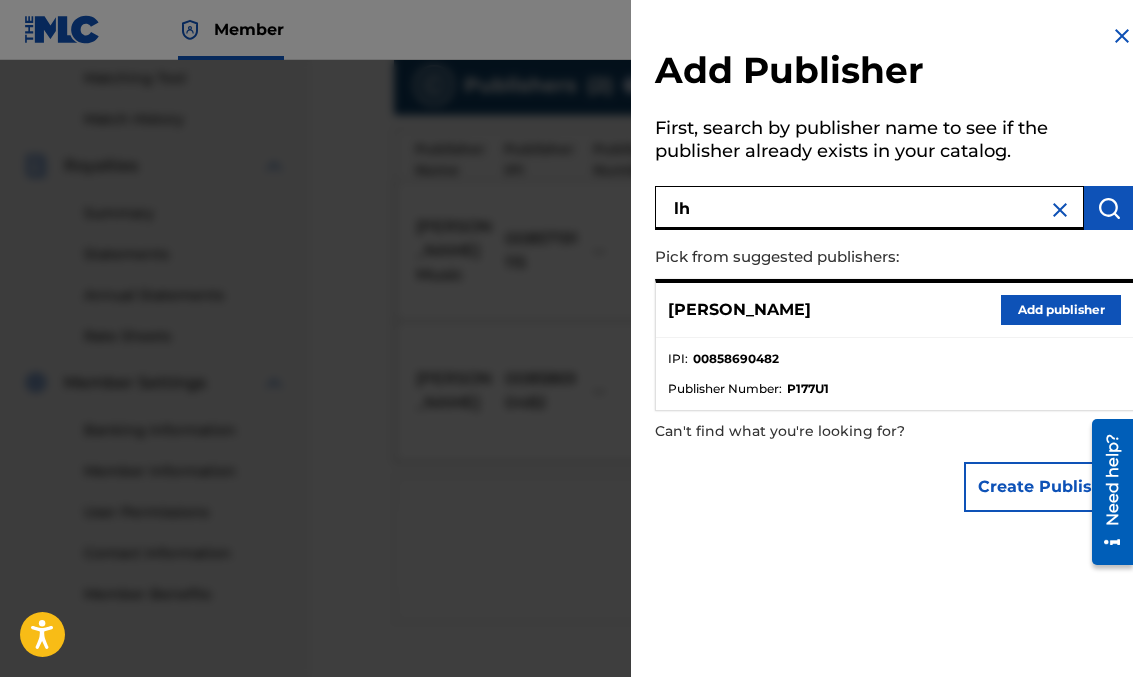 type on "l" 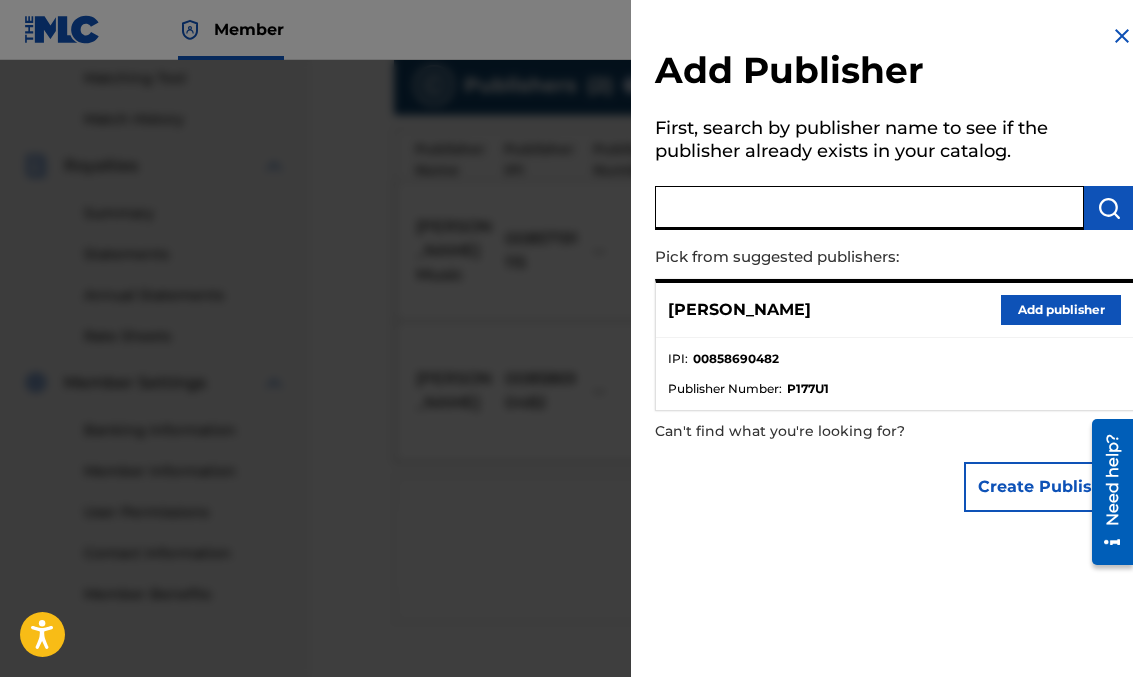 type on "l" 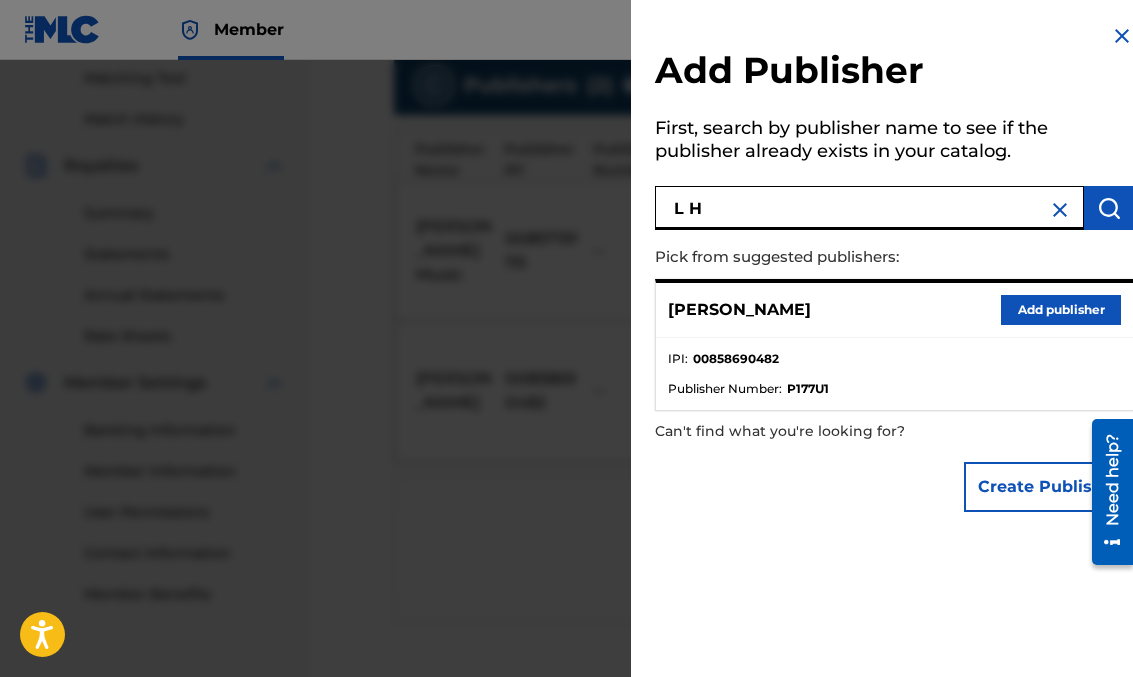 click on "L H" at bounding box center [869, 208] 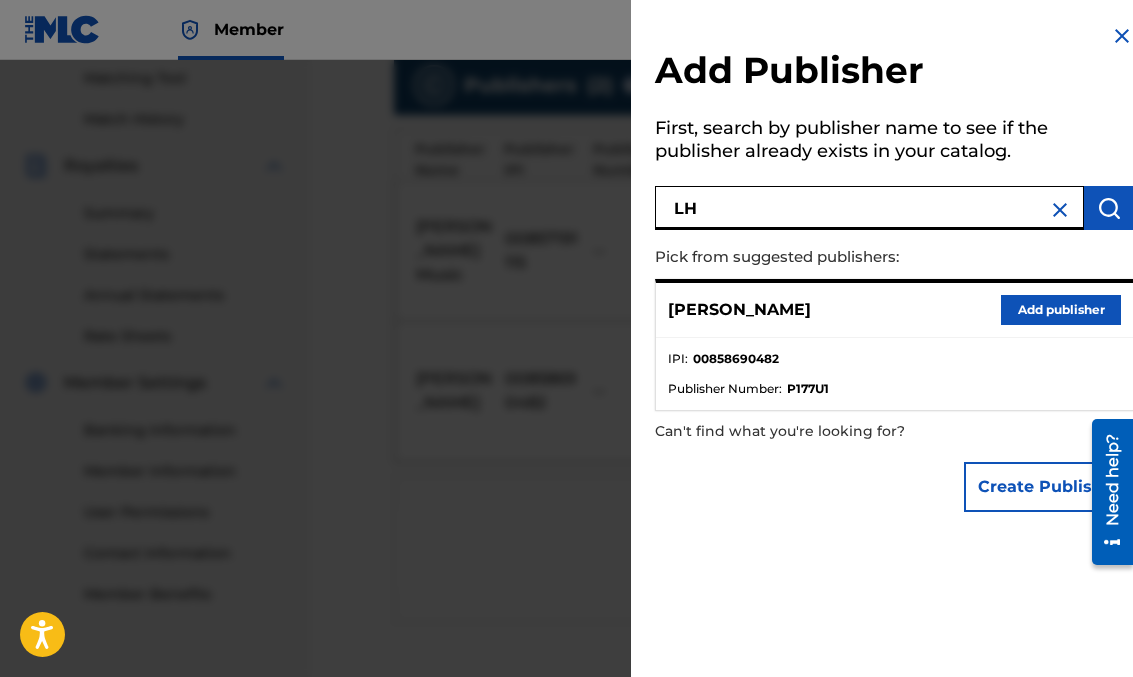 click on "LH" at bounding box center [869, 208] 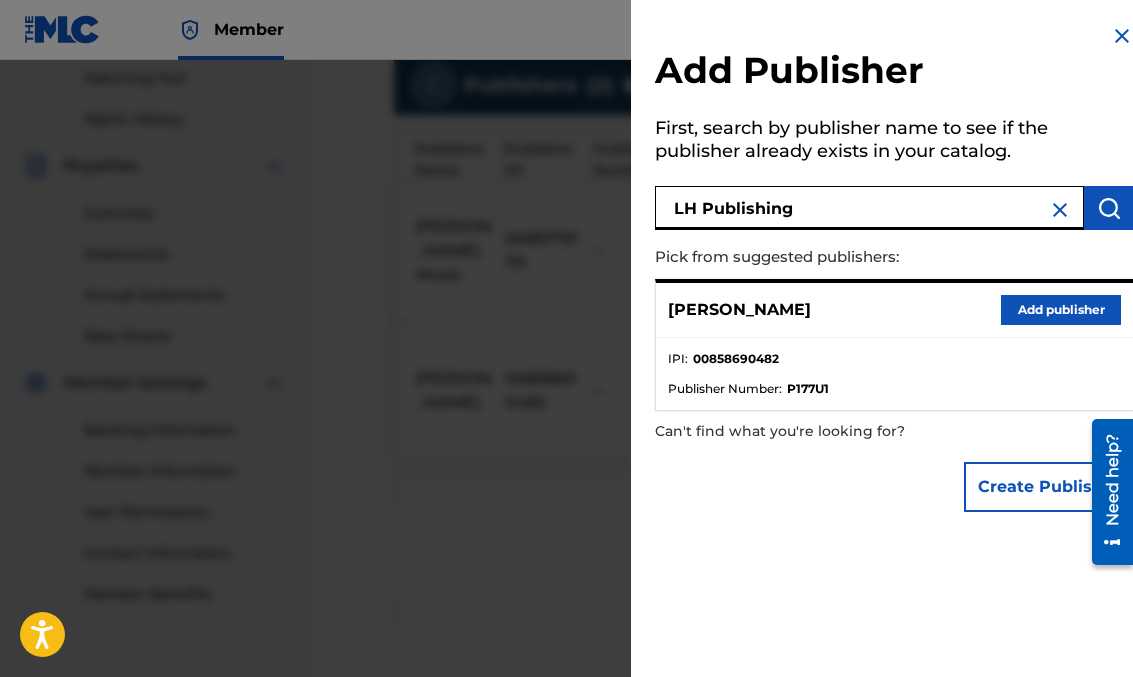 type on "LH Publishing" 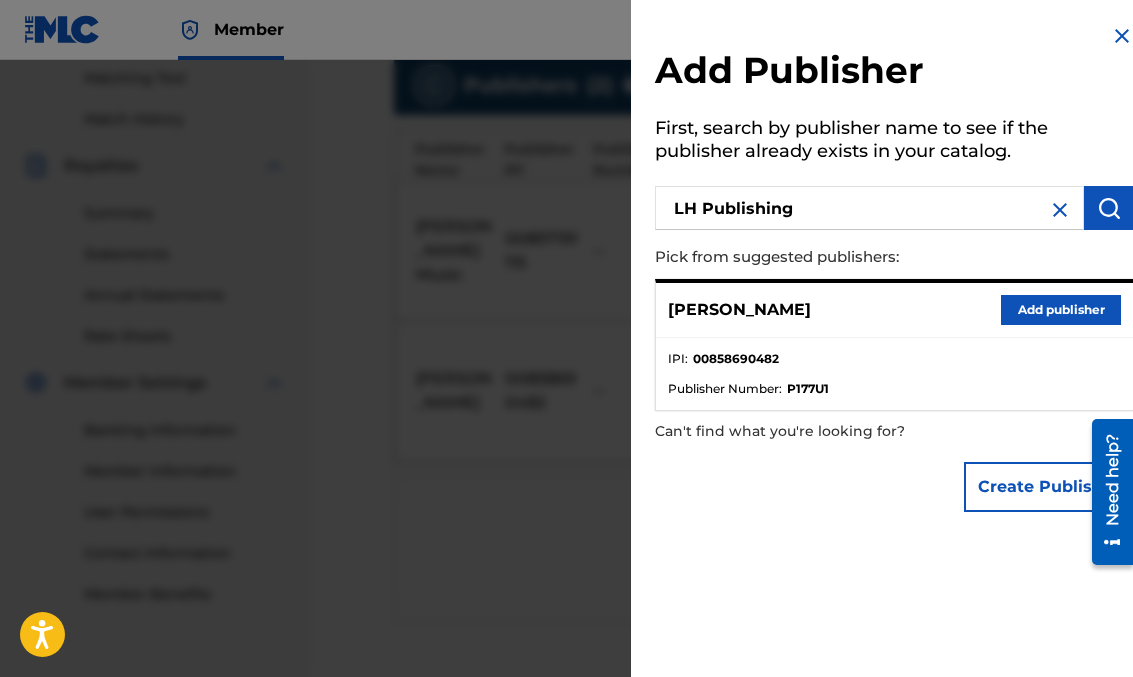 click at bounding box center (1109, 208) 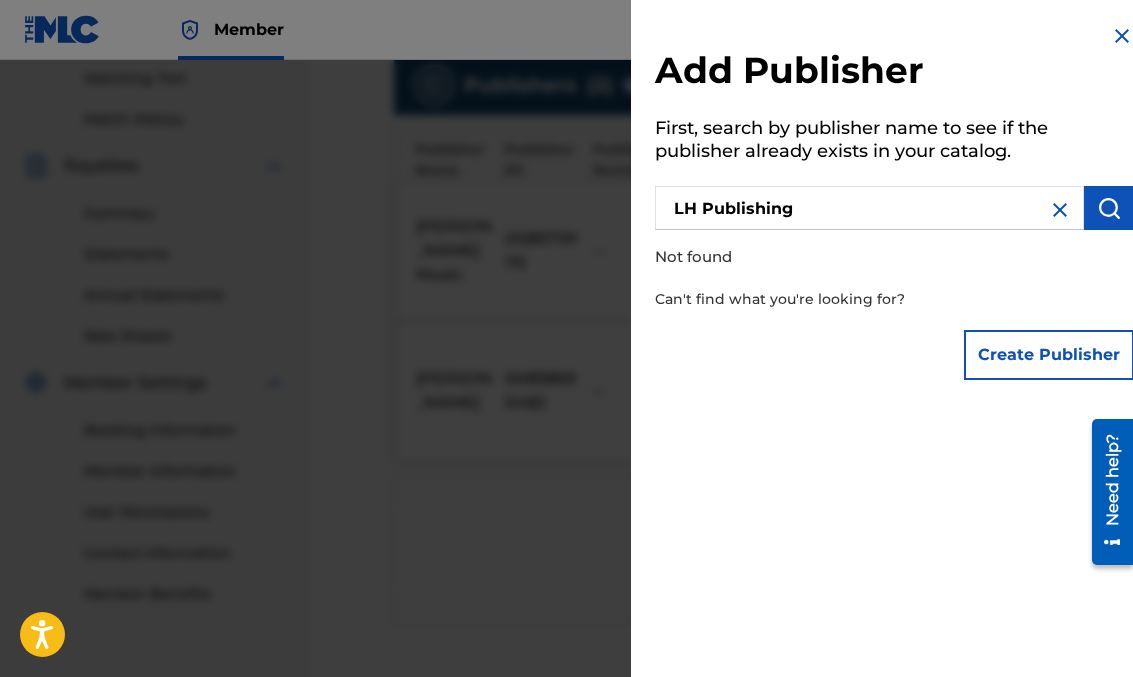 click on "Create Publisher" at bounding box center [1049, 355] 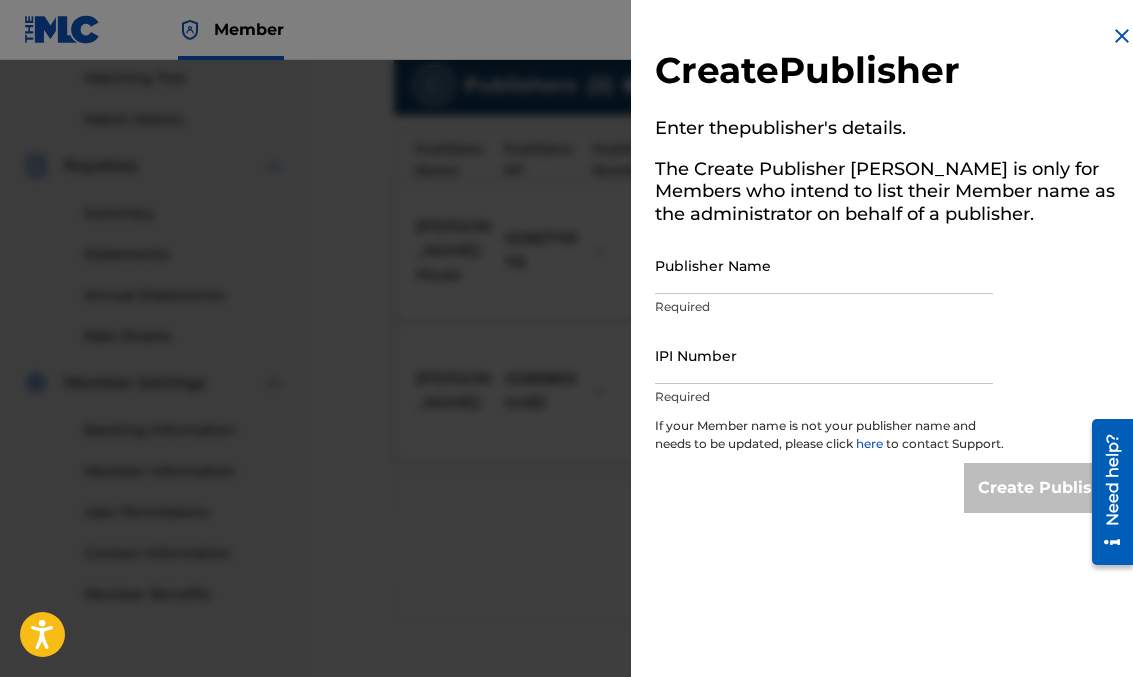 click on "Publisher Name" at bounding box center [824, 265] 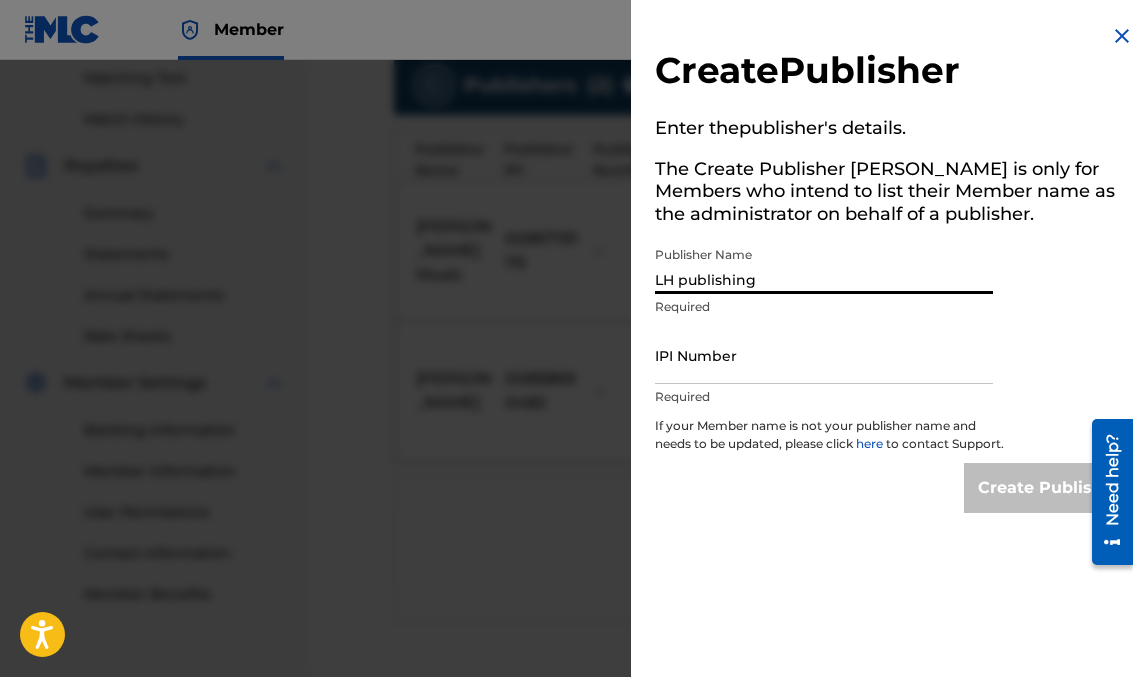 type on "LH publishing" 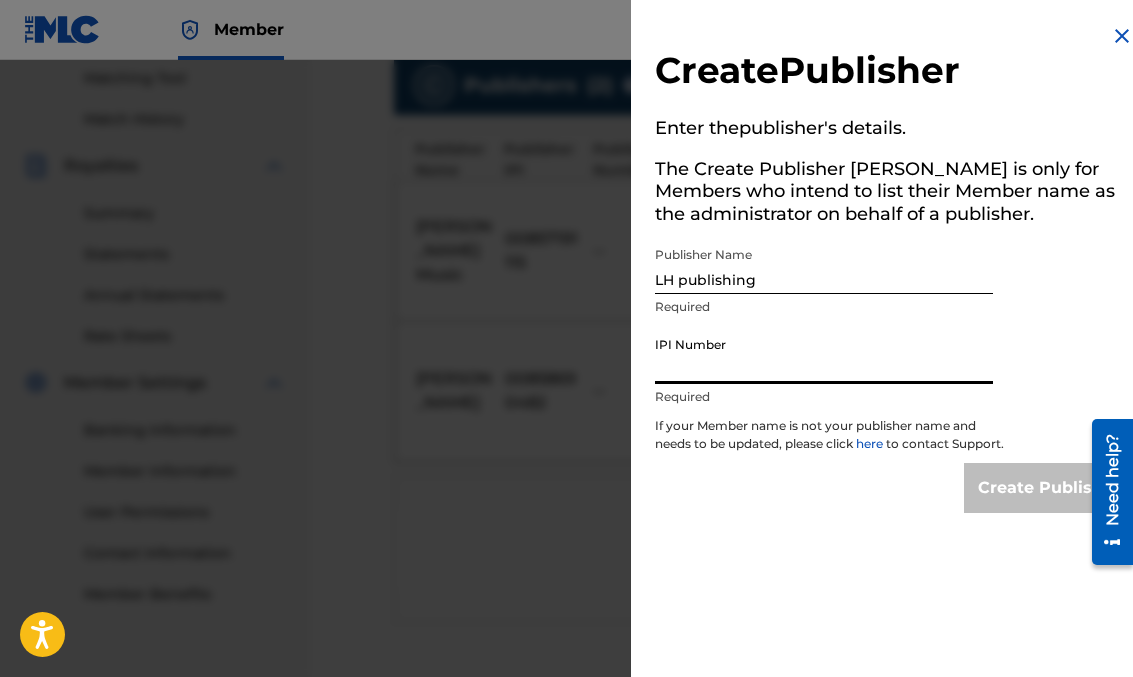 click on "IPI Number" at bounding box center [824, 355] 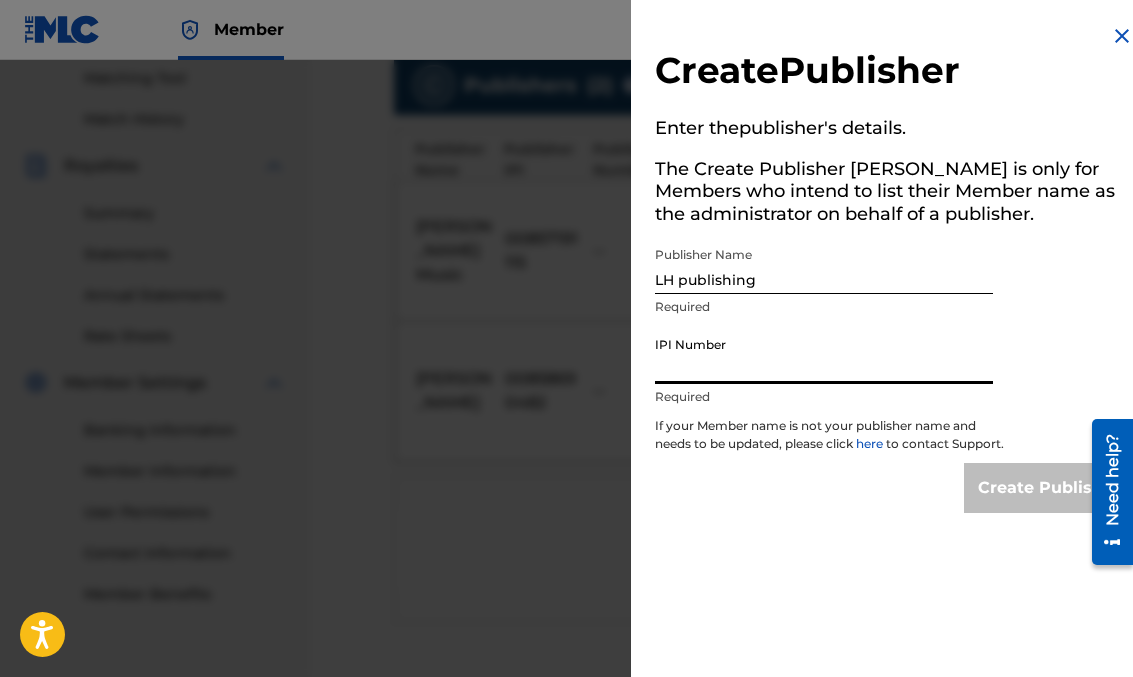 paste on "1266141761" 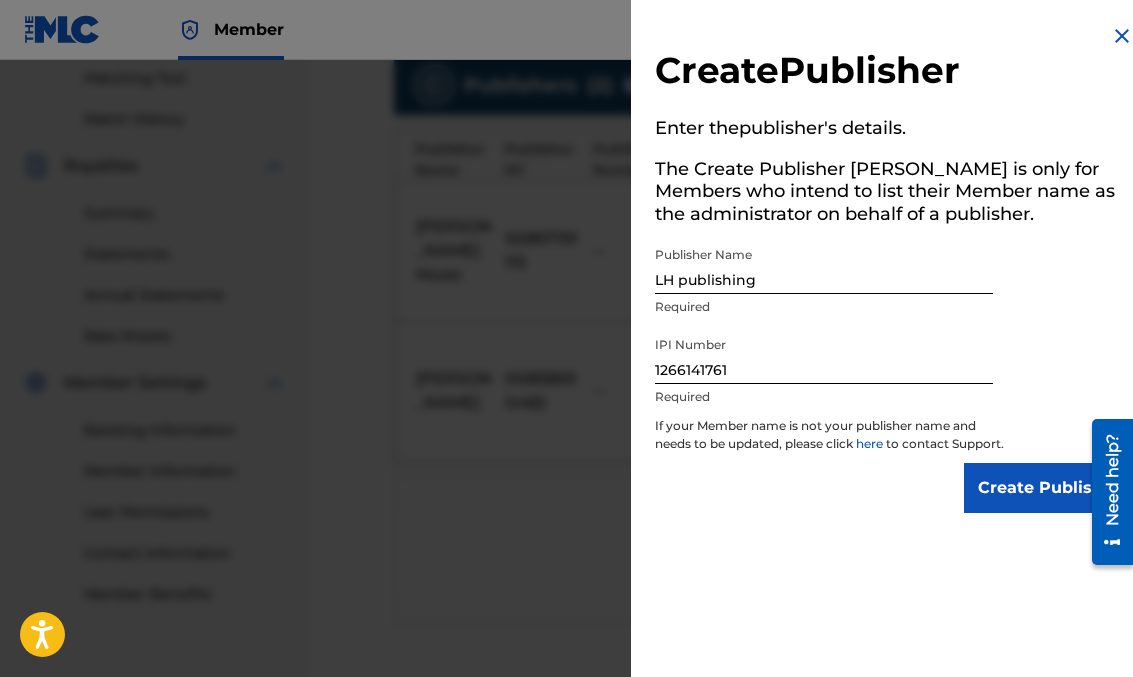 click on "Create Publisher" at bounding box center [1049, 488] 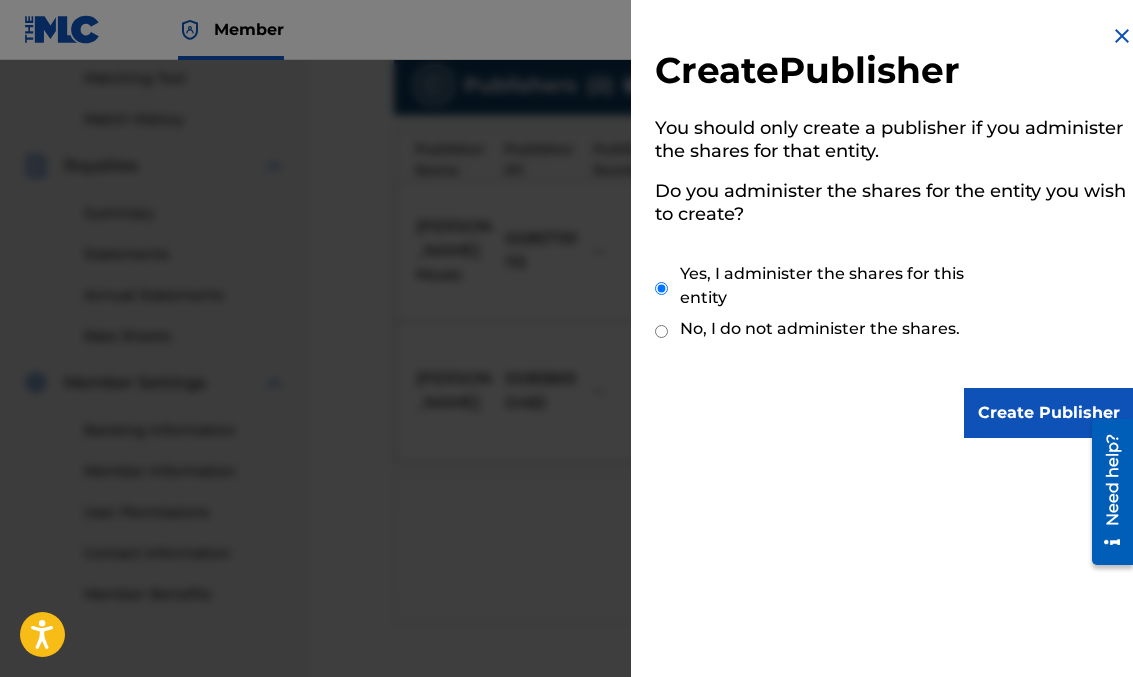 click on "Create Publisher" at bounding box center (1049, 413) 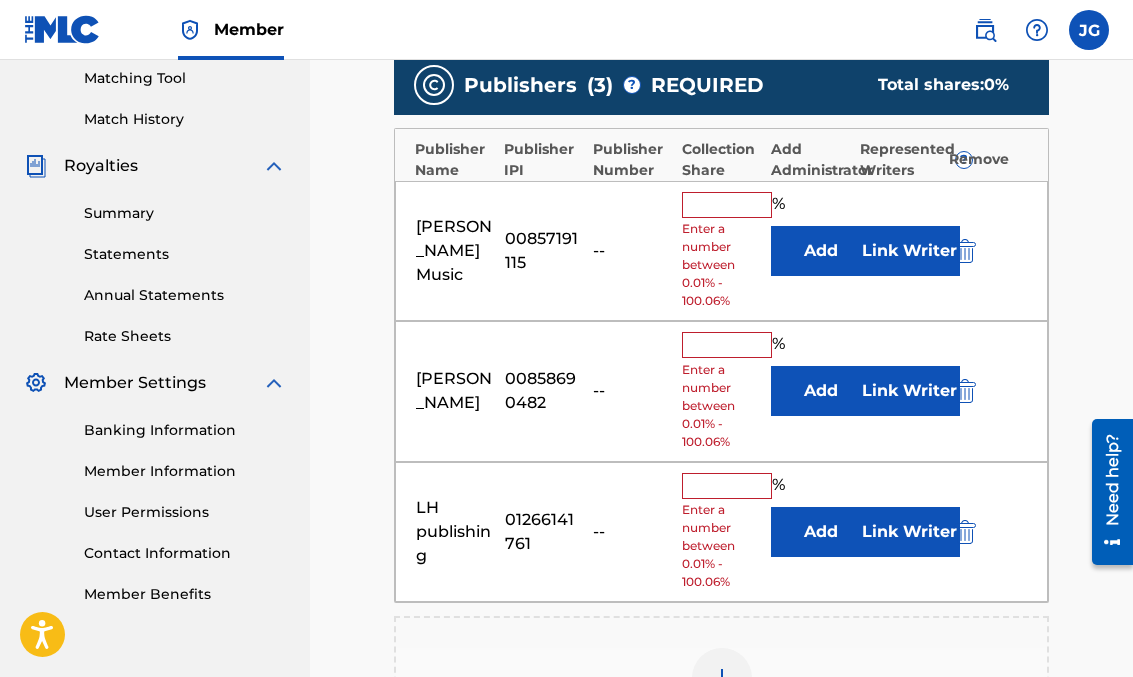 click at bounding box center (727, 205) 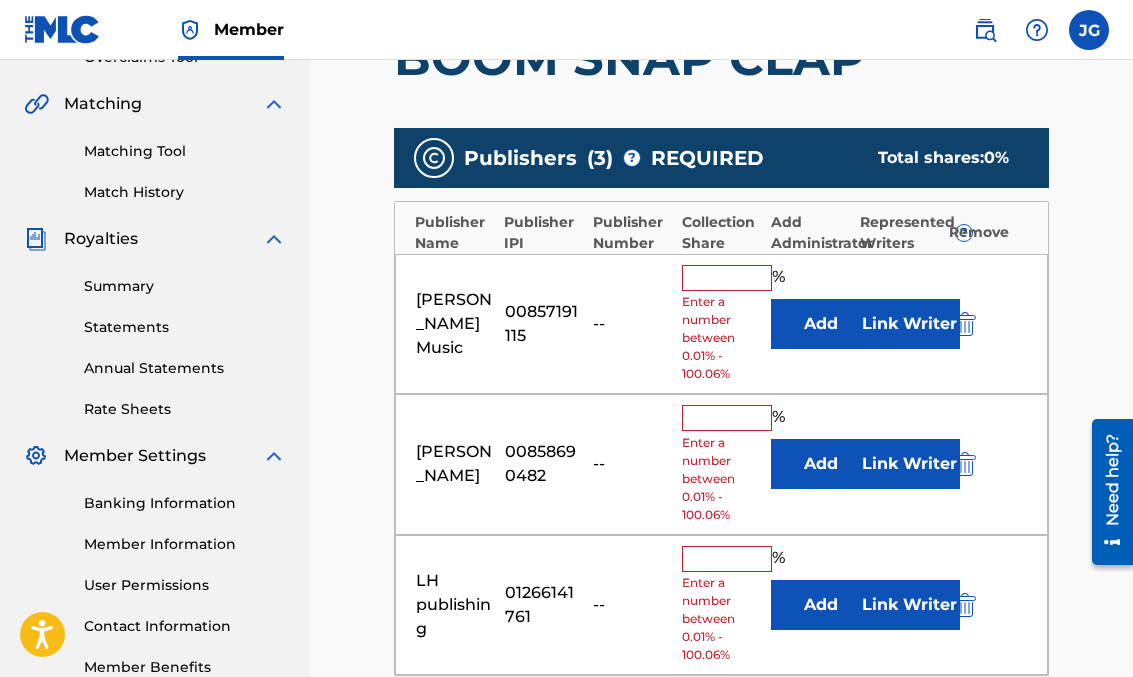 scroll, scrollTop: 463, scrollLeft: 0, axis: vertical 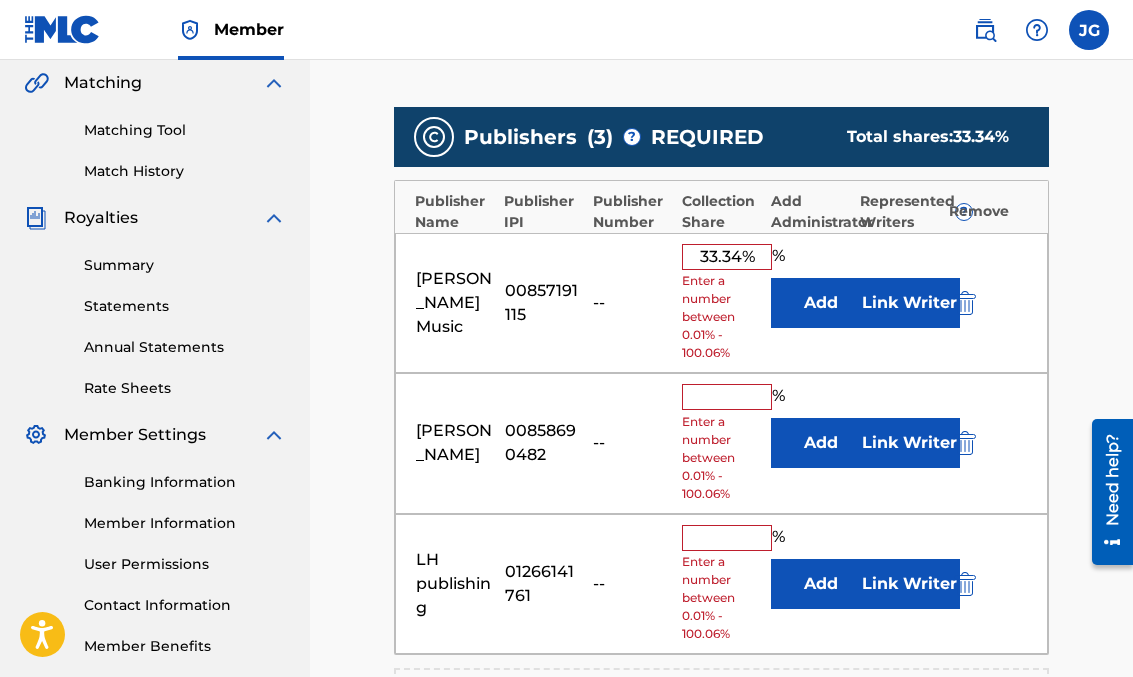 click at bounding box center (727, 397) 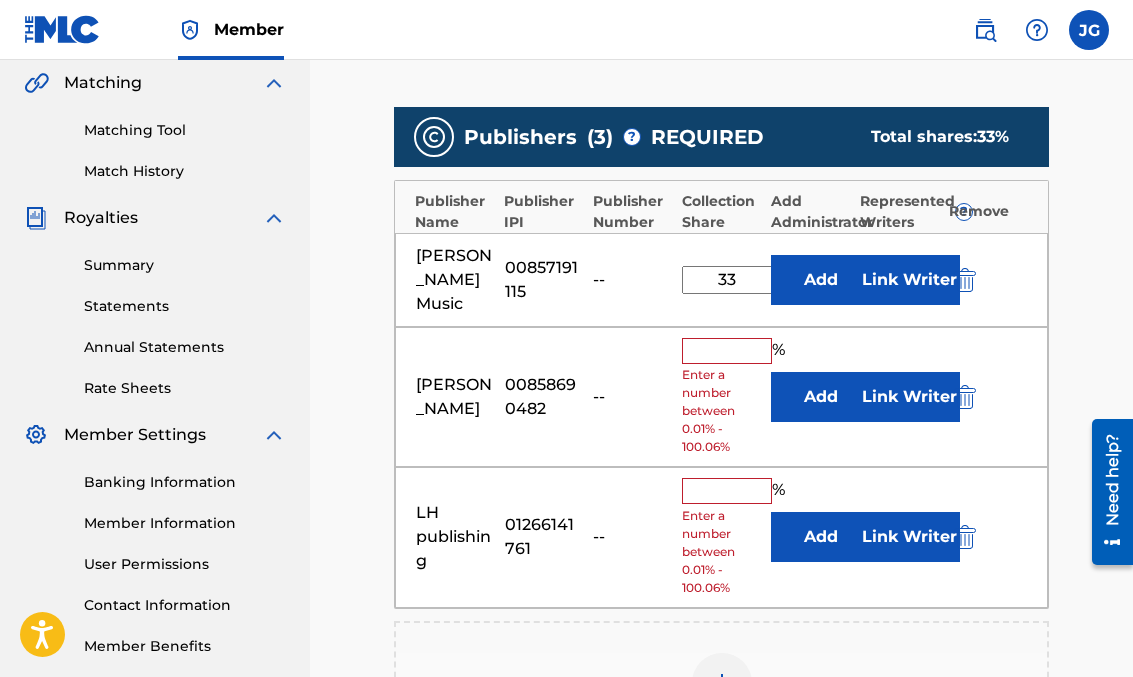 type on "3" 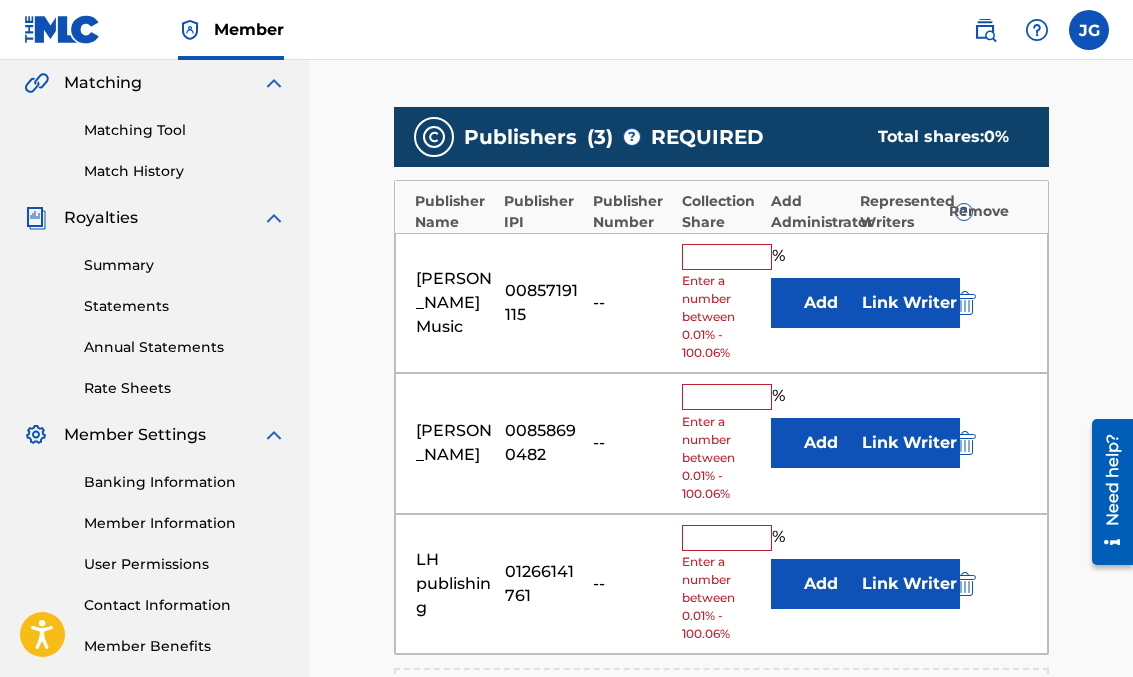 type 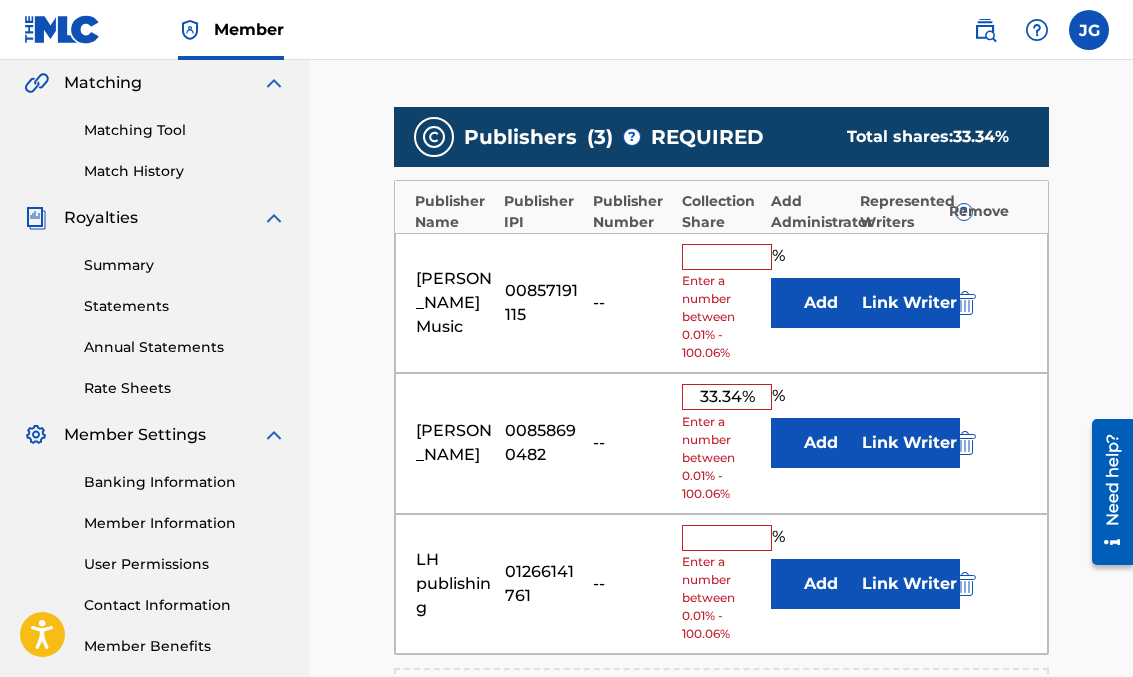 type on "33.34%" 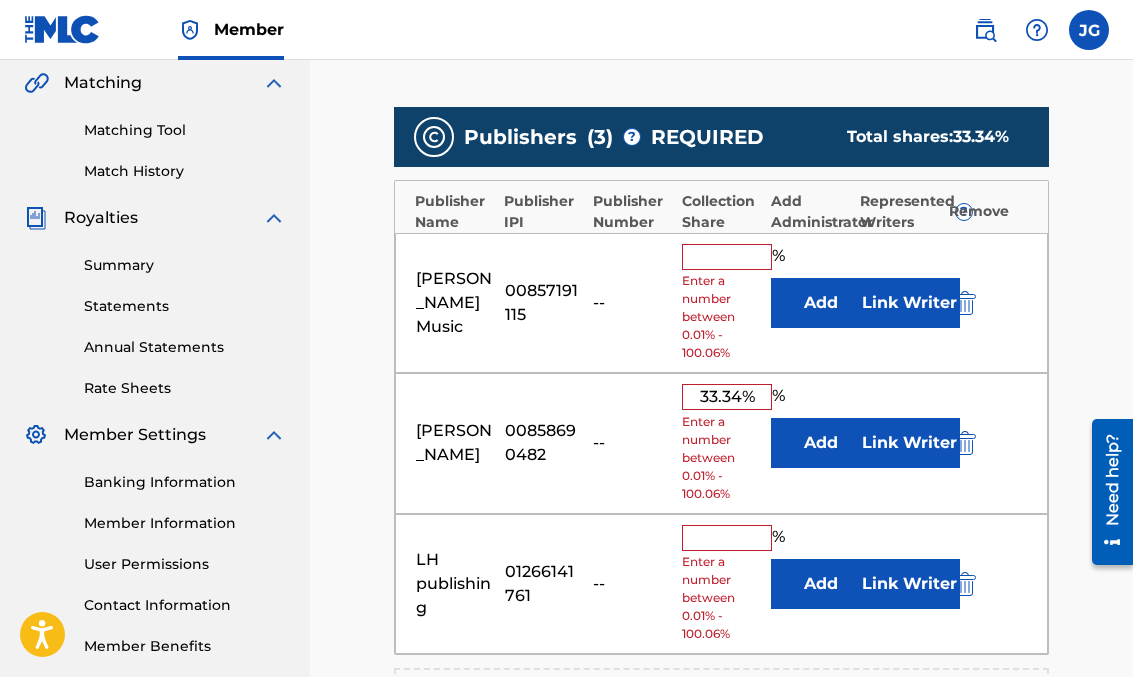 click at bounding box center (727, 257) 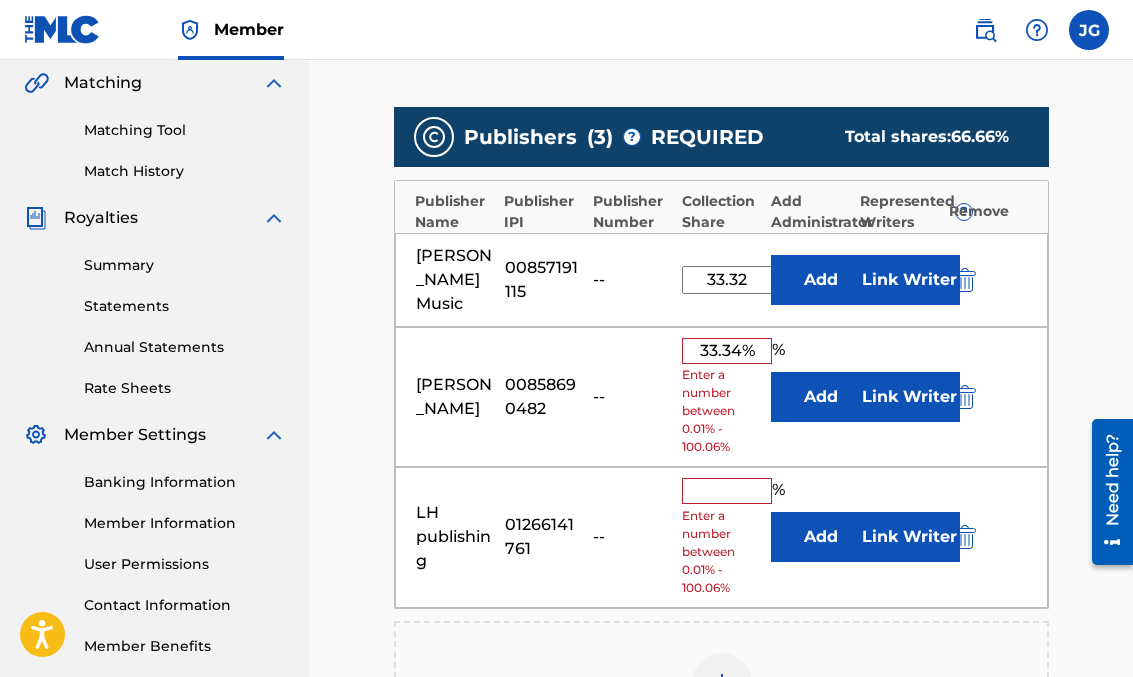 type on "33.32" 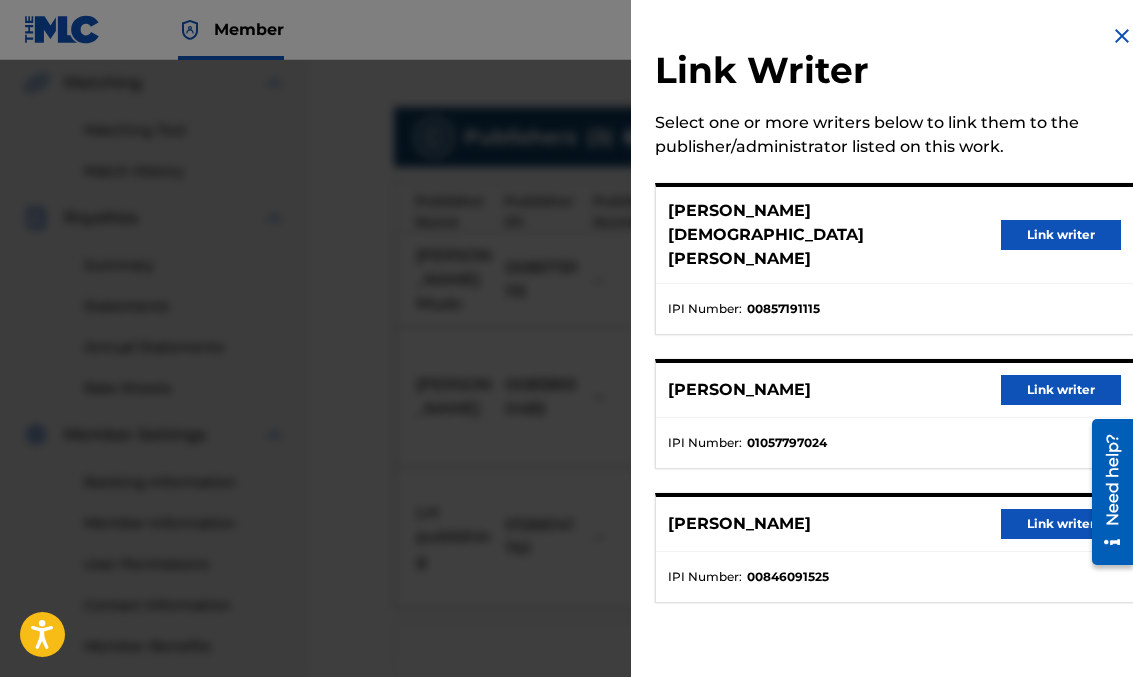 click on "Link writer" at bounding box center (1061, 235) 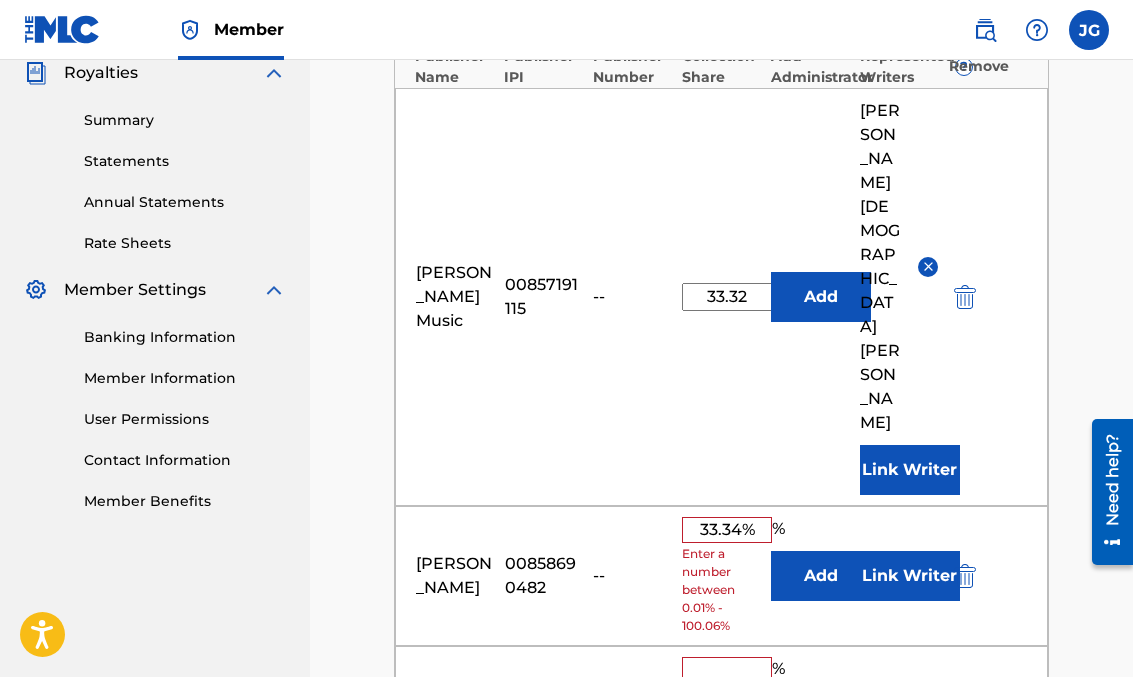 scroll, scrollTop: 635, scrollLeft: 0, axis: vertical 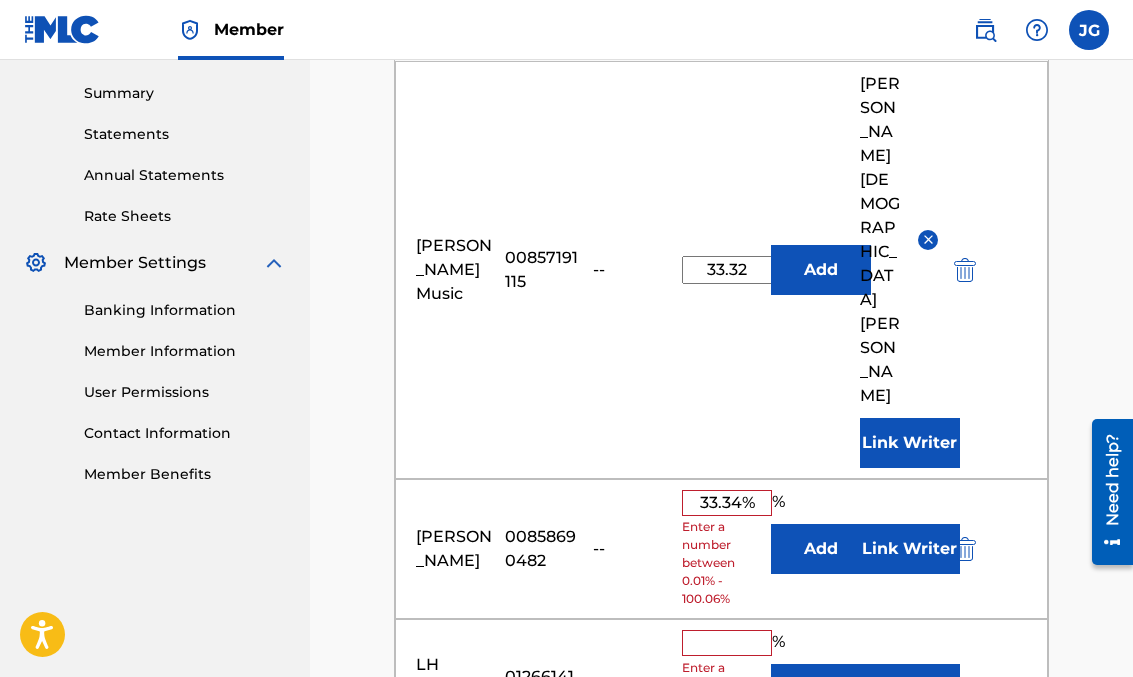 click on "Link Writer" at bounding box center (910, 549) 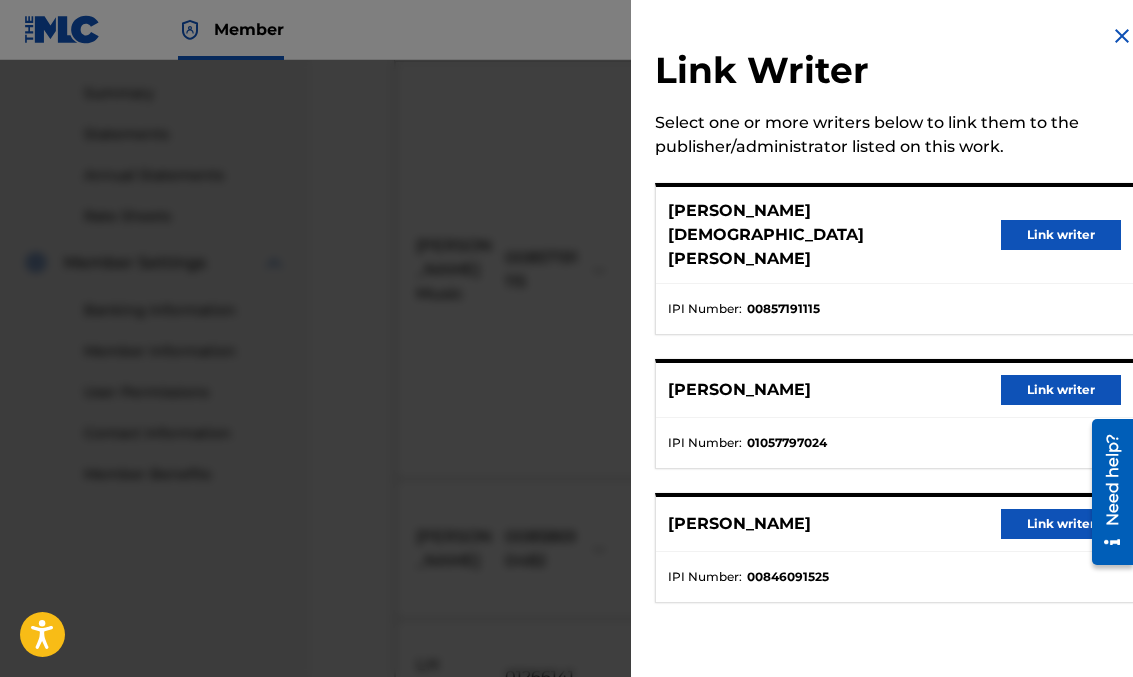click on "Link writer" at bounding box center [1061, 524] 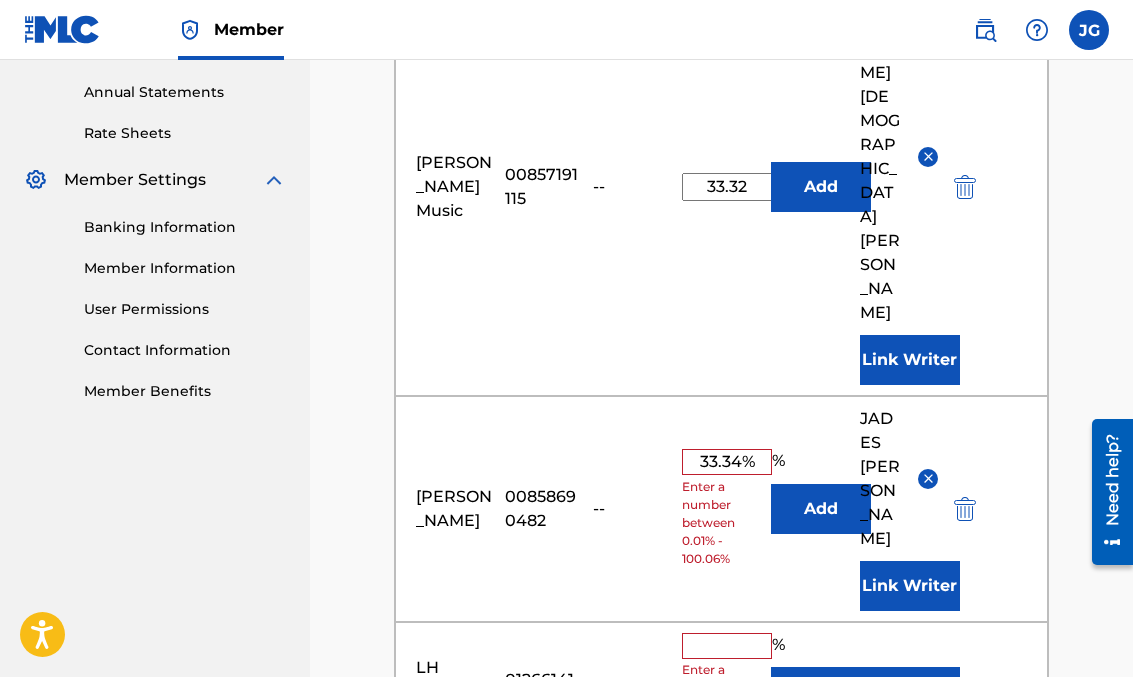 scroll, scrollTop: 741, scrollLeft: 0, axis: vertical 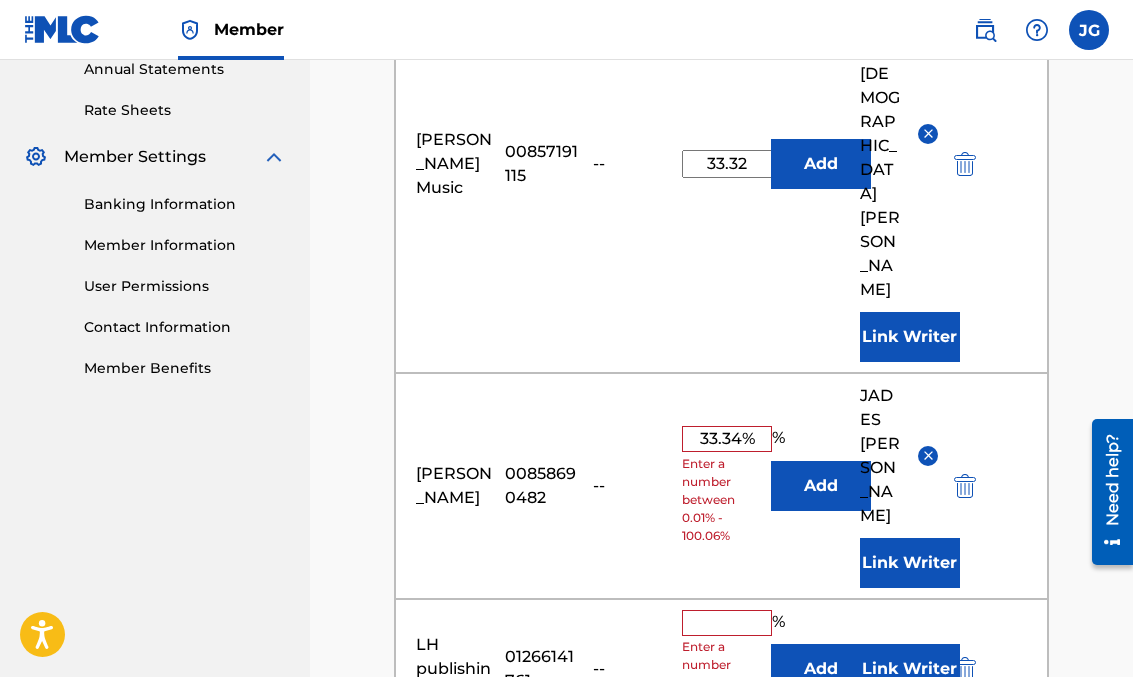 click at bounding box center [727, 623] 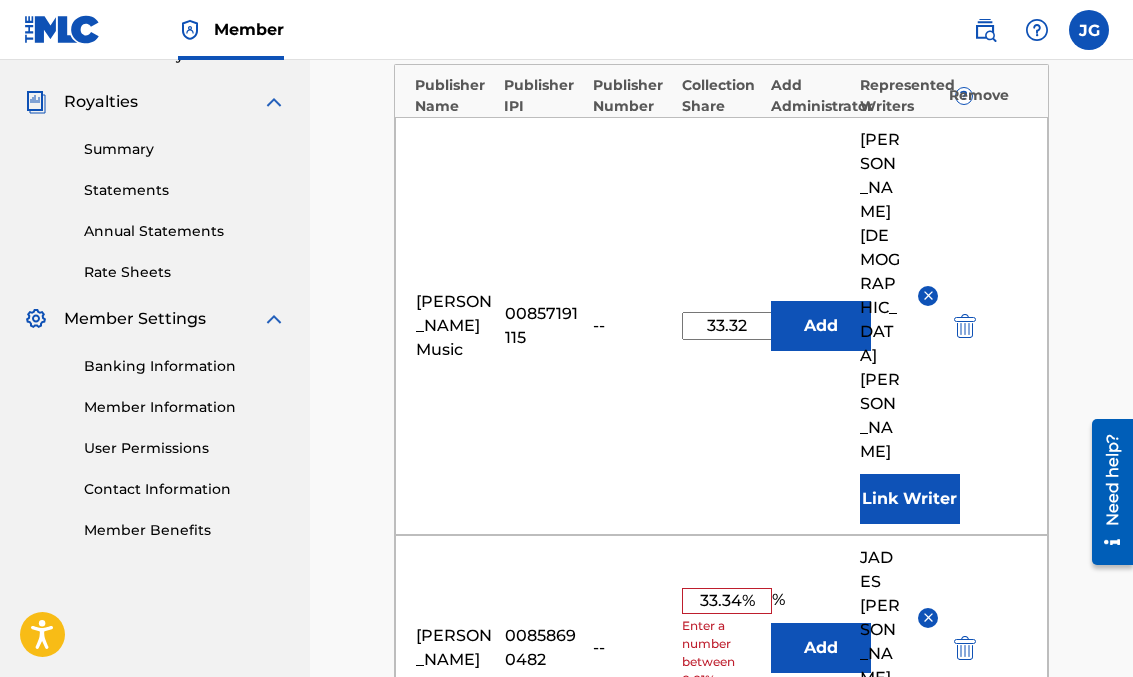 scroll, scrollTop: 598, scrollLeft: 0, axis: vertical 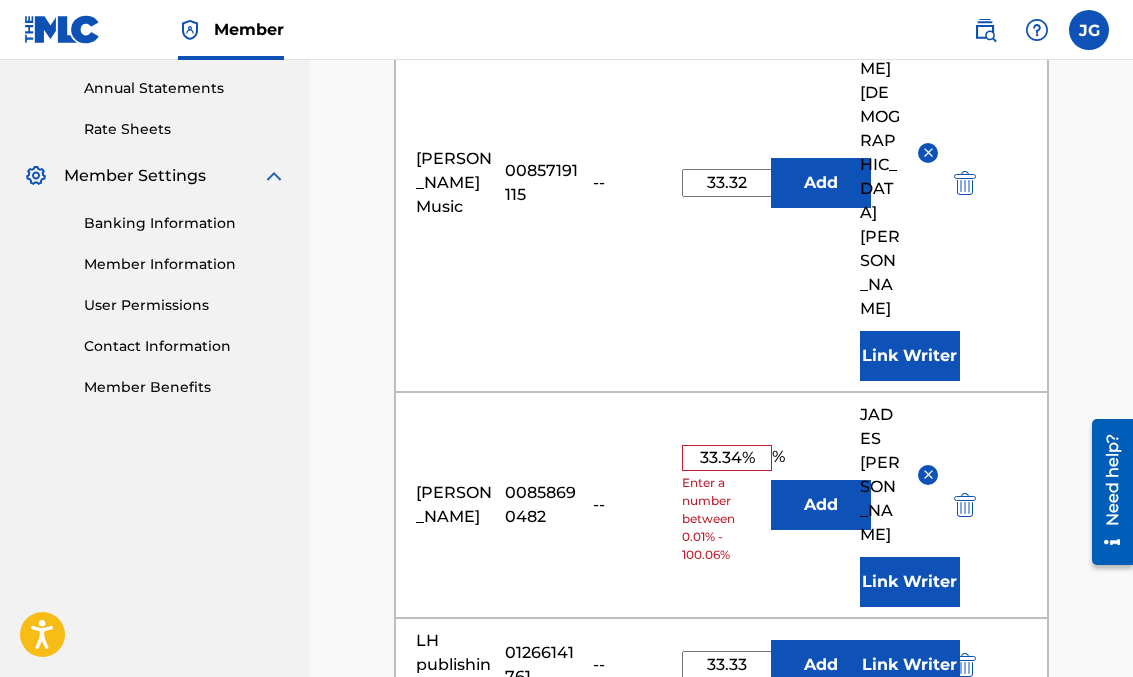 type on "33.33" 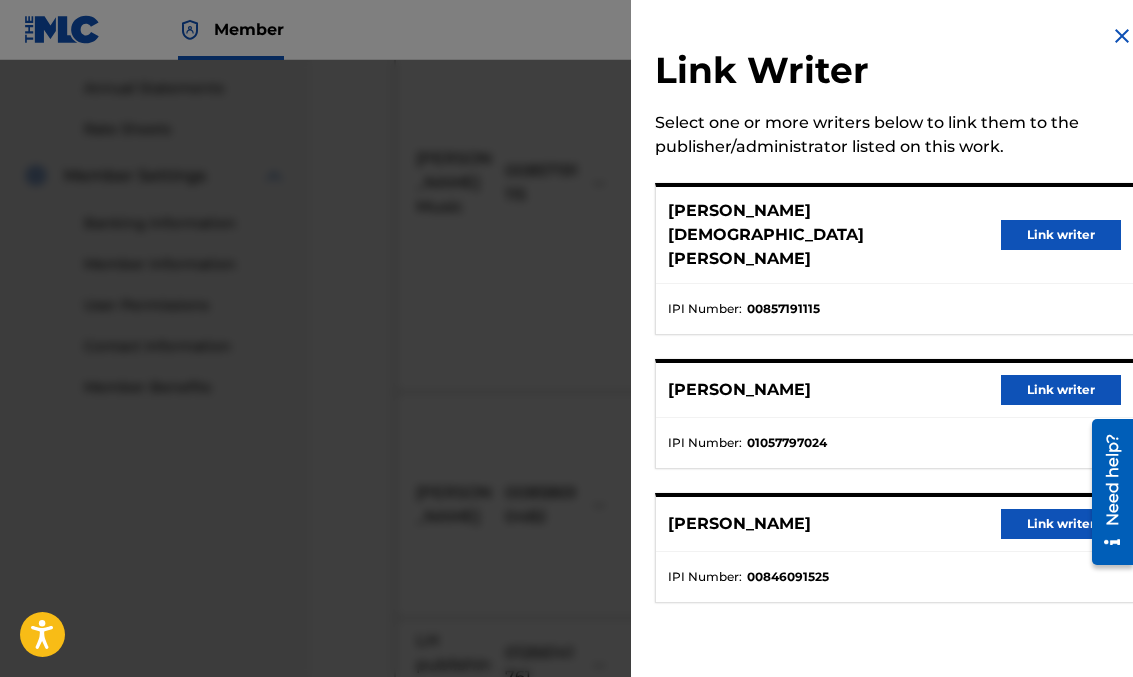 click on "Link writer" at bounding box center [1061, 390] 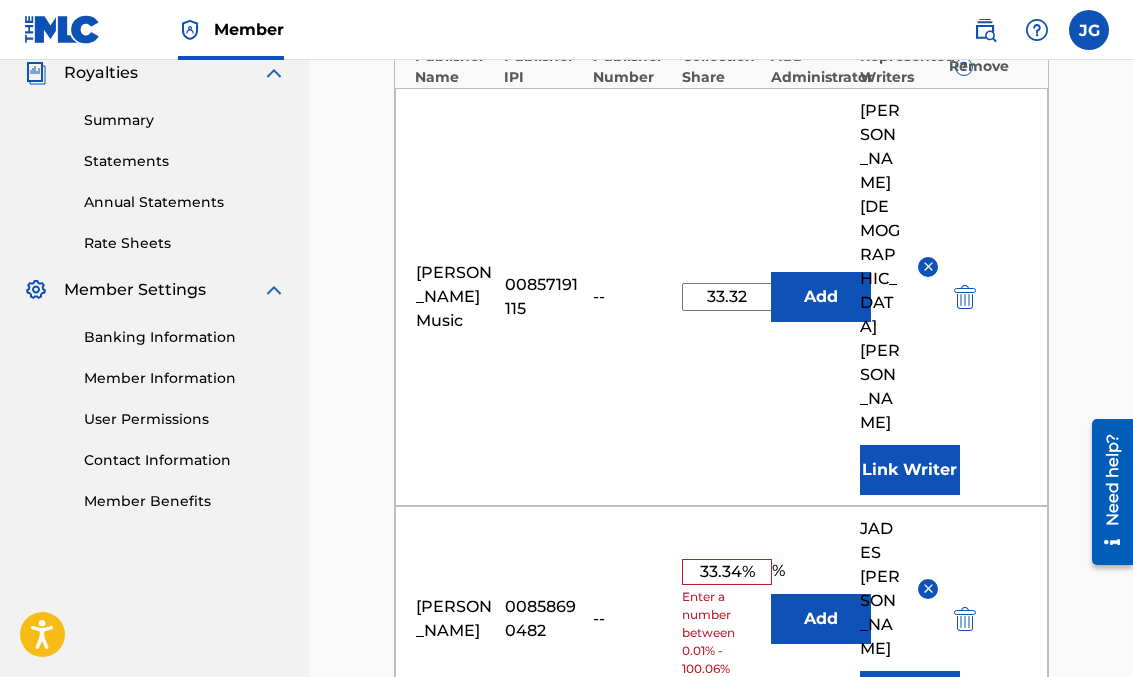 scroll, scrollTop: 605, scrollLeft: 0, axis: vertical 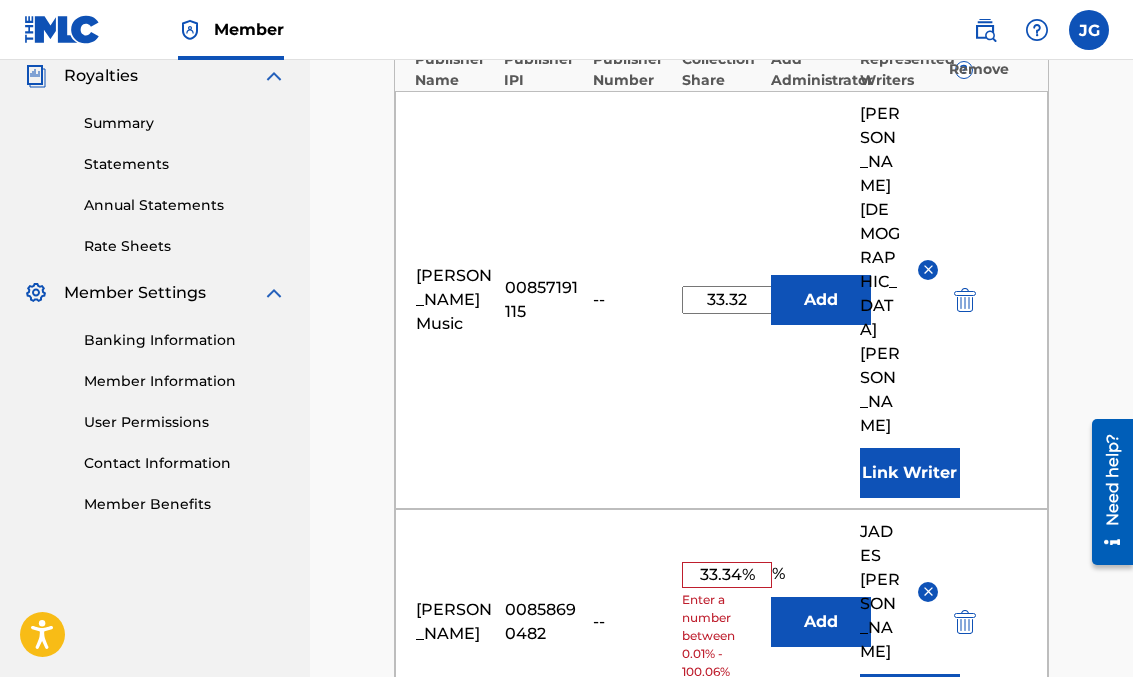 click on "--" at bounding box center (632, 622) 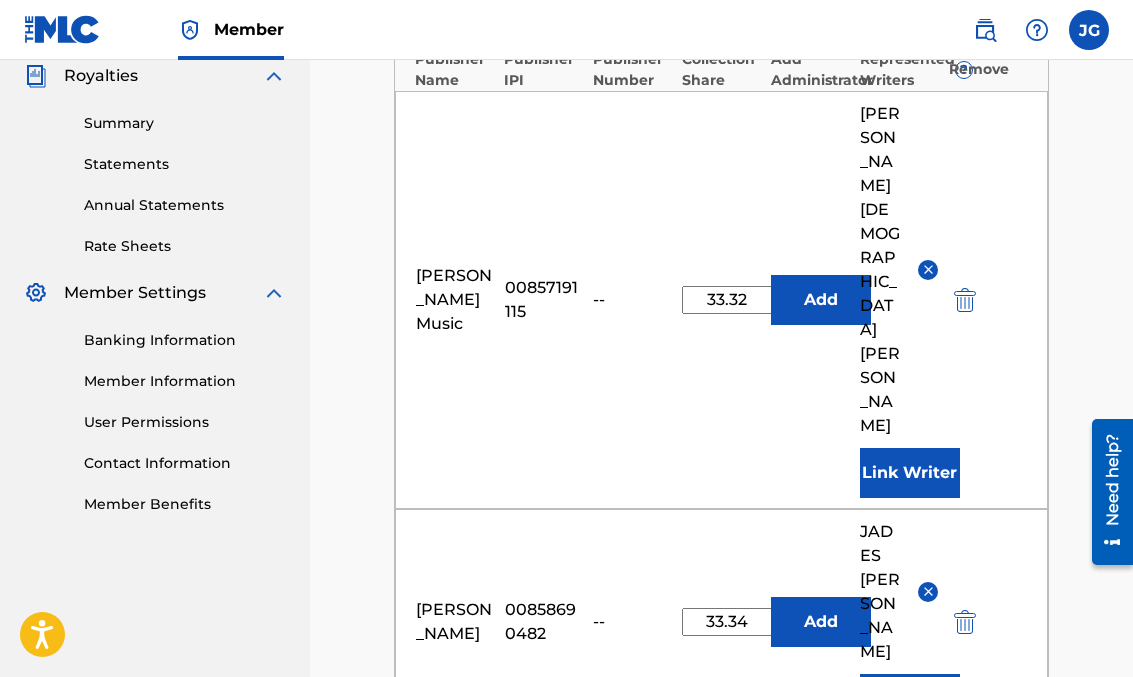 type on "33.34" 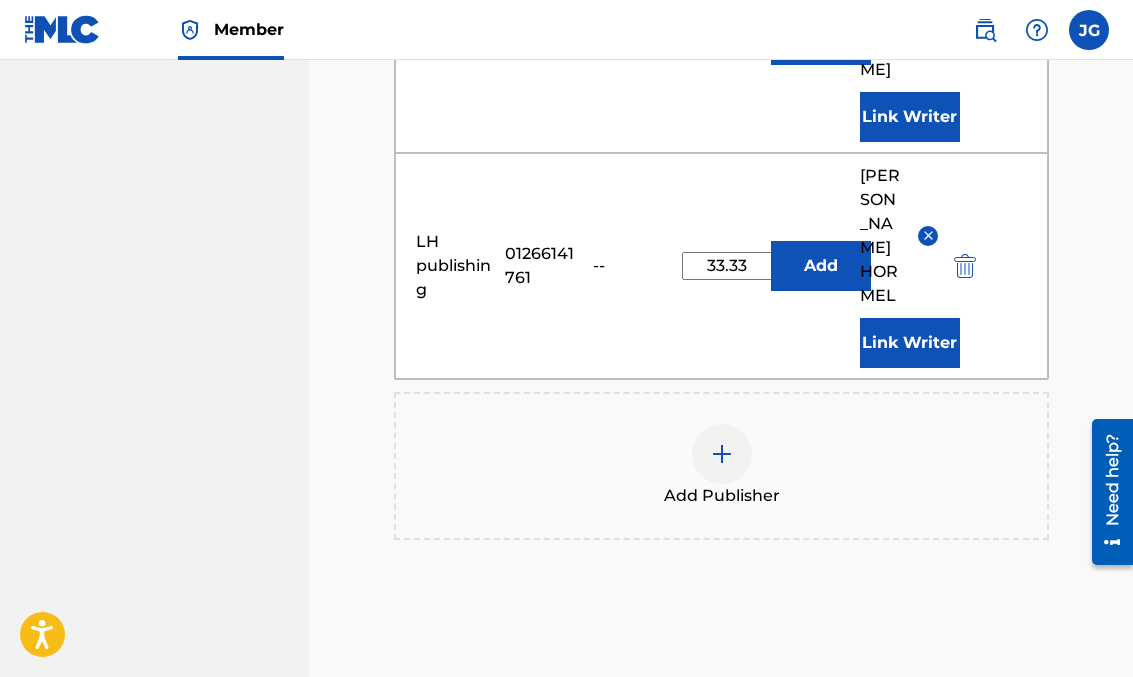 scroll, scrollTop: 1186, scrollLeft: 0, axis: vertical 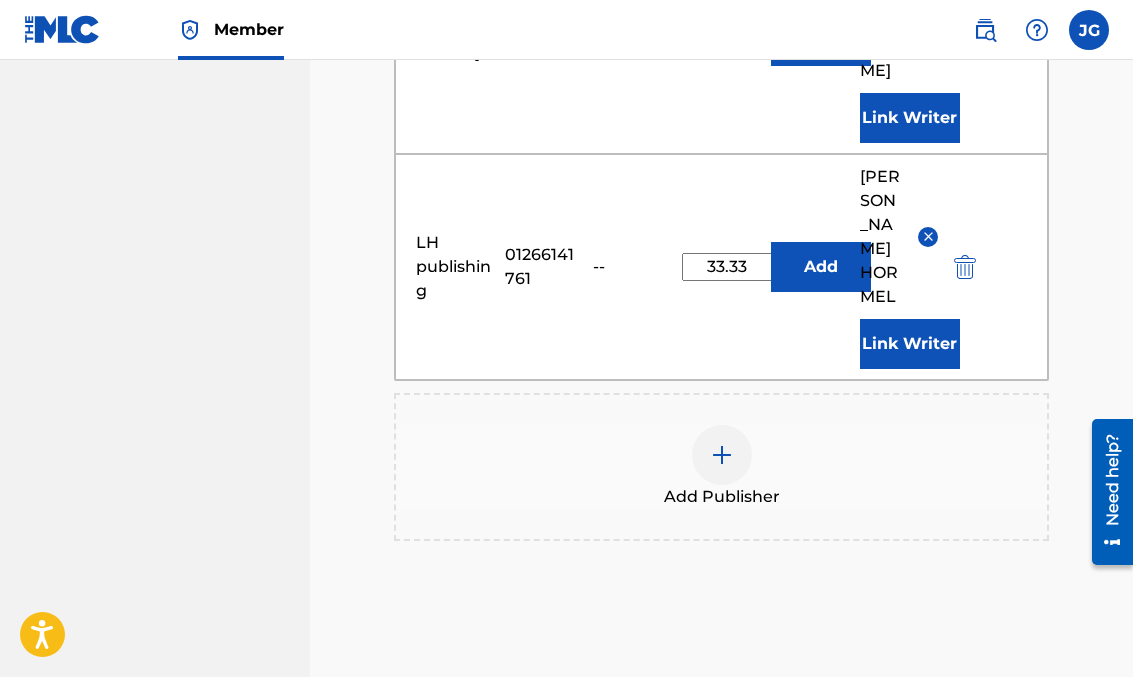click at bounding box center (1021, 742) 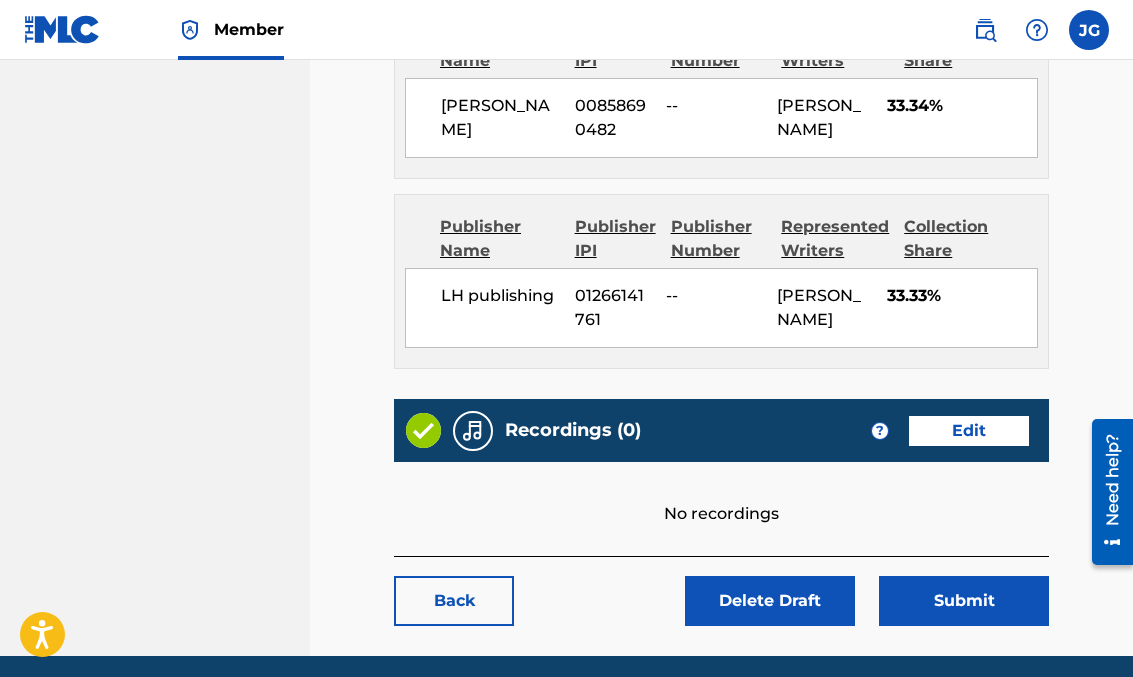 scroll, scrollTop: 1406, scrollLeft: 0, axis: vertical 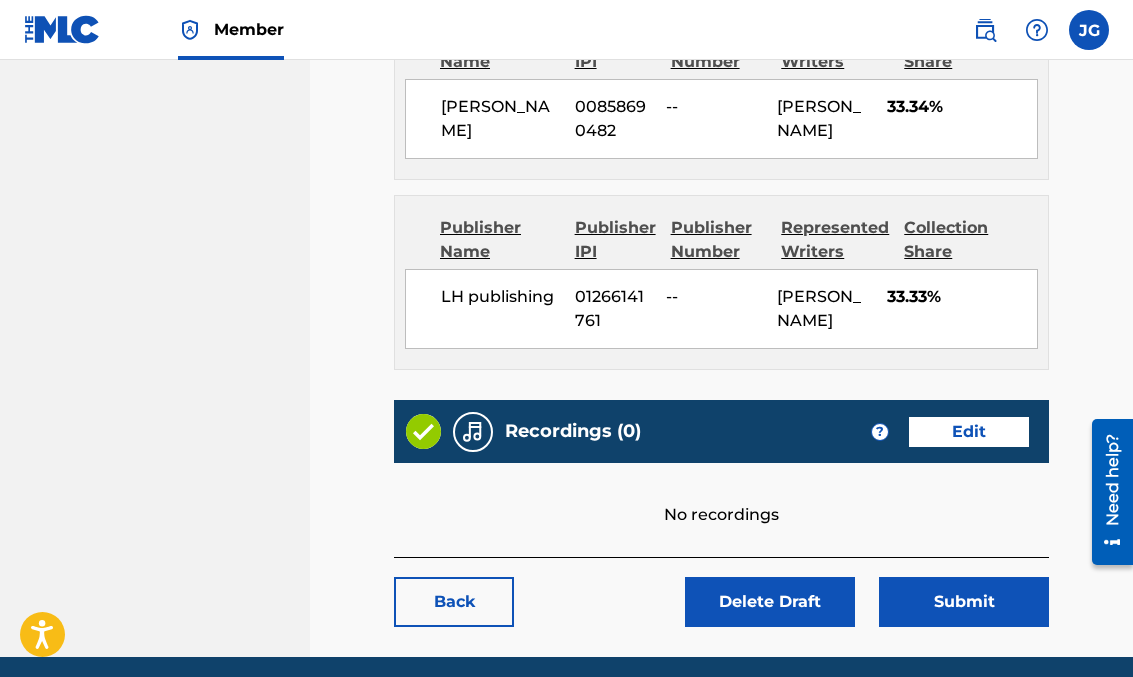 click on "Edit" at bounding box center (969, 432) 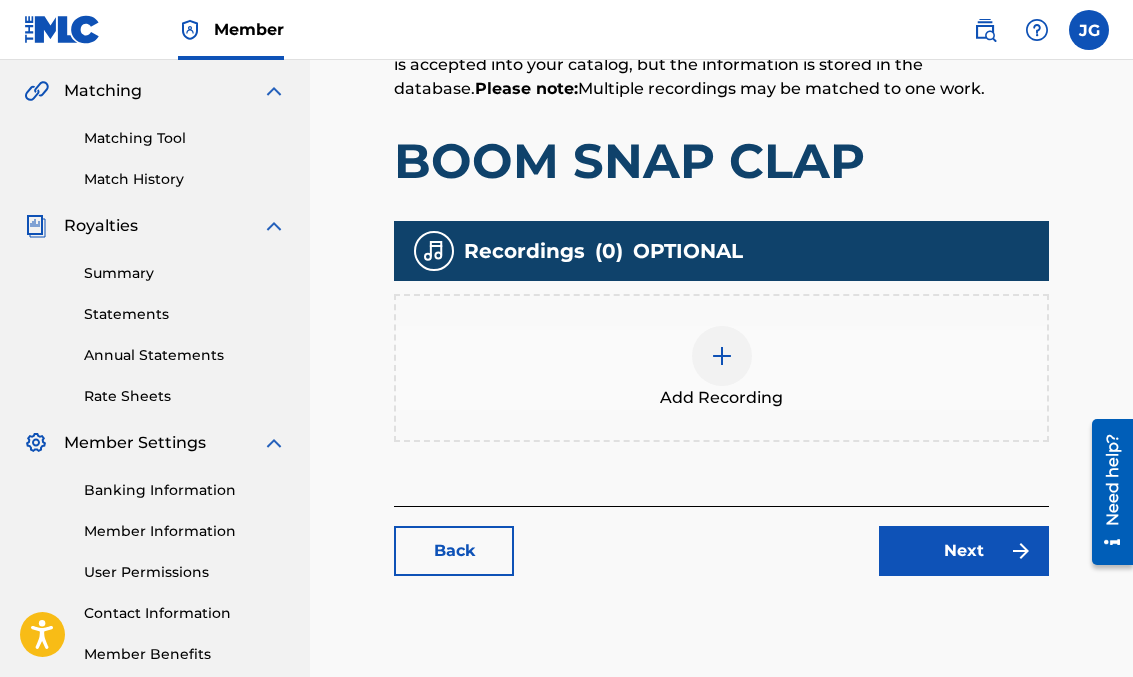 scroll, scrollTop: 450, scrollLeft: 0, axis: vertical 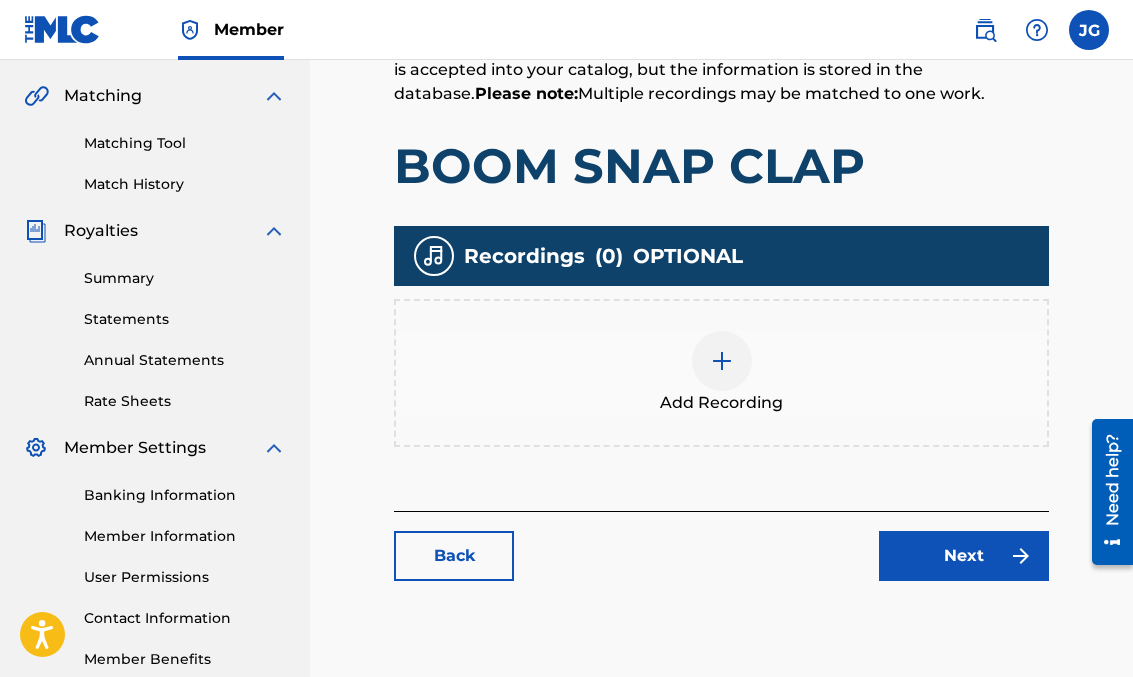 click at bounding box center [722, 361] 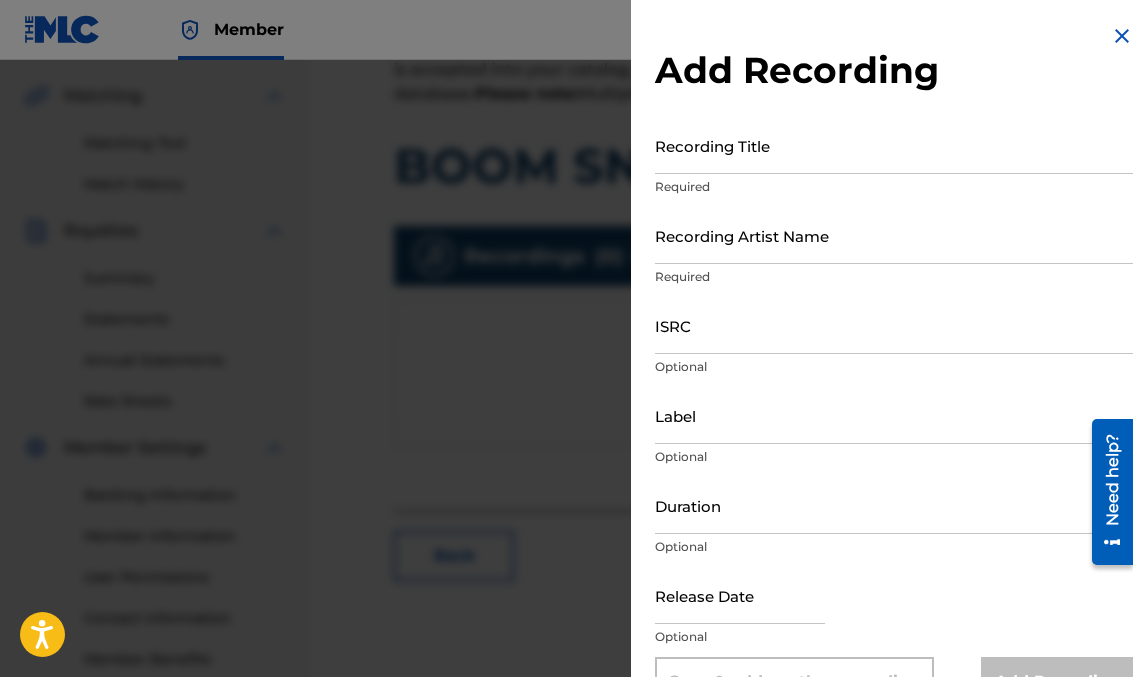 click on "Recording Title" at bounding box center [894, 145] 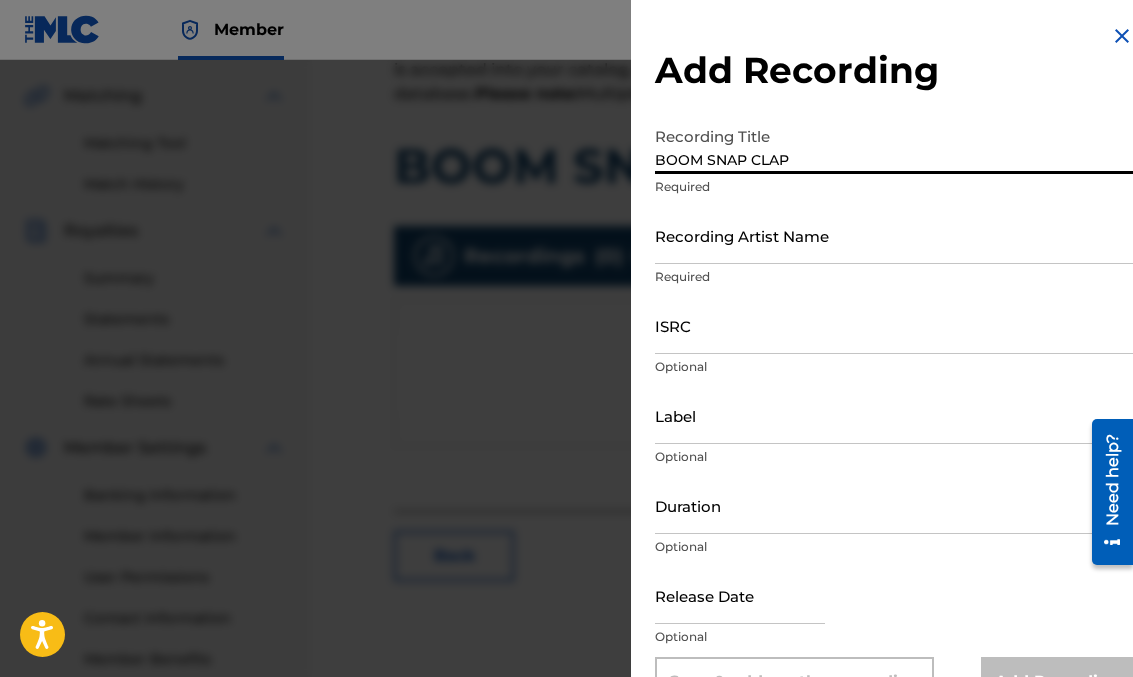 type on "BOOM SNAP CLAP" 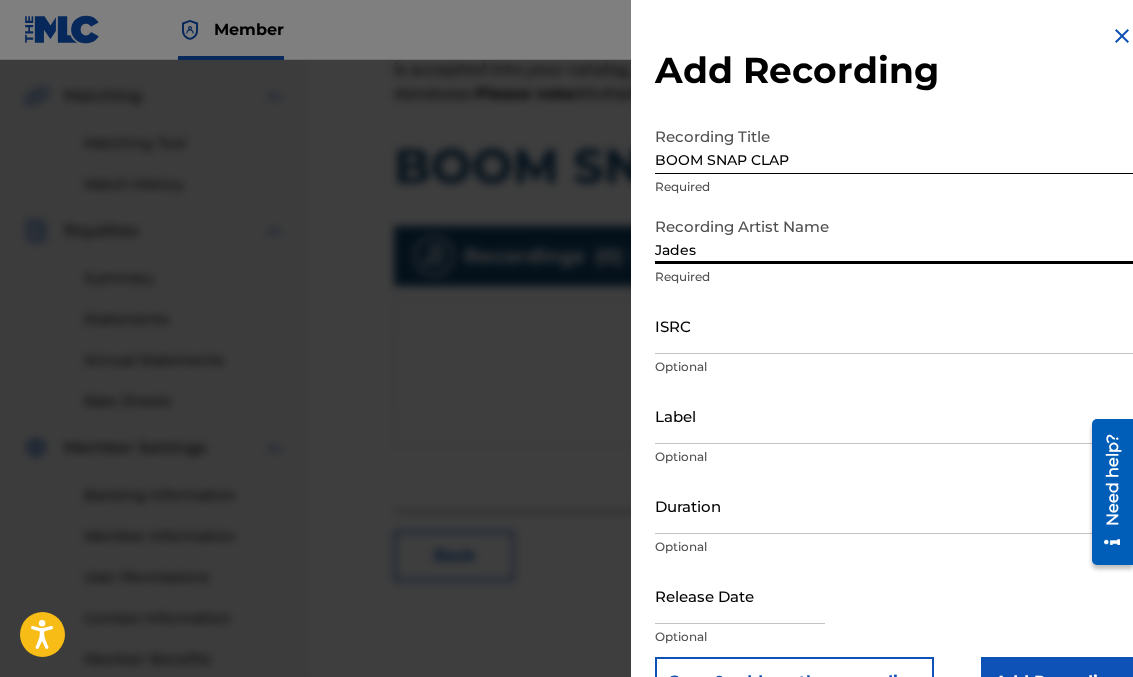 type on "Jades" 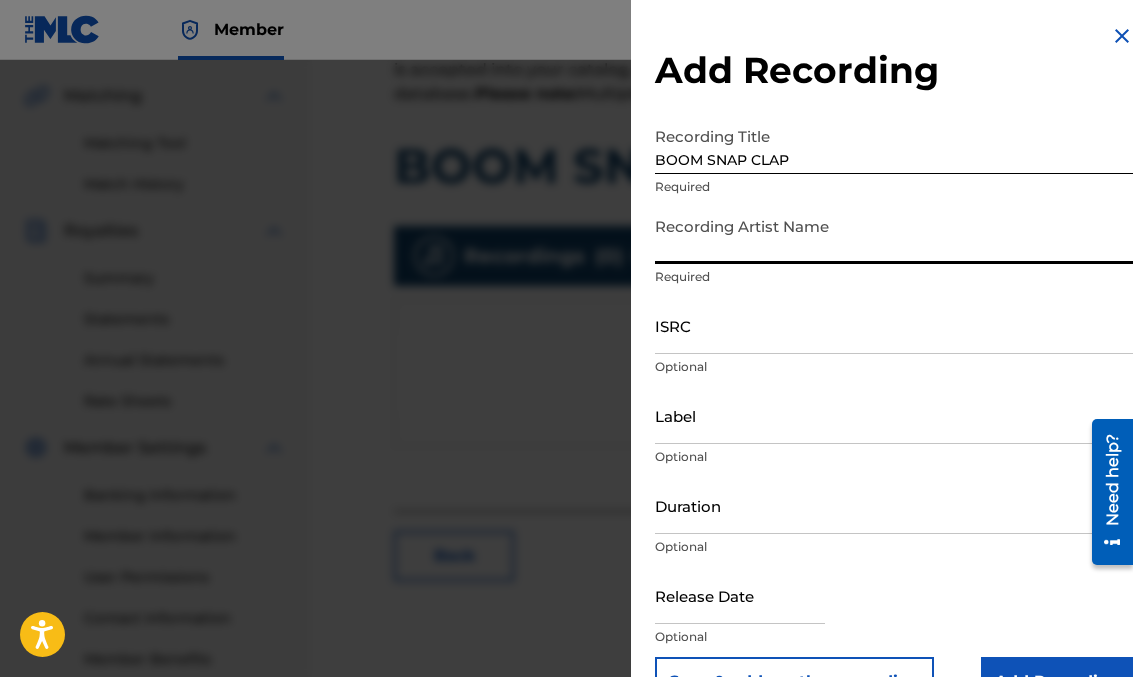 type on "[PERSON_NAME]" 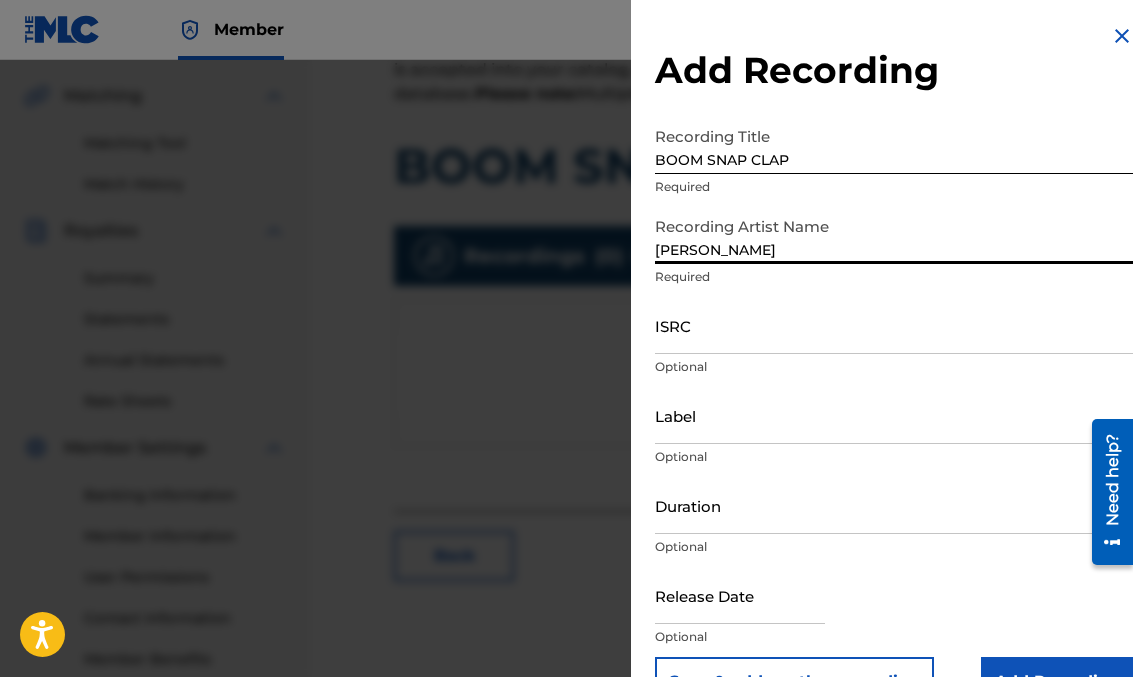 click on "ISRC" at bounding box center (894, 325) 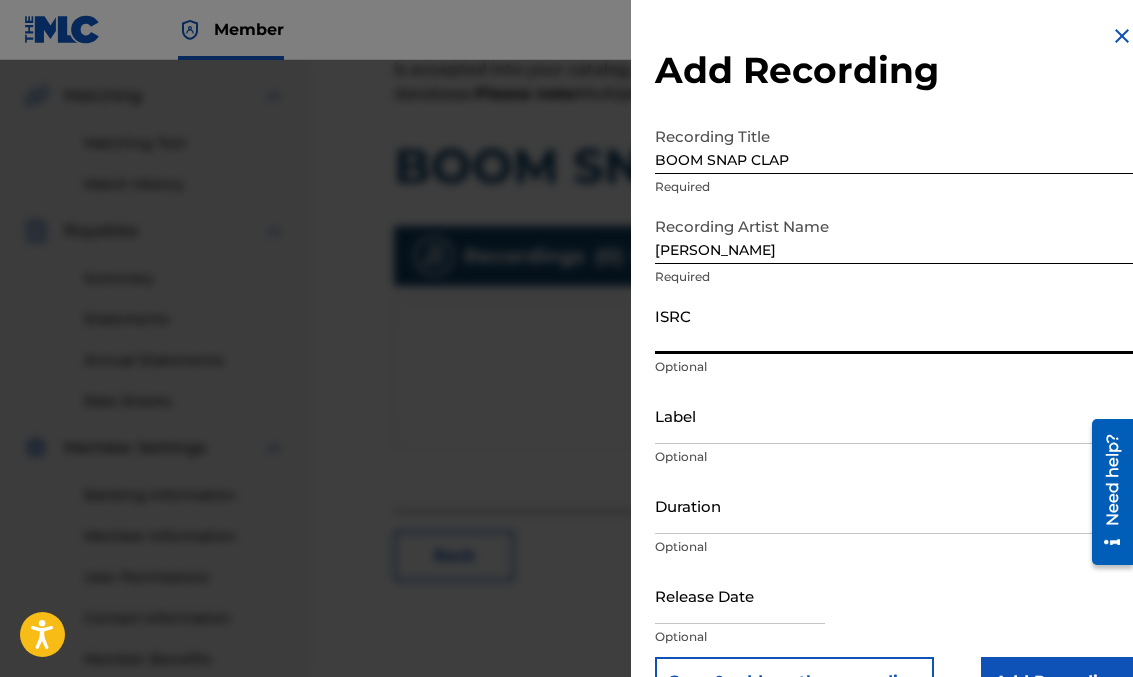 paste on "QZNWX2436928" 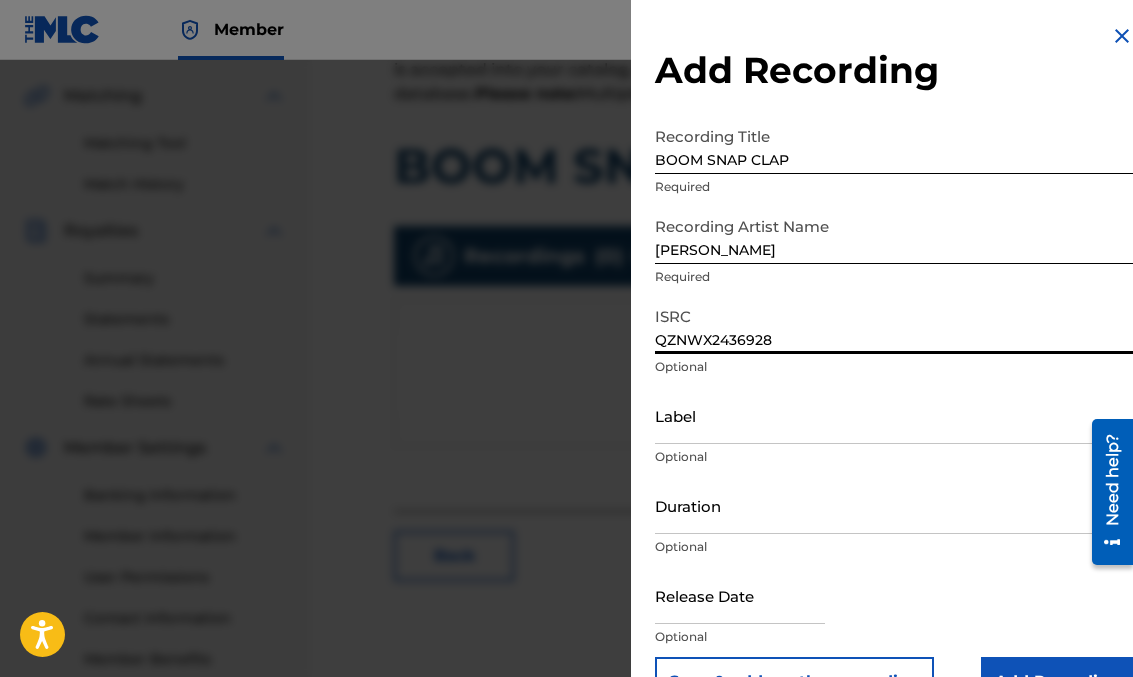 type on "QZNWX2436928" 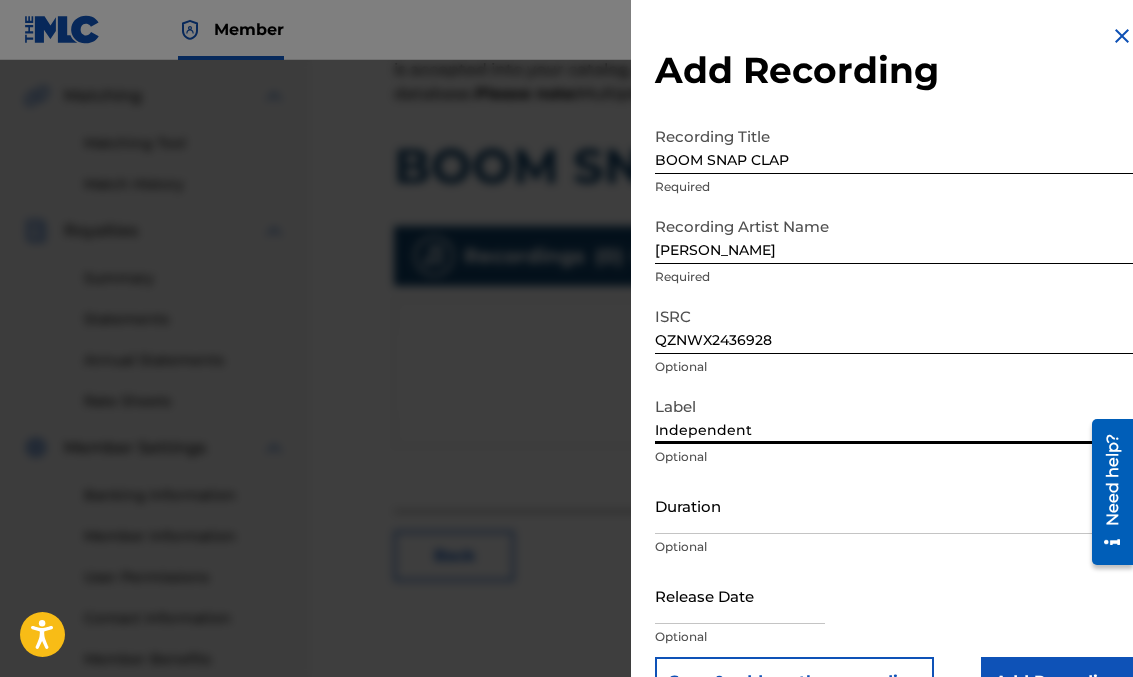 type on "Independent" 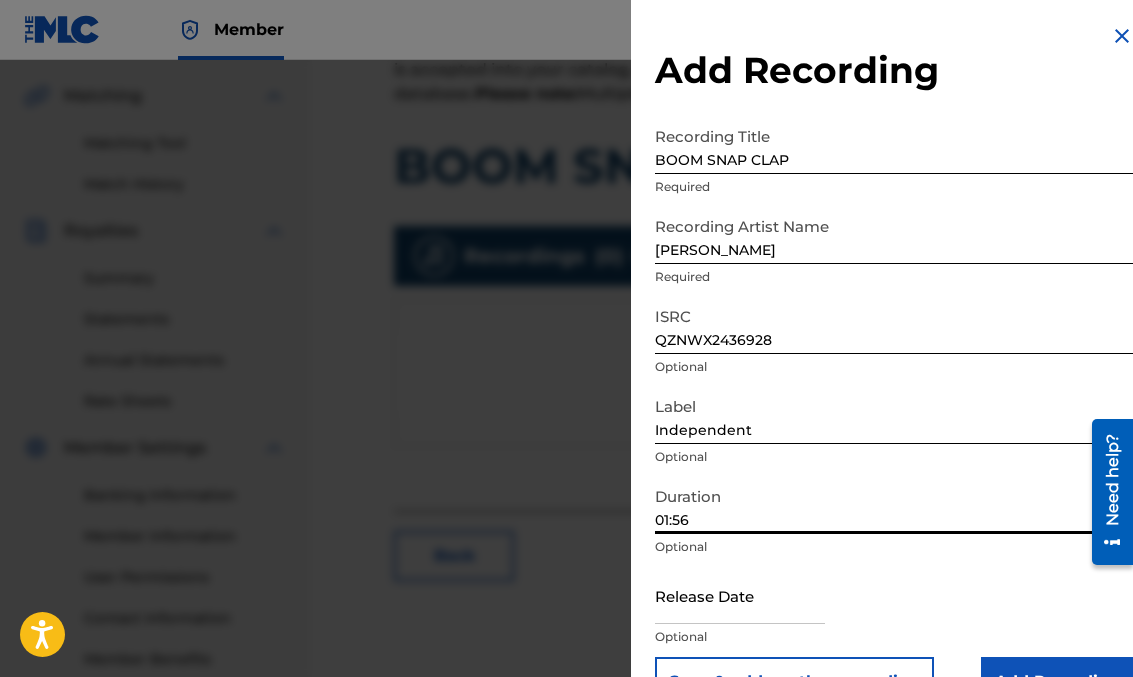 type on "01:56" 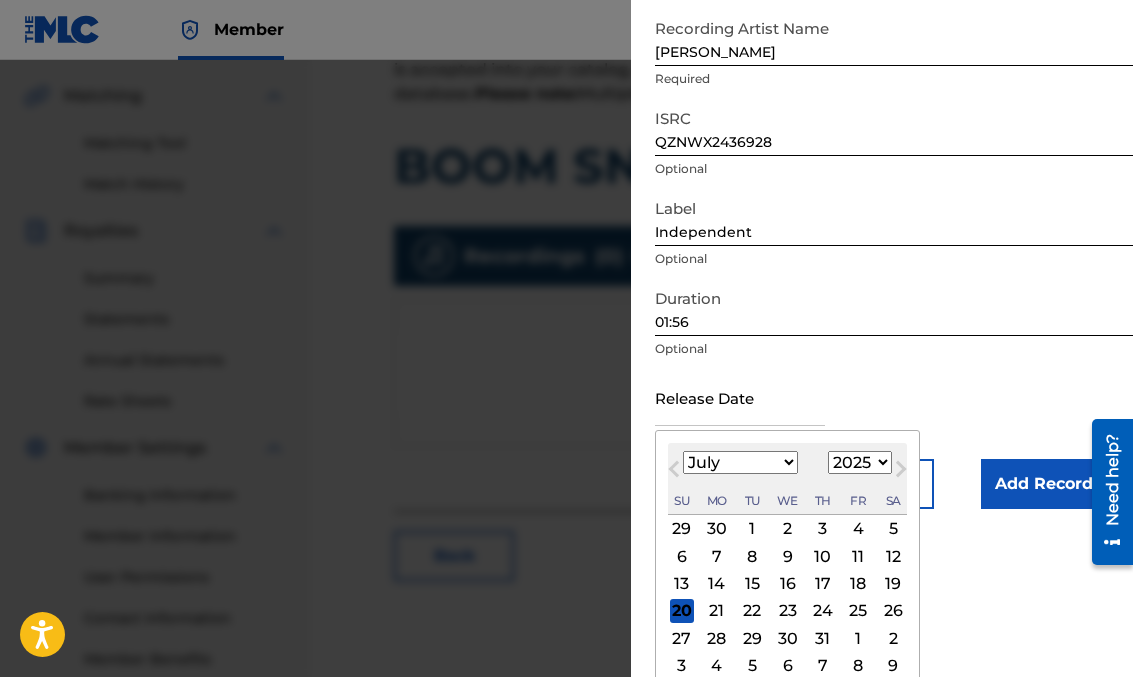 scroll, scrollTop: 211, scrollLeft: 0, axis: vertical 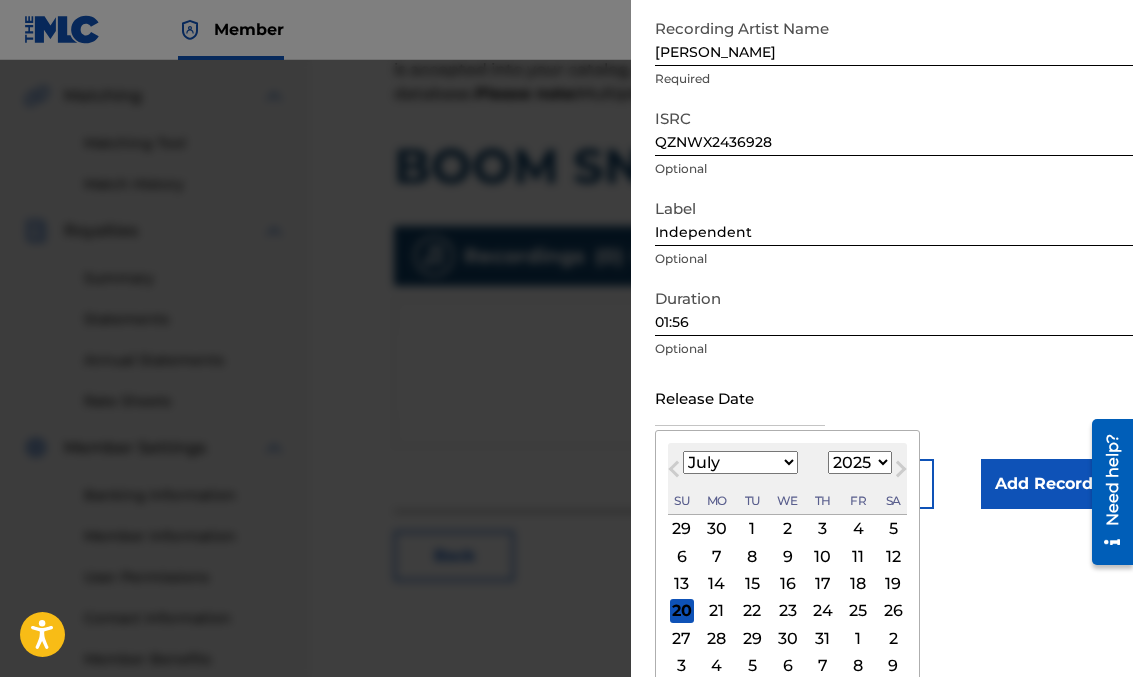 click on "19" at bounding box center (893, 584) 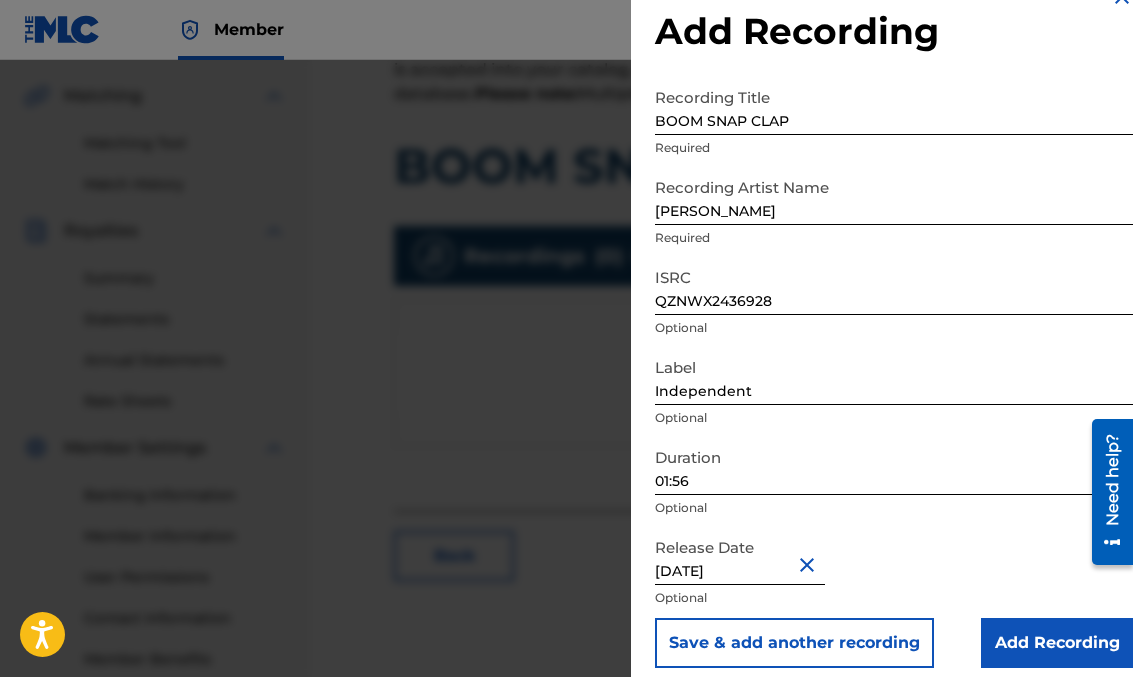 scroll, scrollTop: 54, scrollLeft: 0, axis: vertical 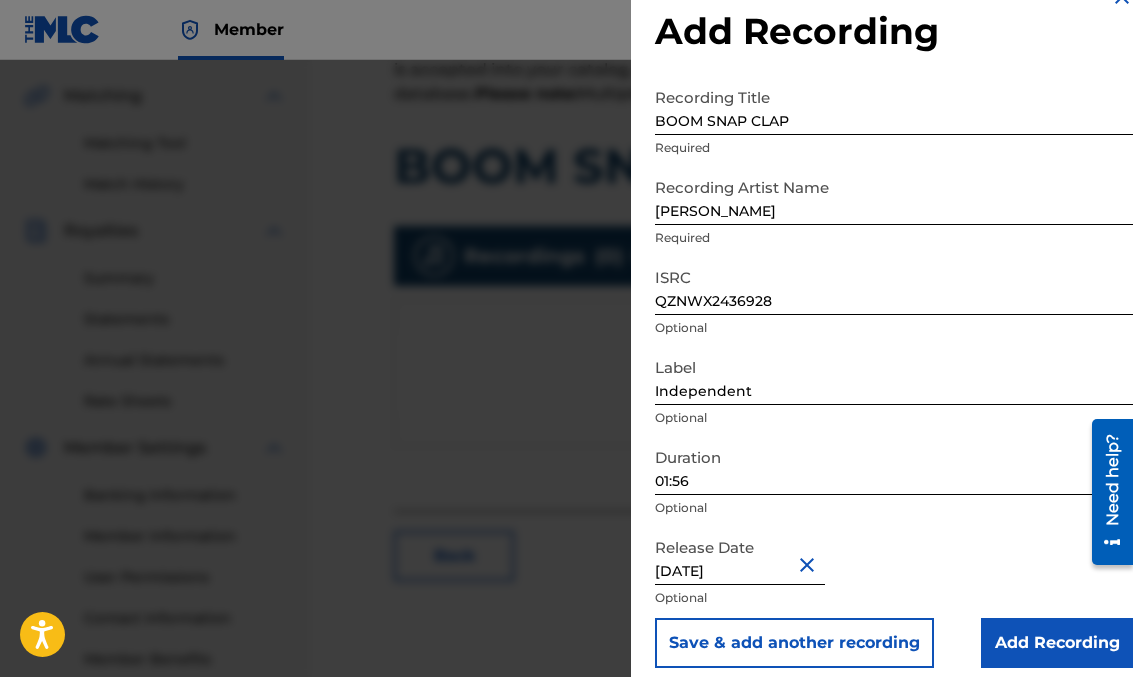 click on "[DATE]" at bounding box center (740, 556) 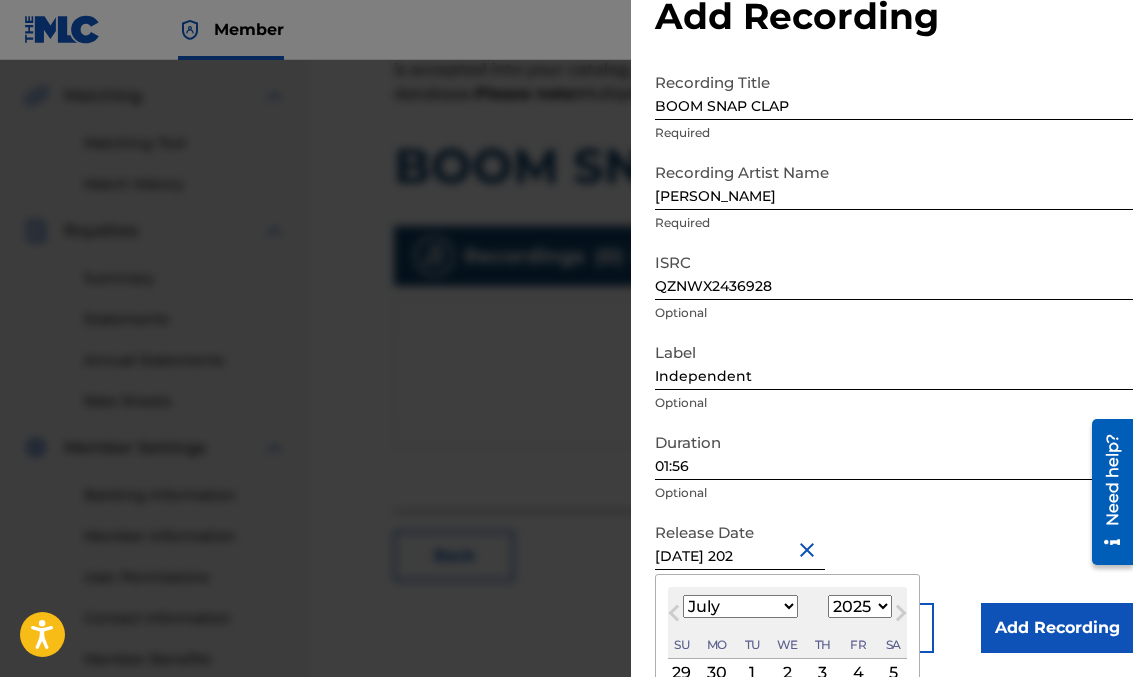 type on "[DATE]" 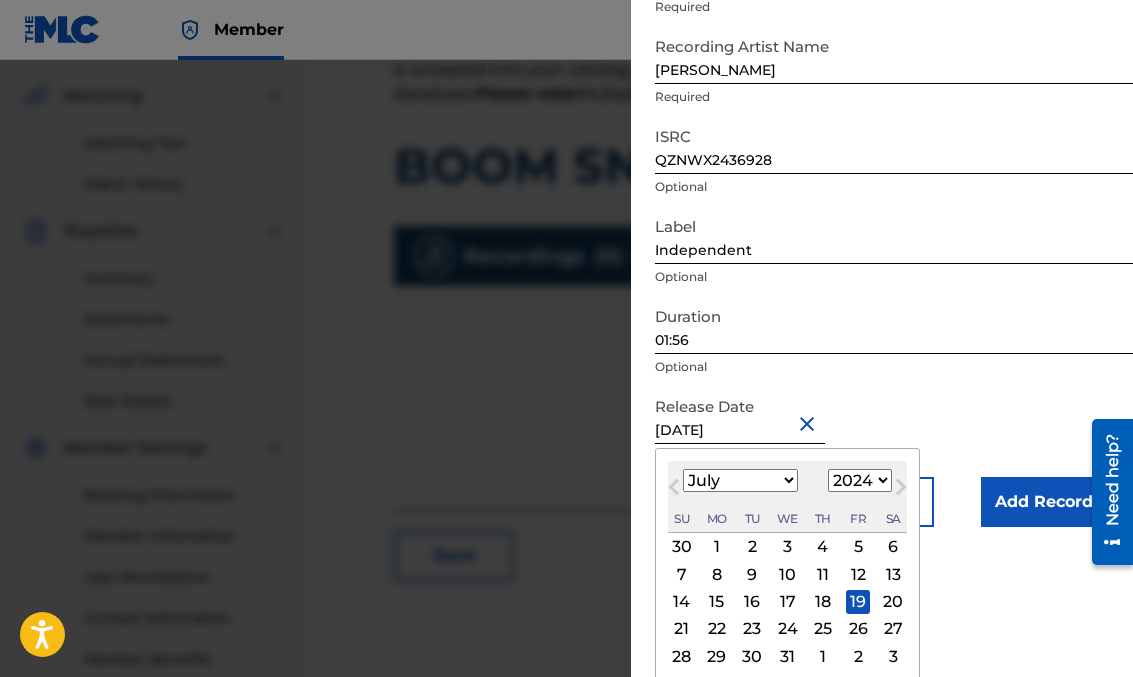 type on "[DATE]" 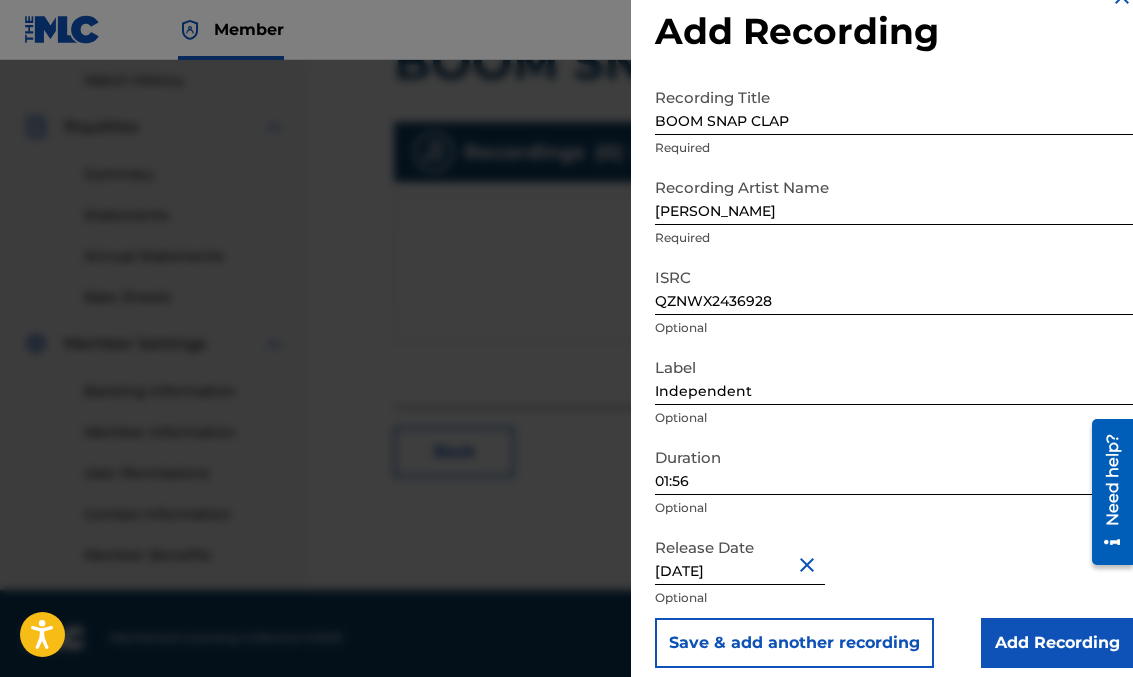 scroll, scrollTop: 555, scrollLeft: 0, axis: vertical 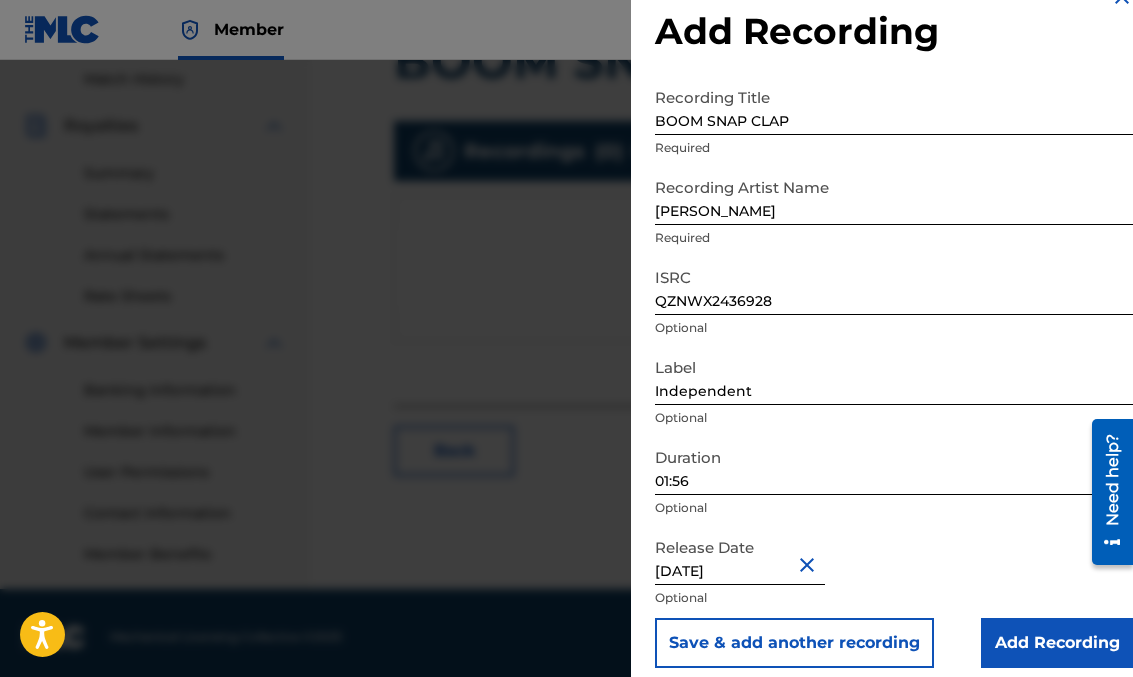 click on "Add Recording" at bounding box center (1057, 643) 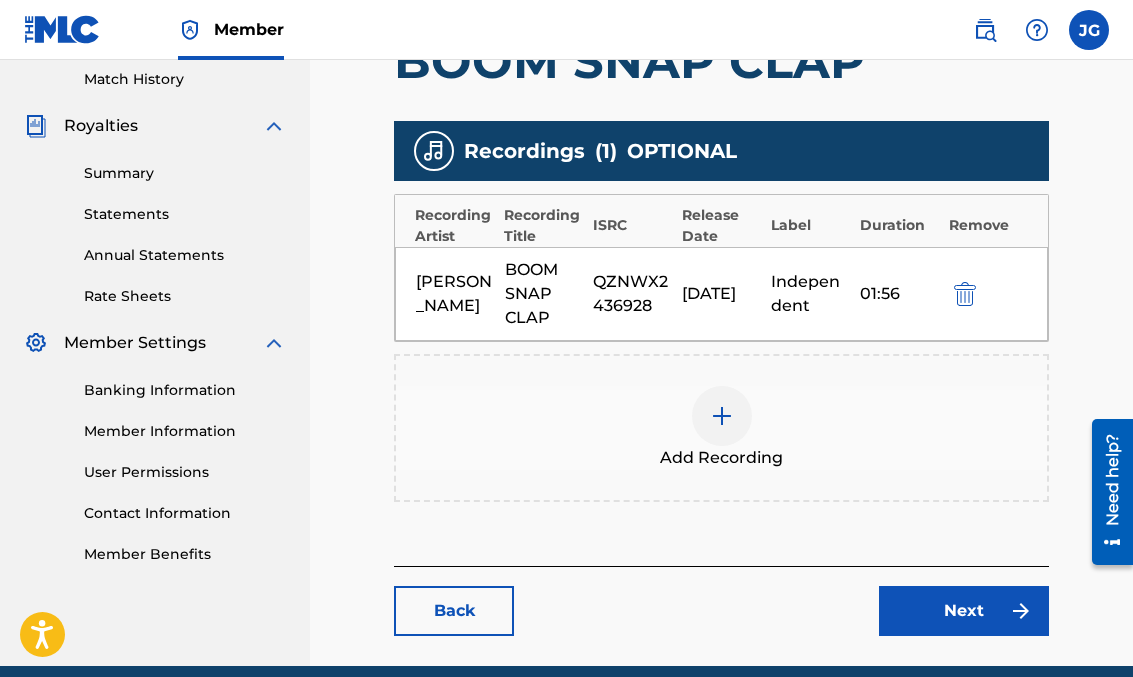 click on "Next" at bounding box center [964, 611] 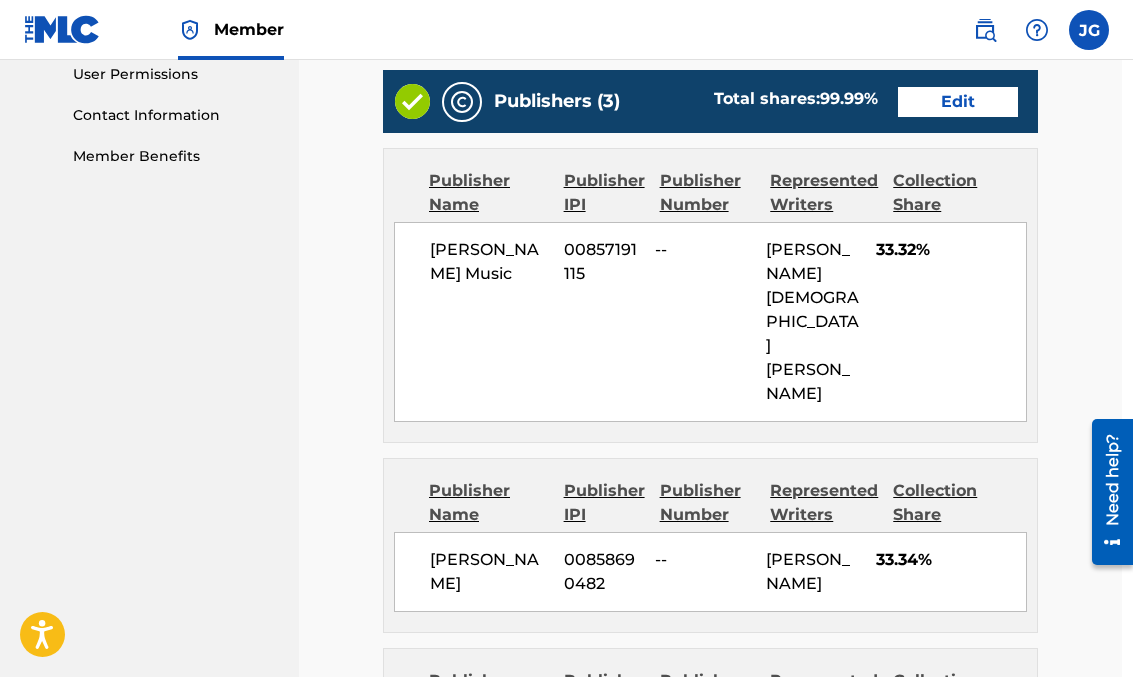 scroll, scrollTop: 948, scrollLeft: 11, axis: both 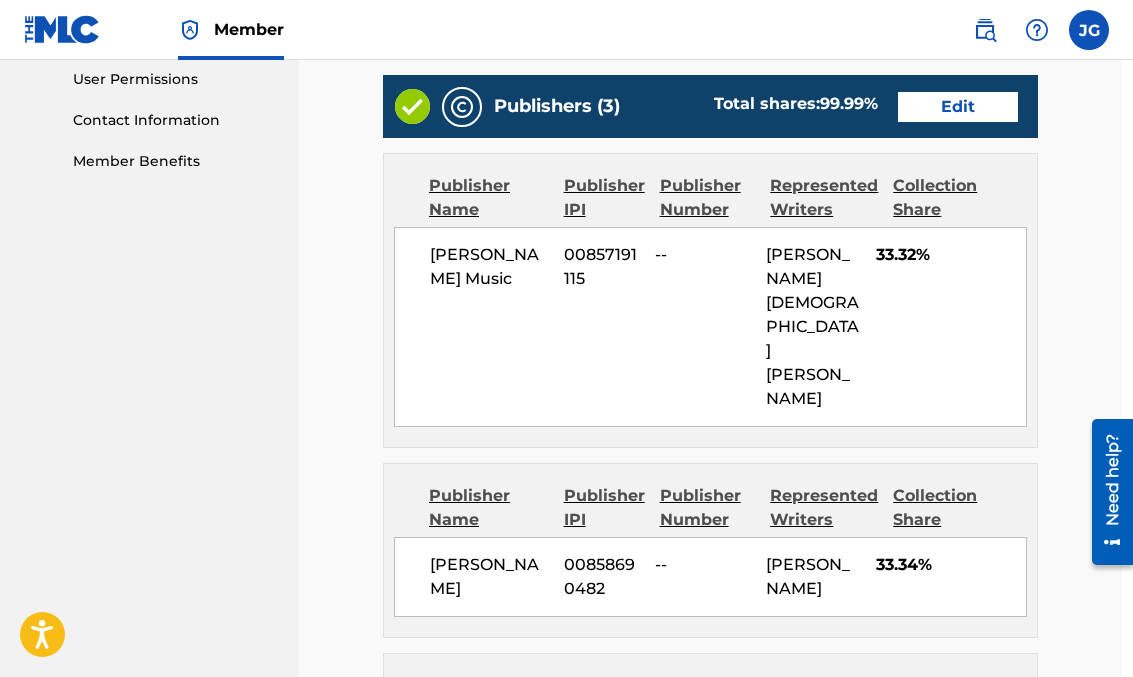 click on "Edit" at bounding box center [958, 107] 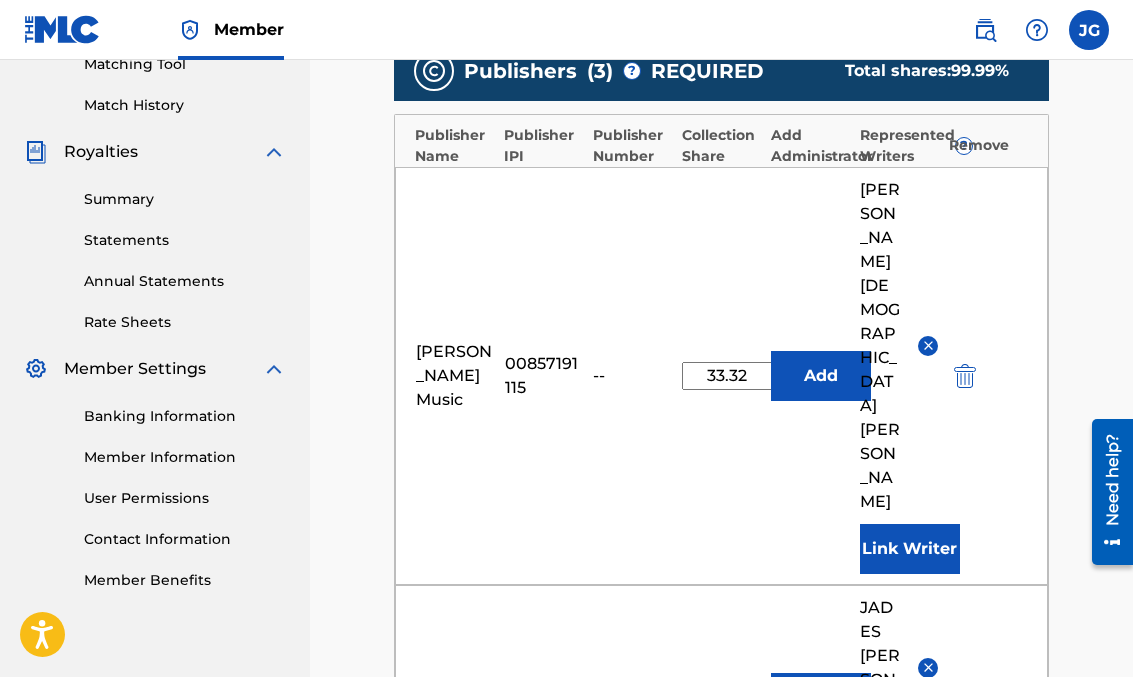 scroll, scrollTop: 531, scrollLeft: 0, axis: vertical 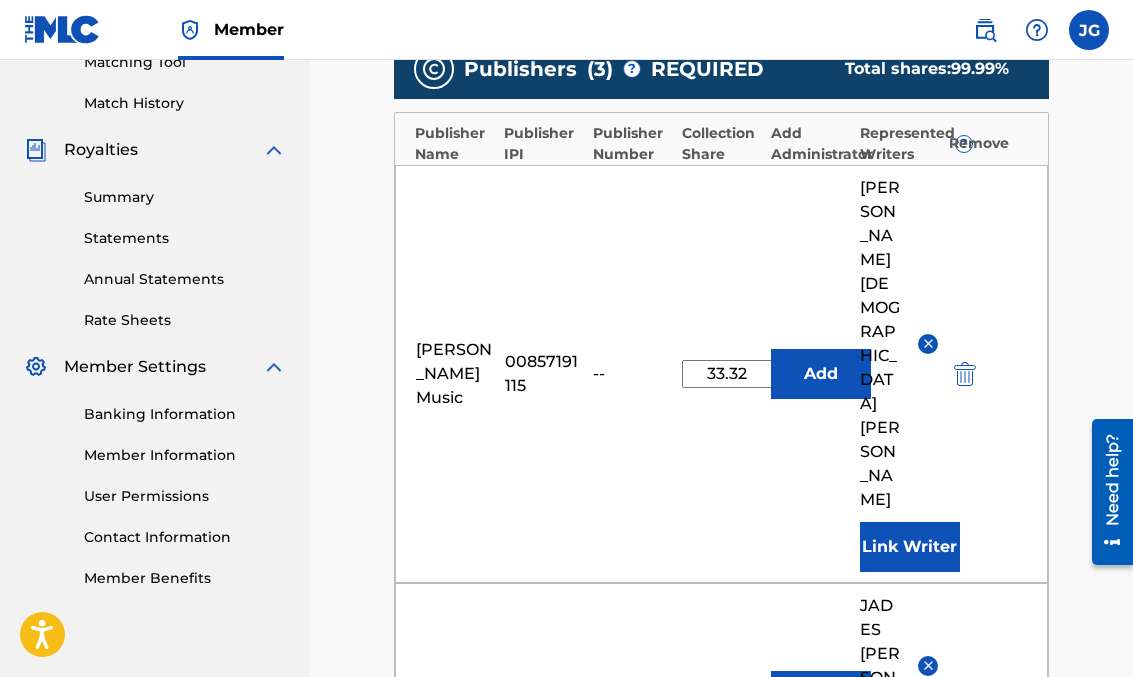 click on "33.32" at bounding box center (727, 374) 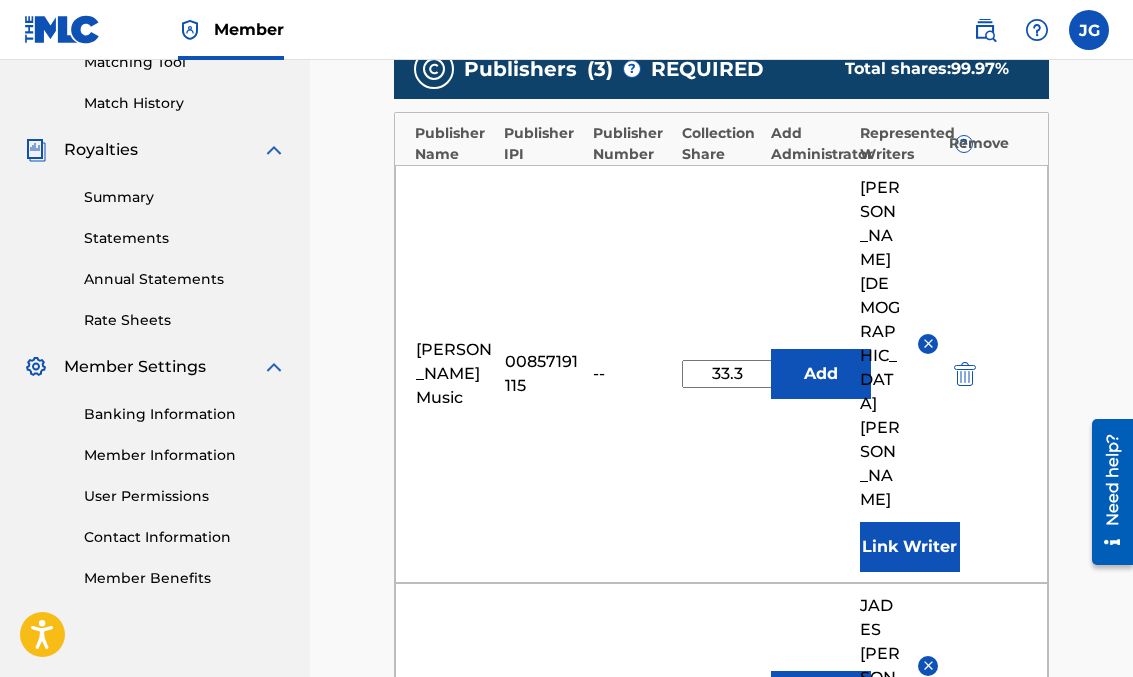 type on "33.33" 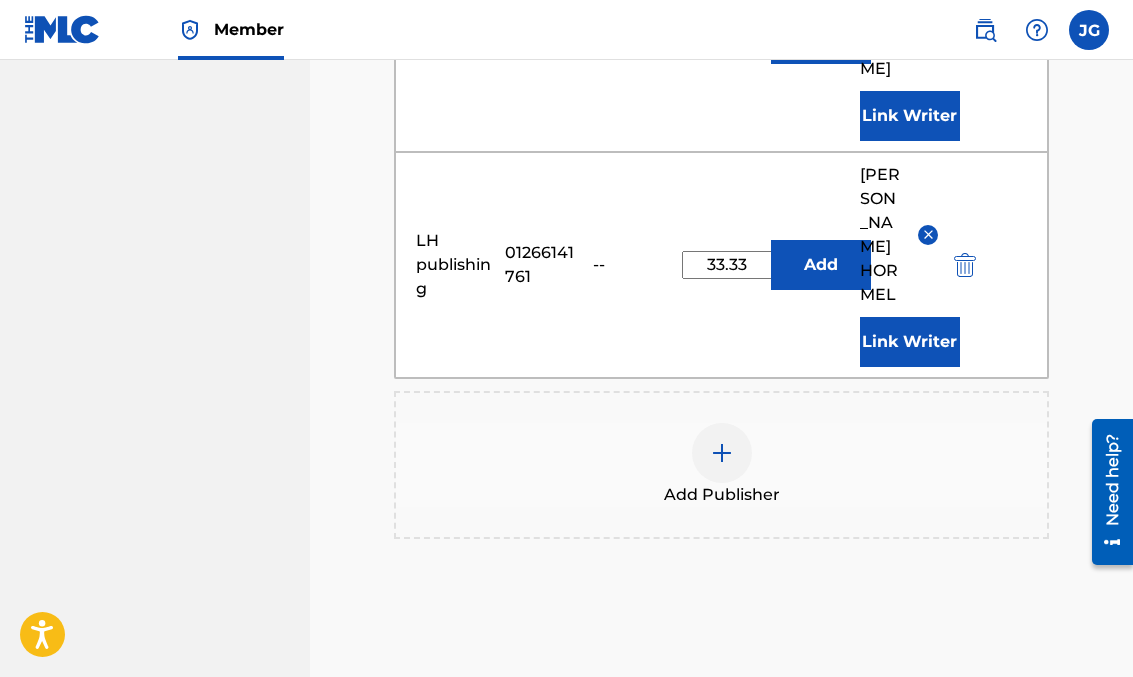 scroll, scrollTop: 1186, scrollLeft: 0, axis: vertical 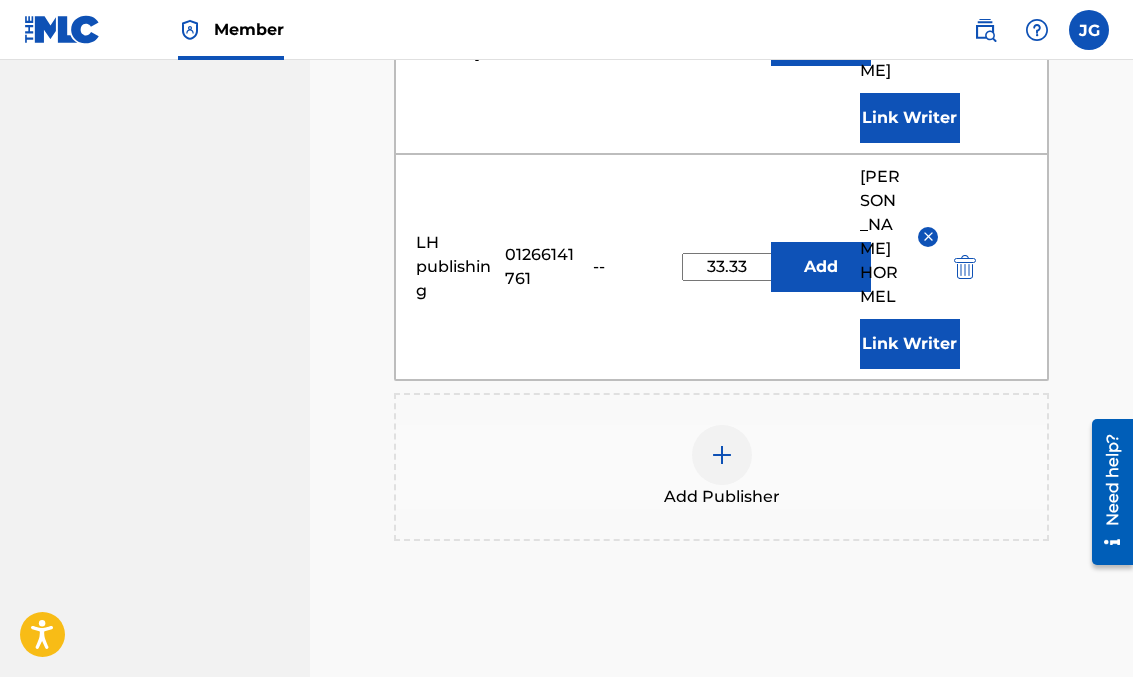 click on "Next" at bounding box center [964, 742] 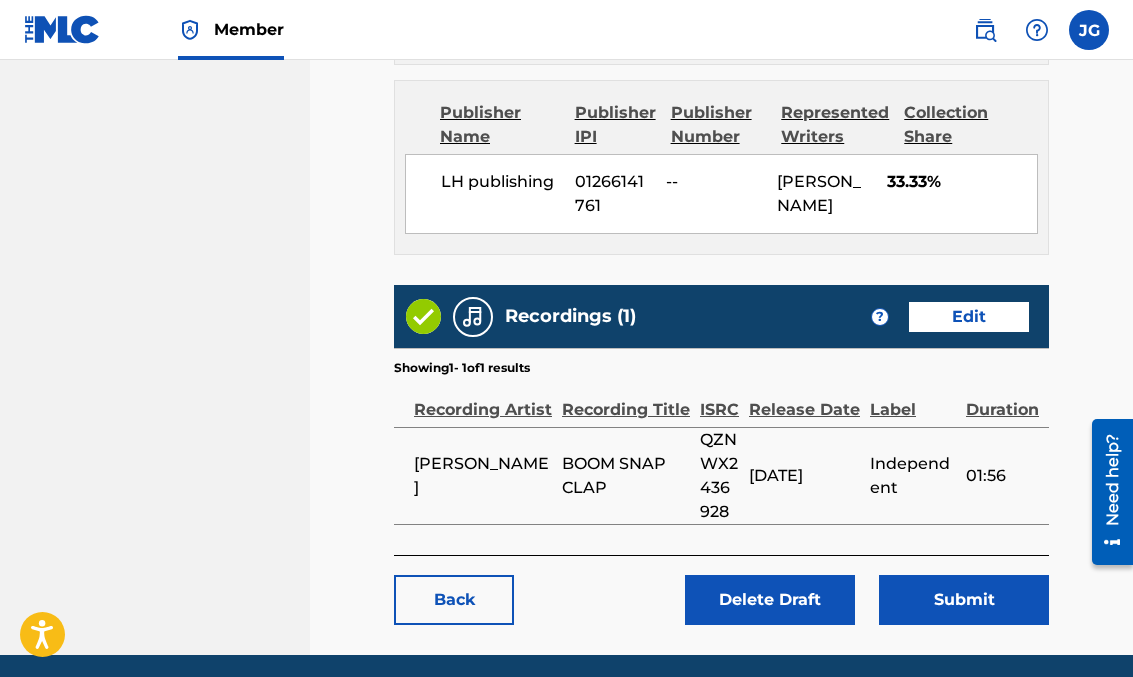 scroll, scrollTop: 1519, scrollLeft: 0, axis: vertical 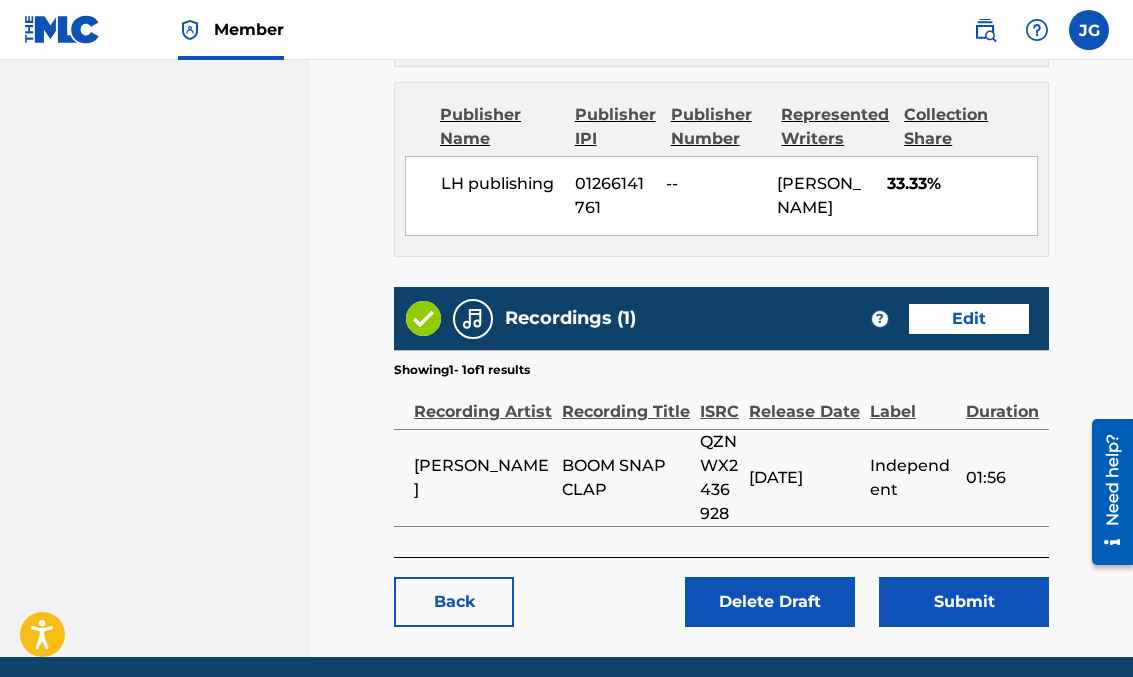 click on "Submit" at bounding box center (964, 602) 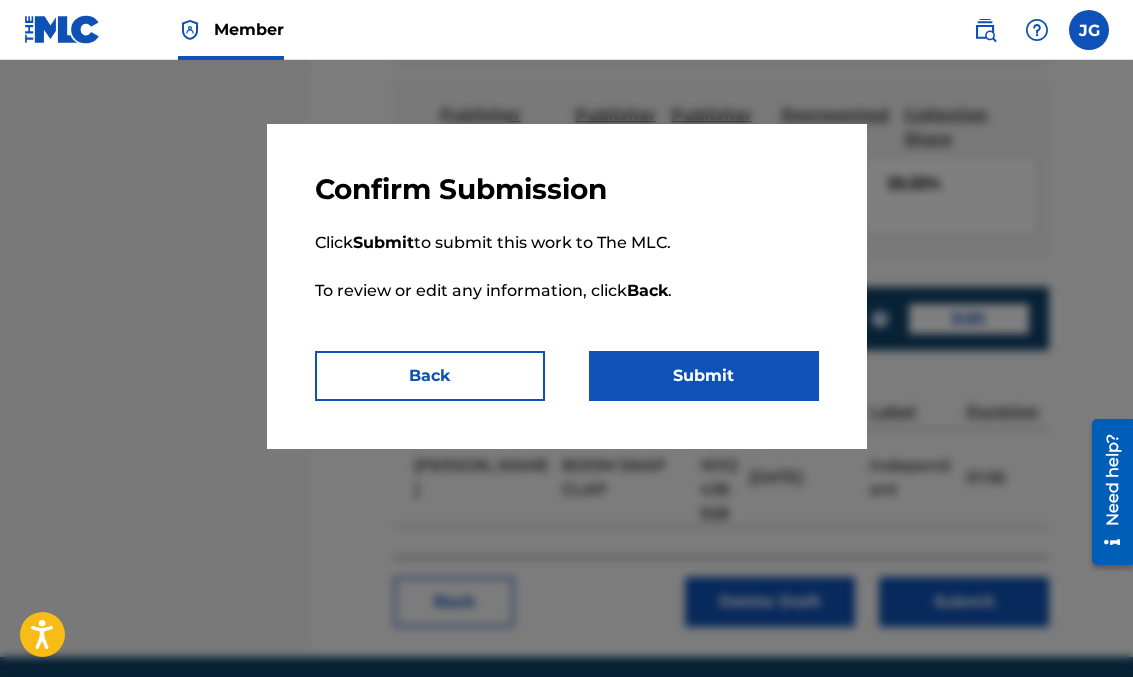 click on "Submit" at bounding box center [704, 376] 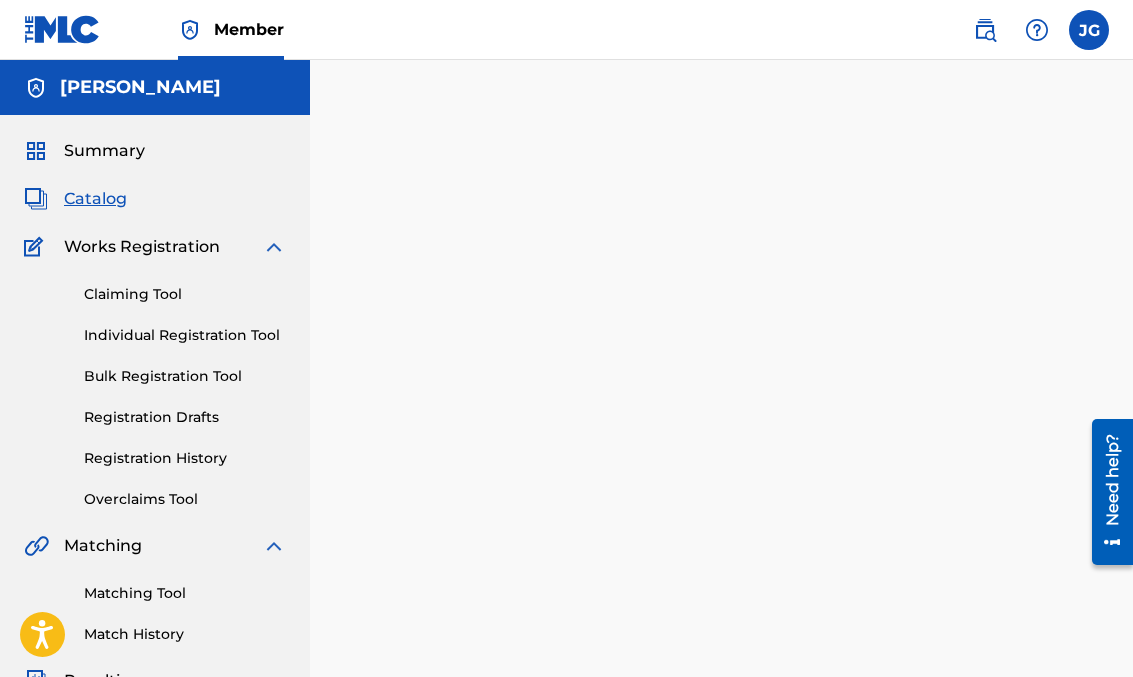 scroll, scrollTop: 0, scrollLeft: 0, axis: both 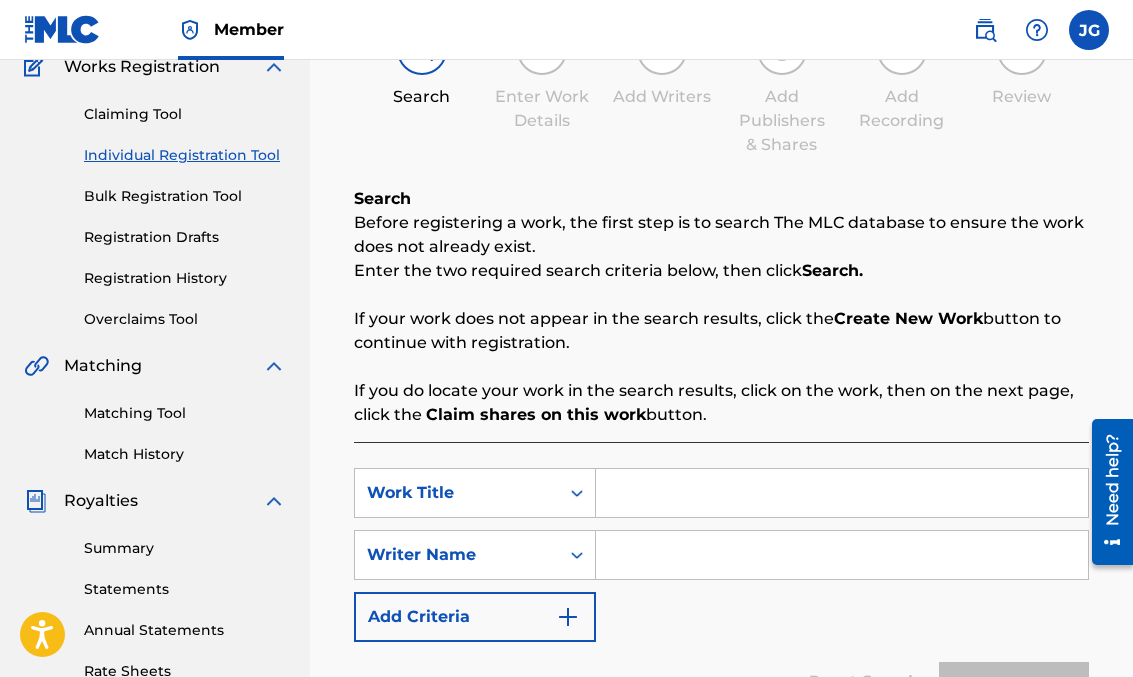 click at bounding box center (842, 493) 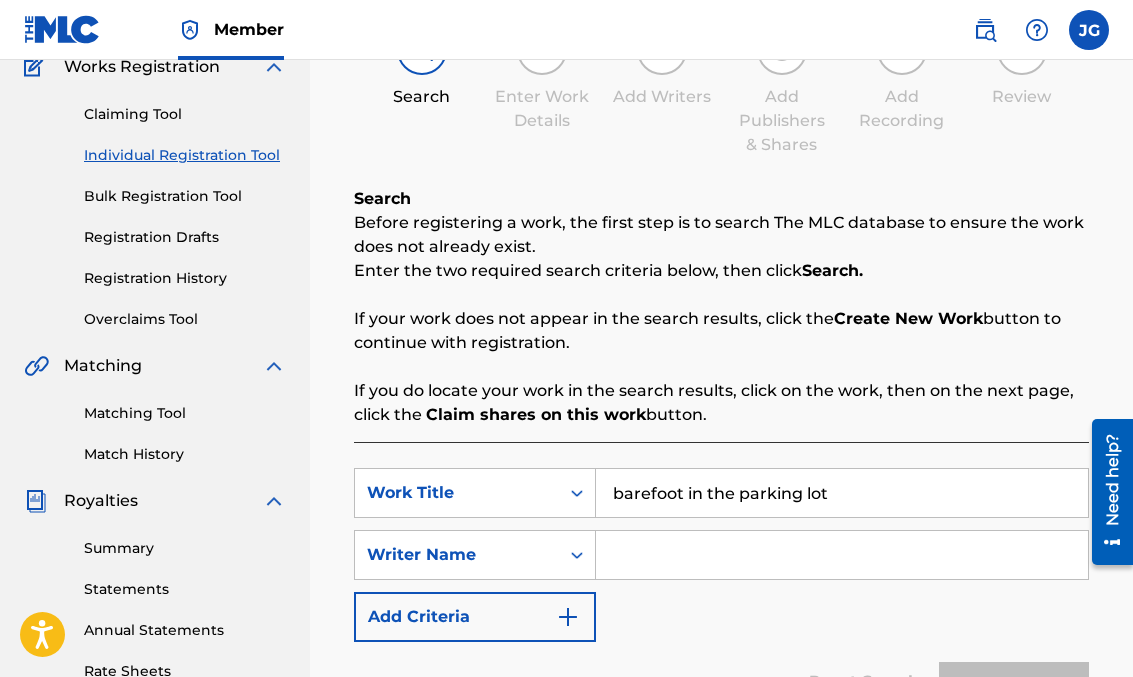 type on "barefoot in the parking lot" 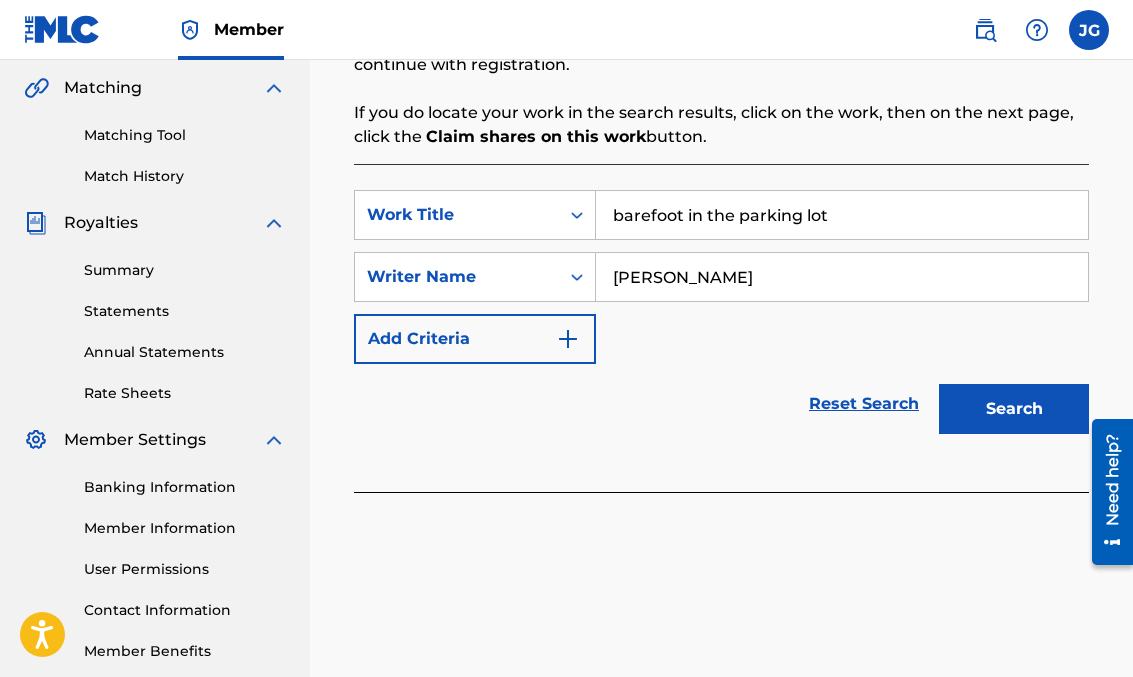 scroll, scrollTop: 468, scrollLeft: 0, axis: vertical 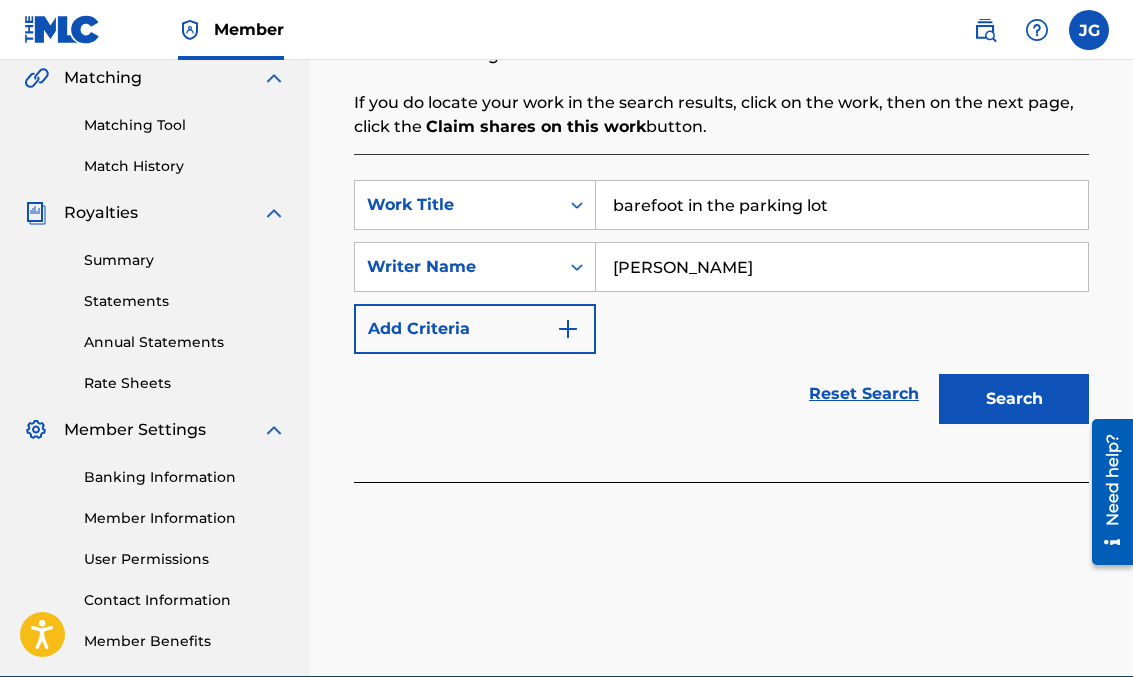 type on "[PERSON_NAME]" 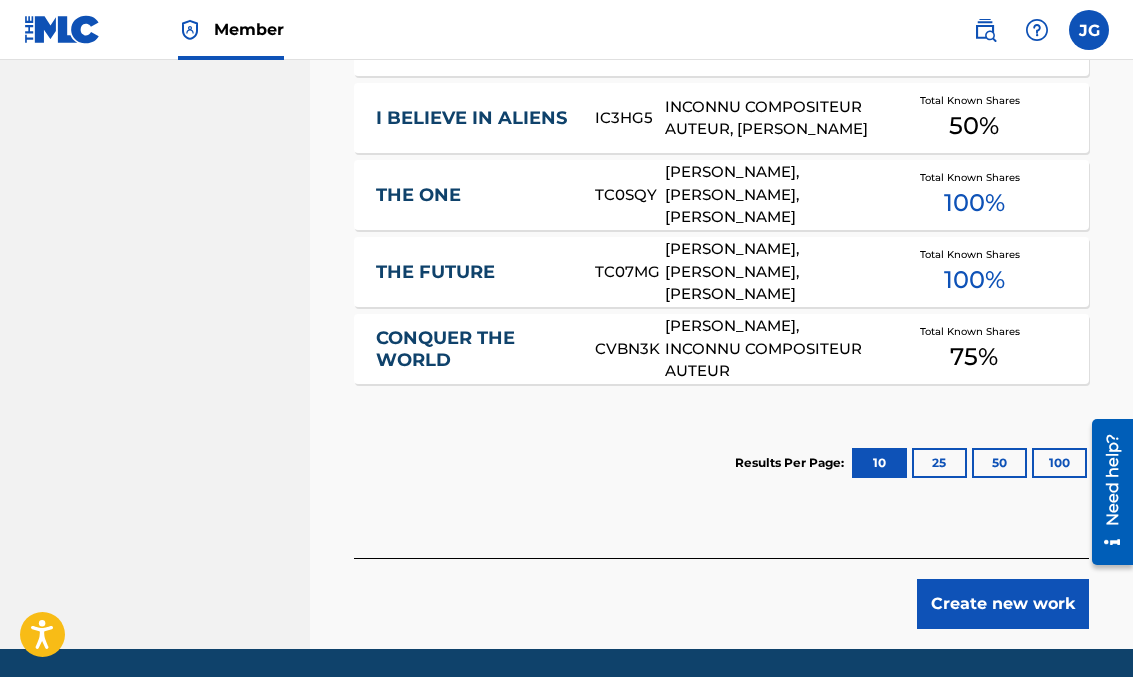 scroll, scrollTop: 1112, scrollLeft: 0, axis: vertical 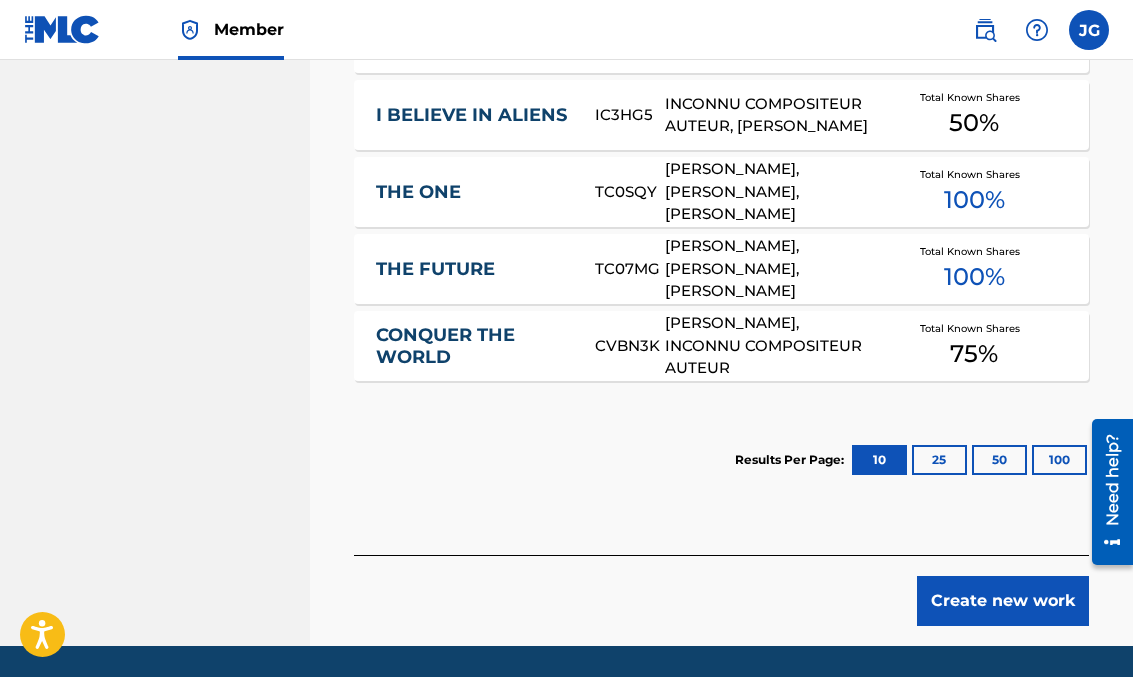click on "25" at bounding box center (939, 460) 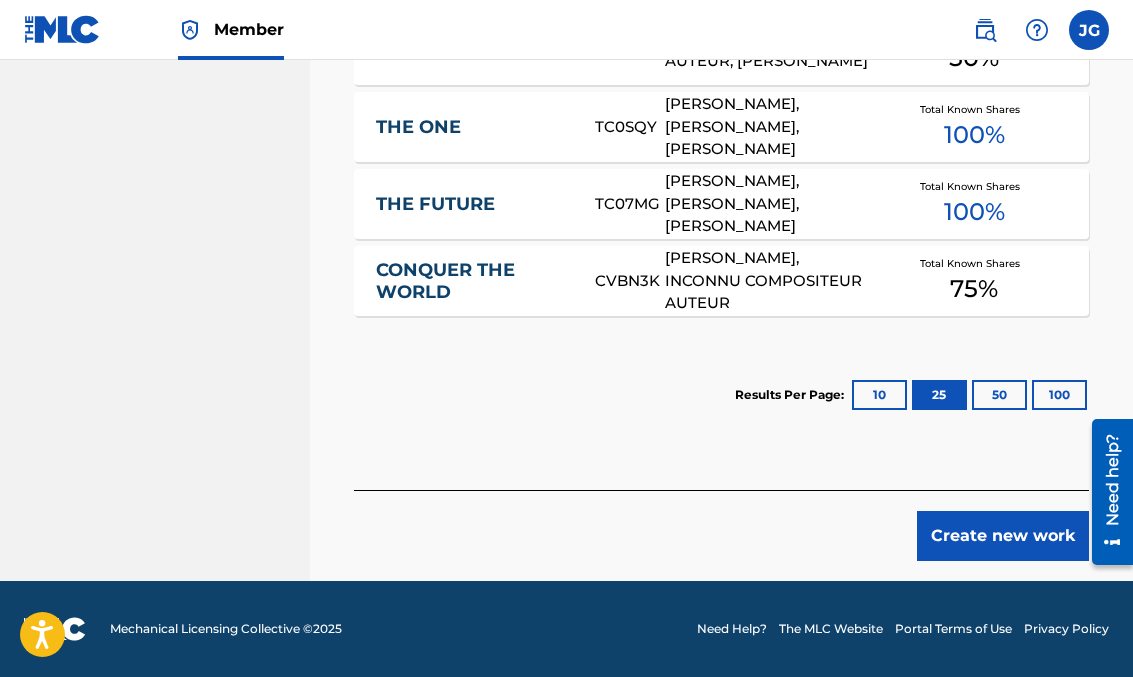 click on "50" at bounding box center [999, 395] 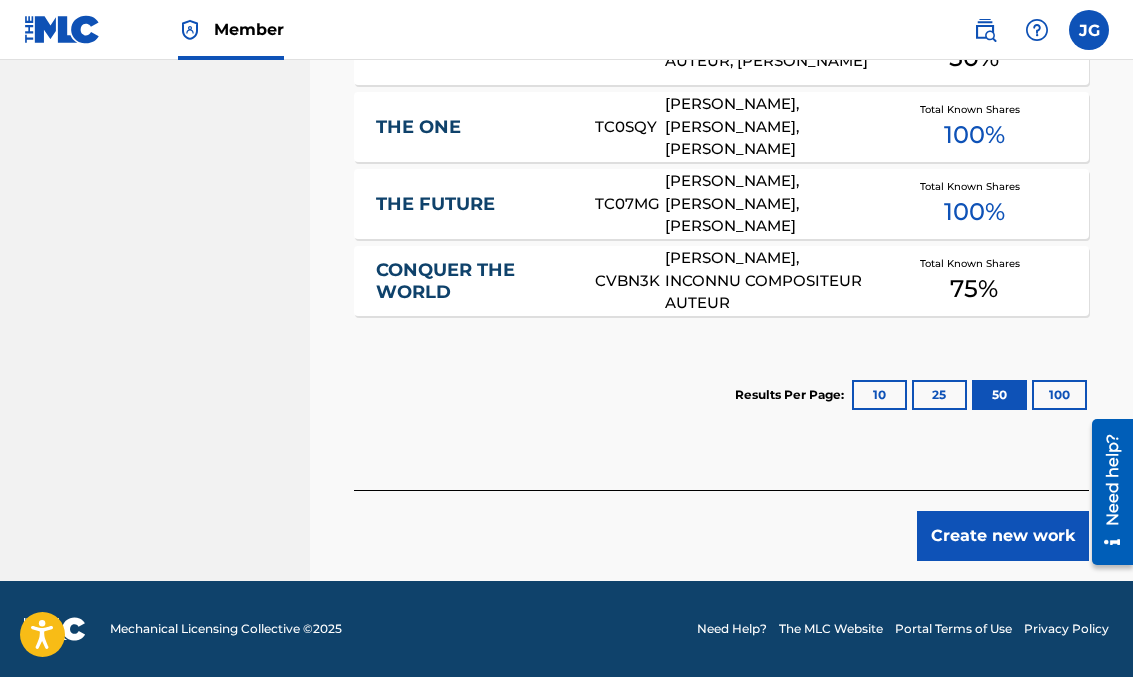 scroll, scrollTop: 1177, scrollLeft: 0, axis: vertical 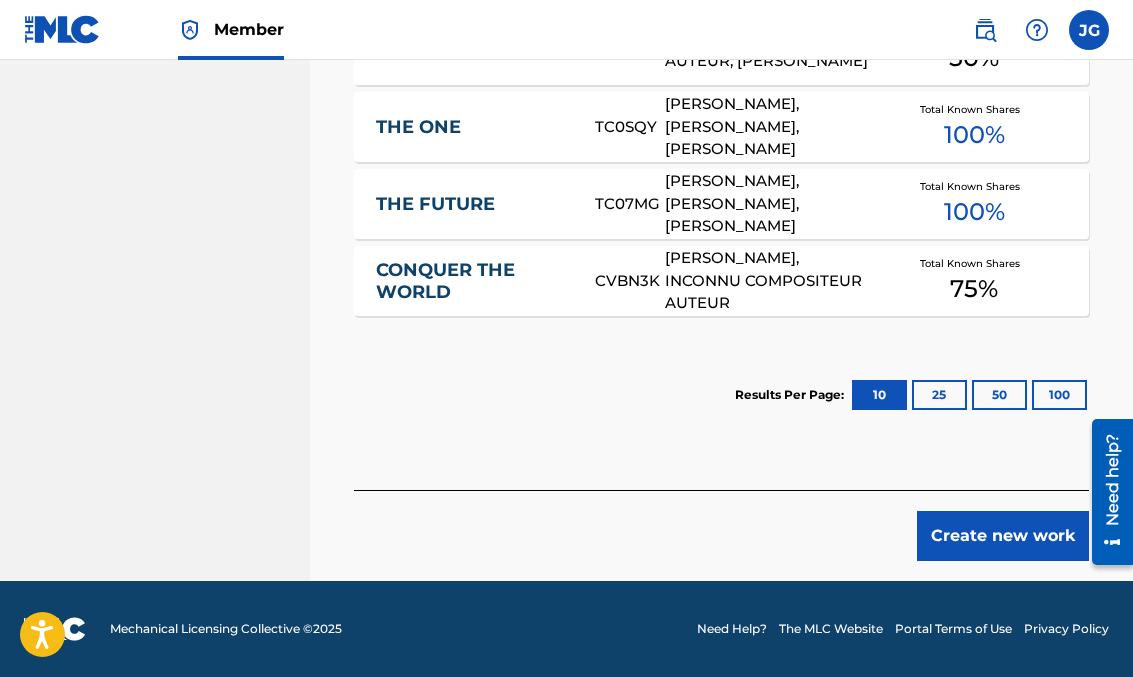 click on "Create new work" at bounding box center (1003, 536) 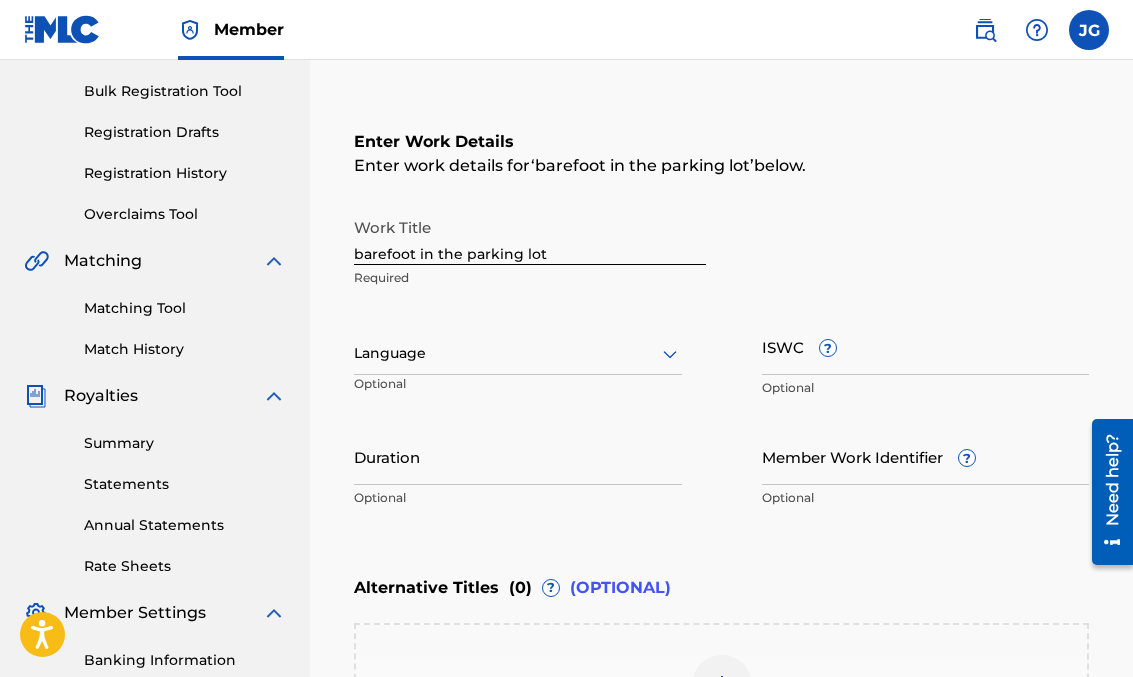 scroll, scrollTop: 185, scrollLeft: 0, axis: vertical 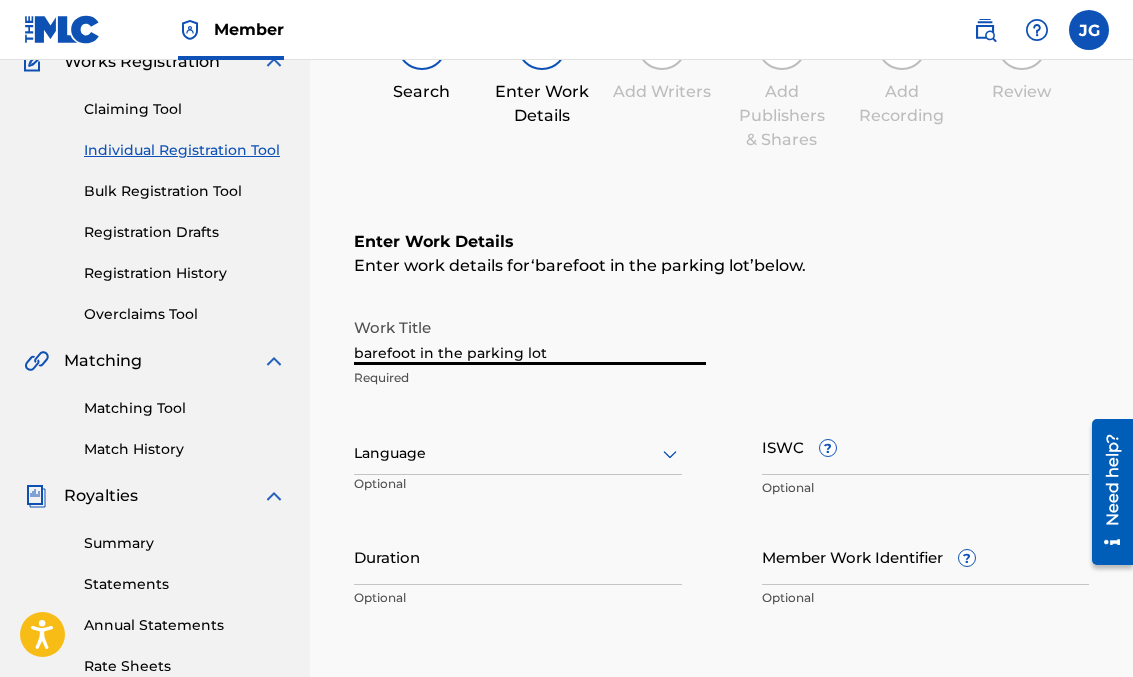 click on "barefoot in the parking lot" at bounding box center [530, 336] 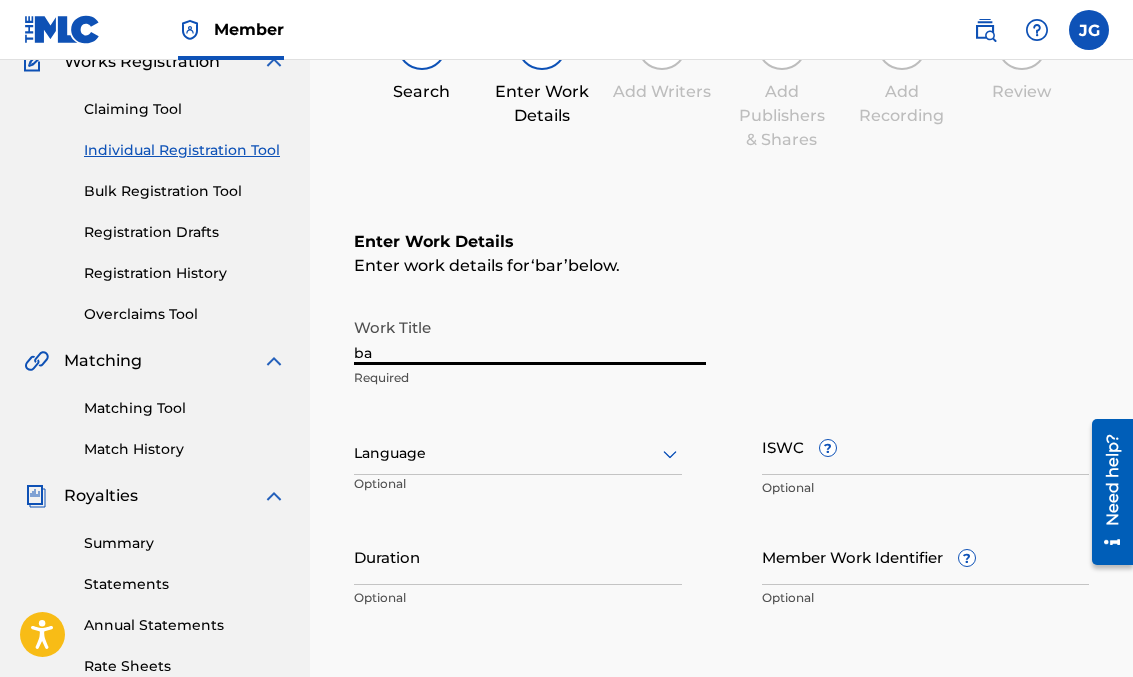 type on "b" 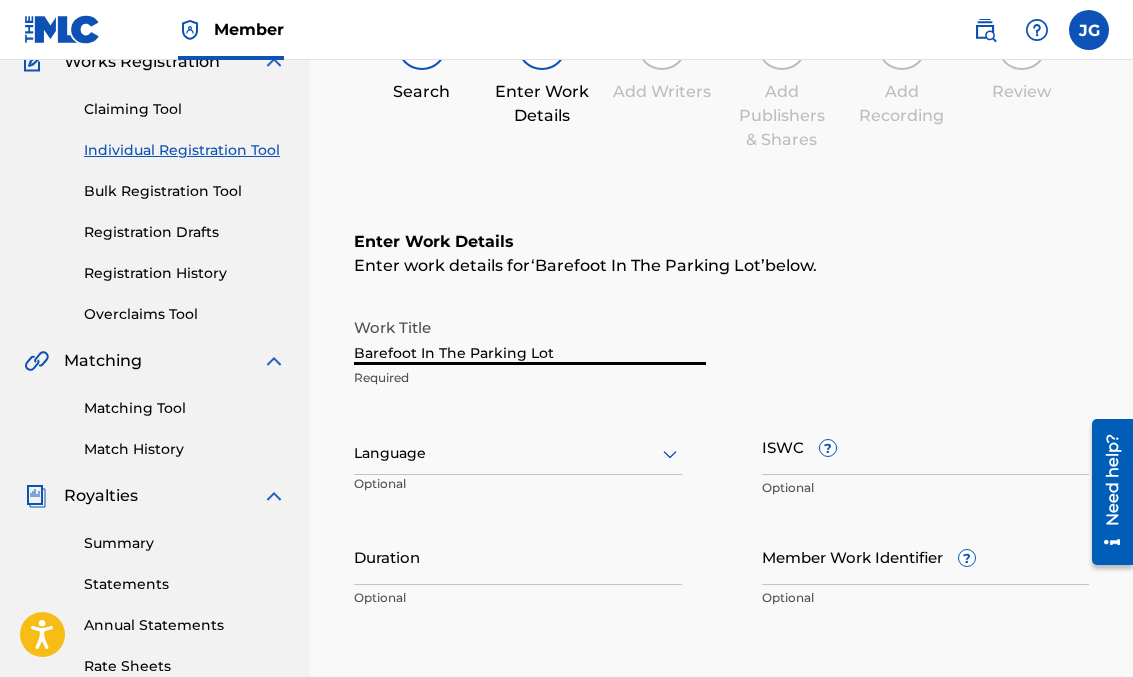 type on "Barefoot In The Parking Lot" 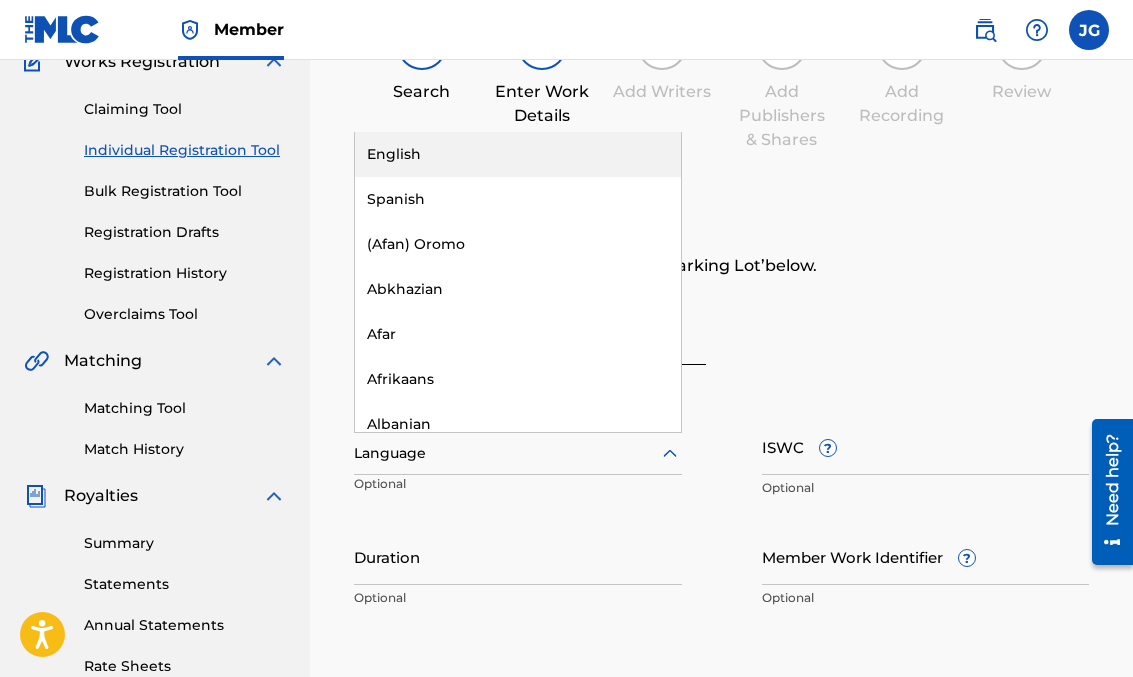 click on "English" at bounding box center [518, 154] 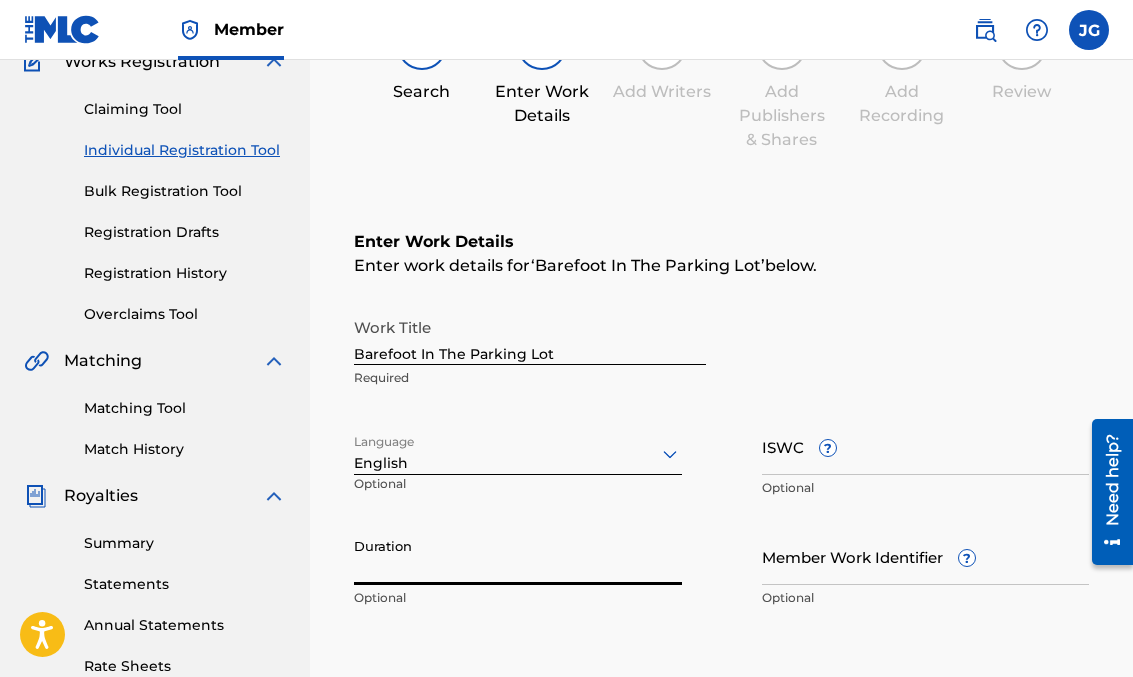 click on "Duration" at bounding box center (518, 556) 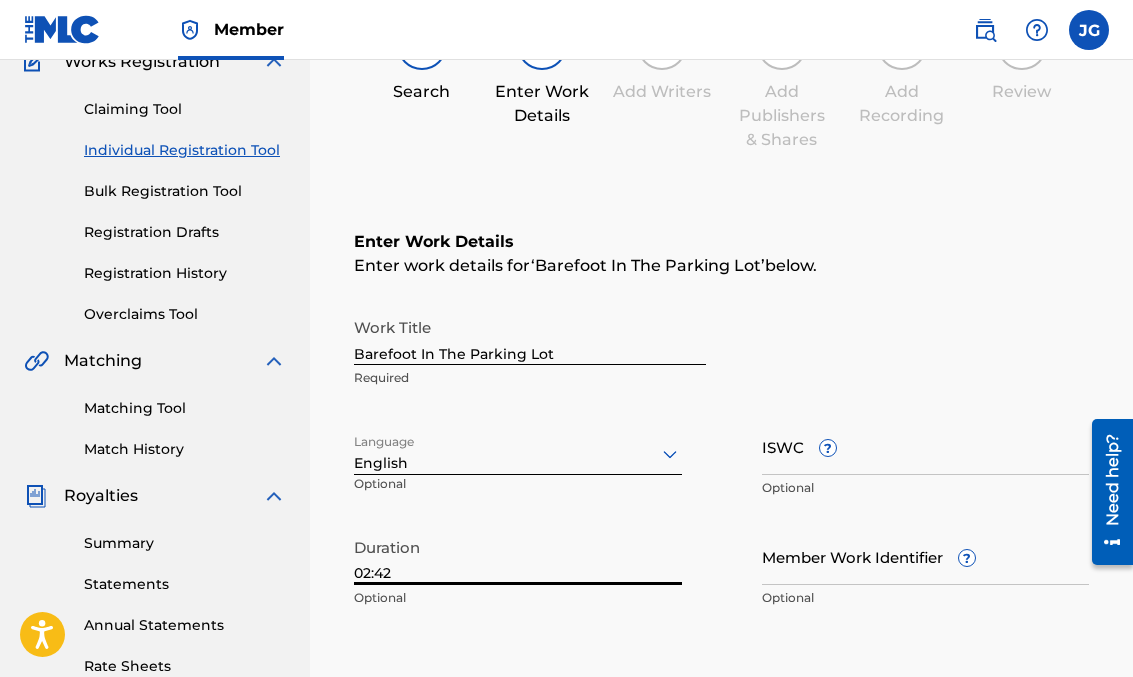 type on "02:42" 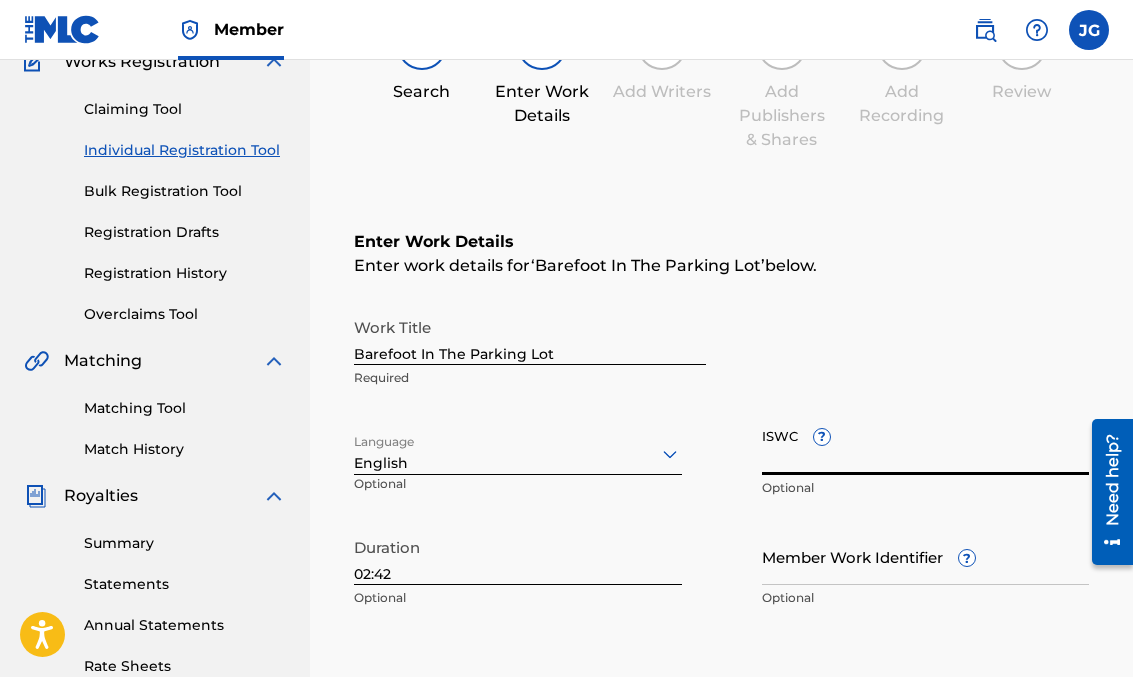click on "ISWC   ?" at bounding box center [926, 446] 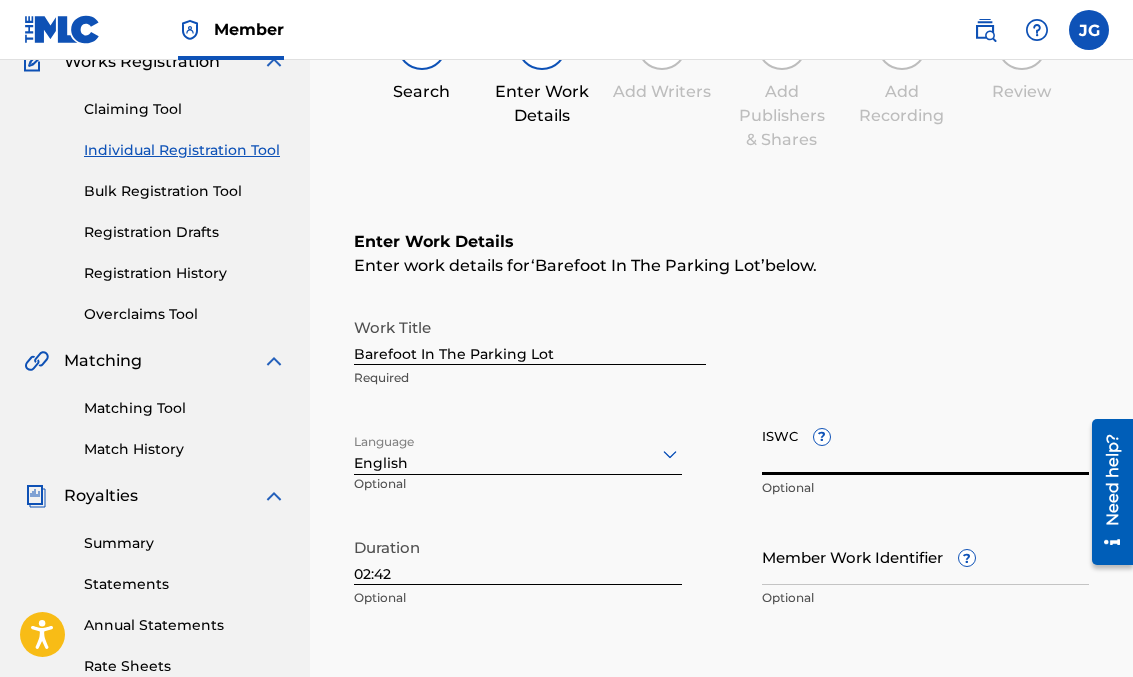 paste on "T3199244269" 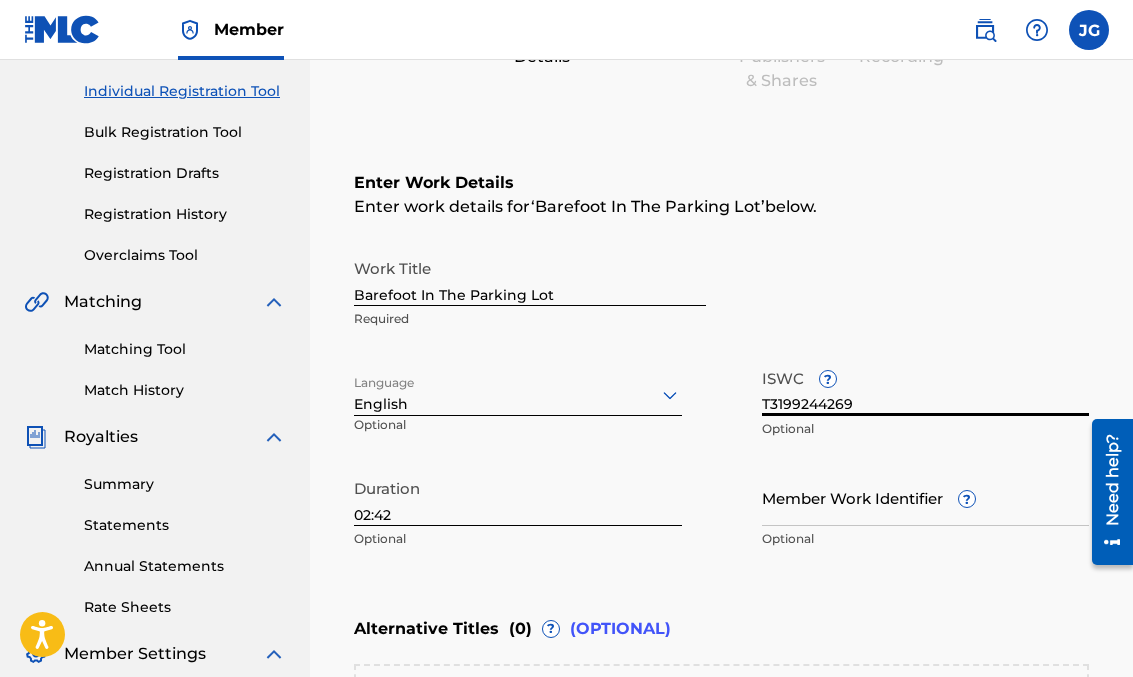 scroll, scrollTop: 253, scrollLeft: 0, axis: vertical 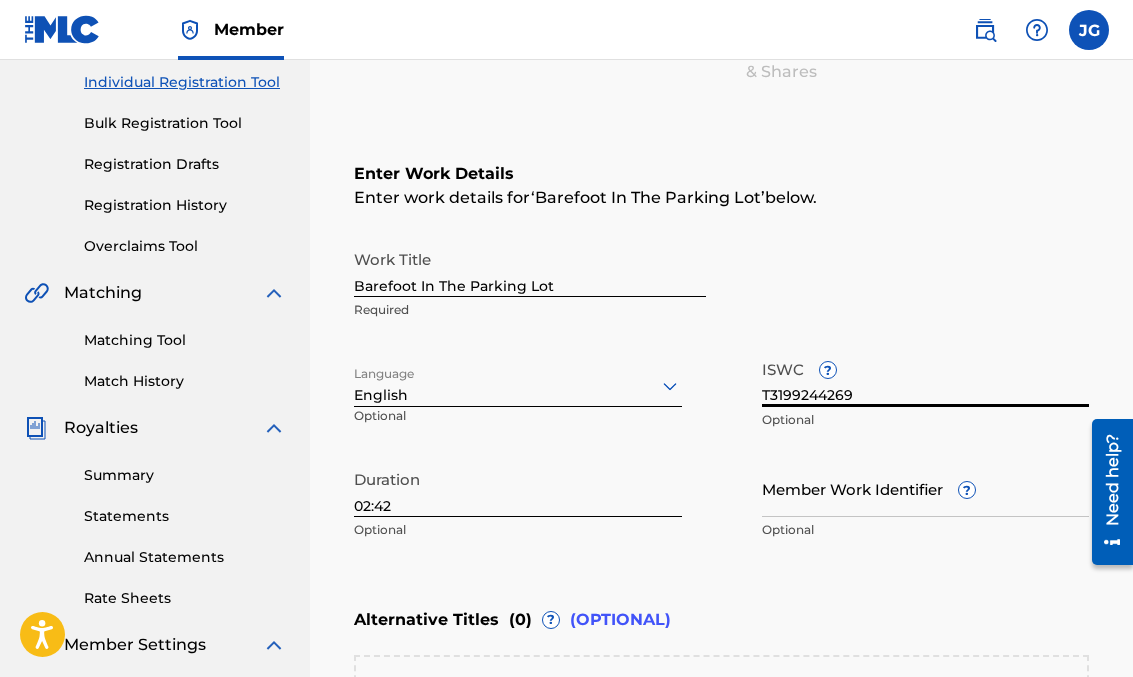 type on "T3199244269" 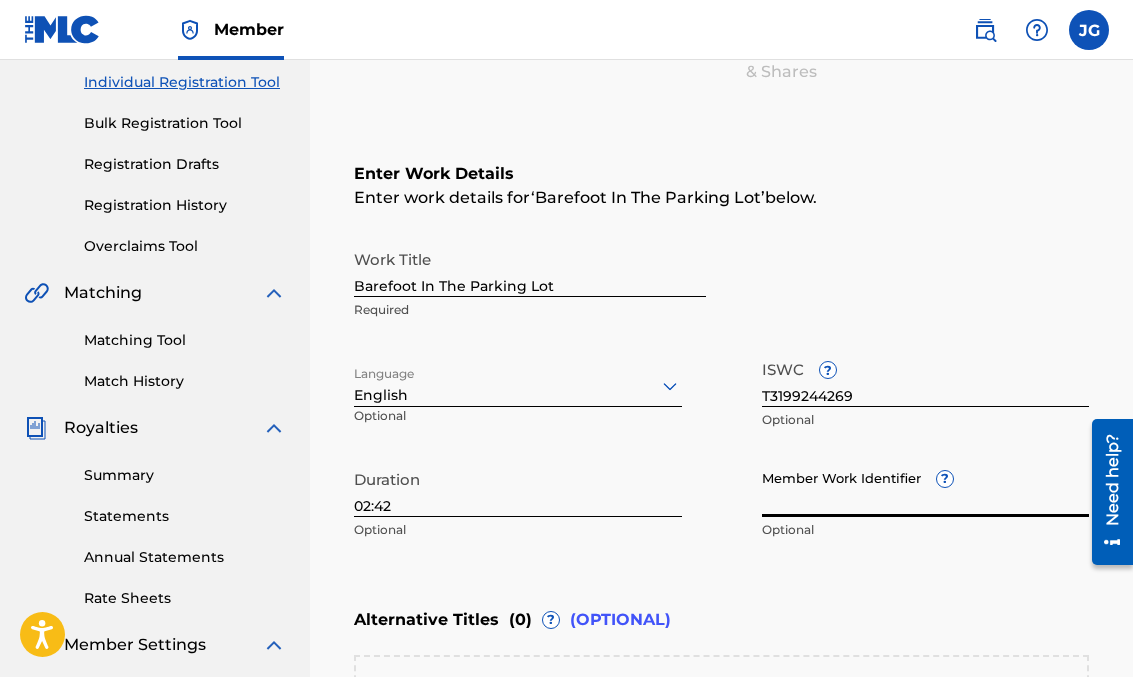 paste on "921262820" 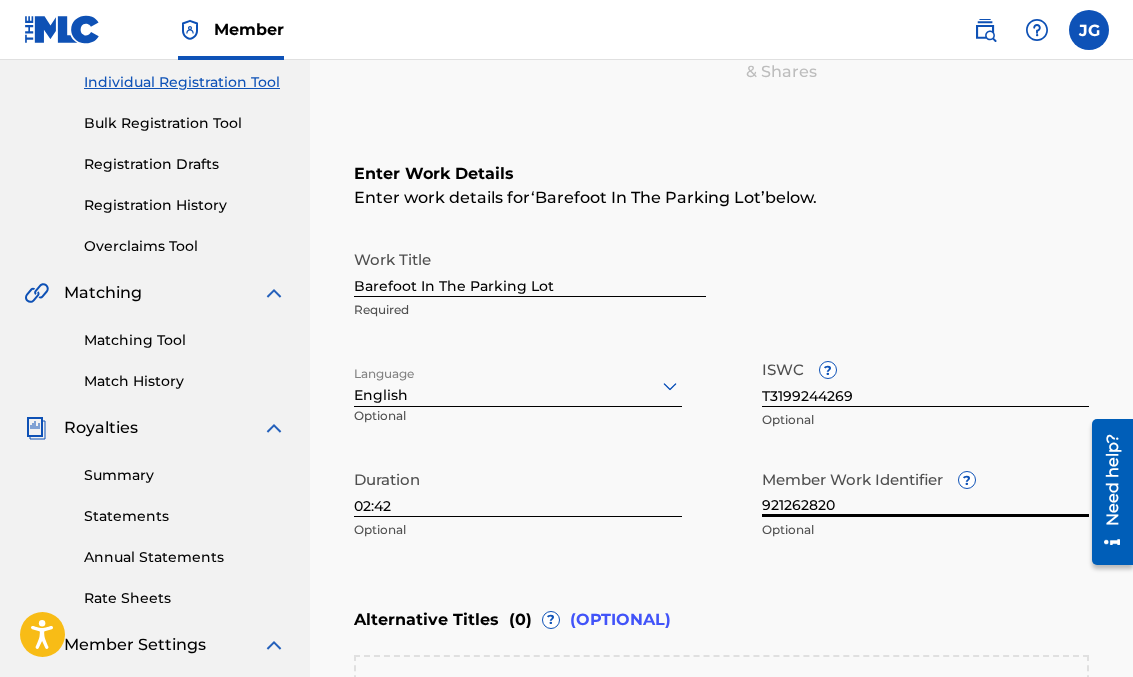 type on "921262820" 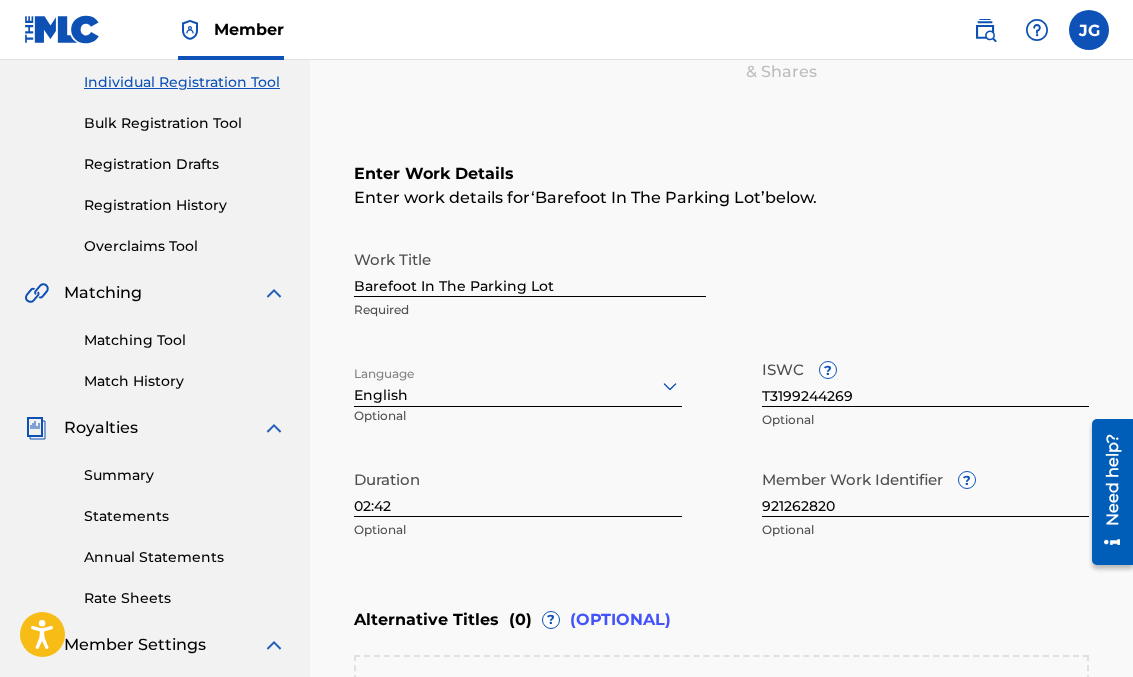 click on "Enter Work Details Enter work details for  ‘ Barefoot In The Parking Lot ’  below. Work Title   Barefoot In The Parking Lot Required Language English Optional ISWC   ? T3199244269 Optional Duration   02:42 Optional Member Work Identifier   ? 921262820 Optional" at bounding box center [721, 356] 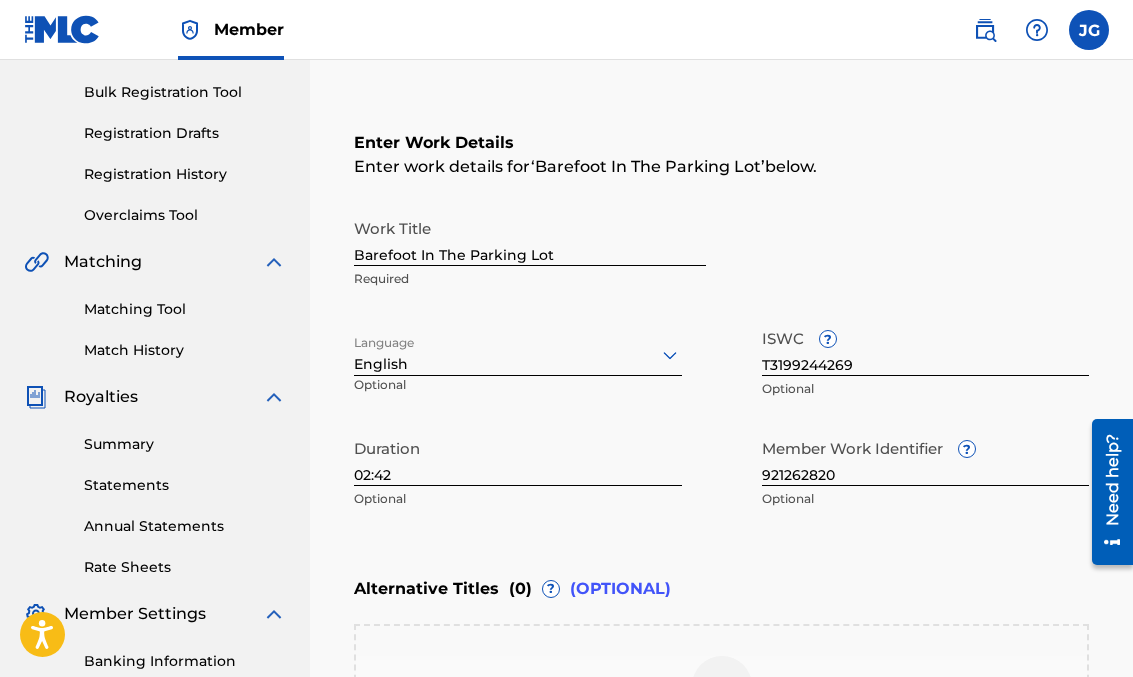 scroll, scrollTop: 278, scrollLeft: 0, axis: vertical 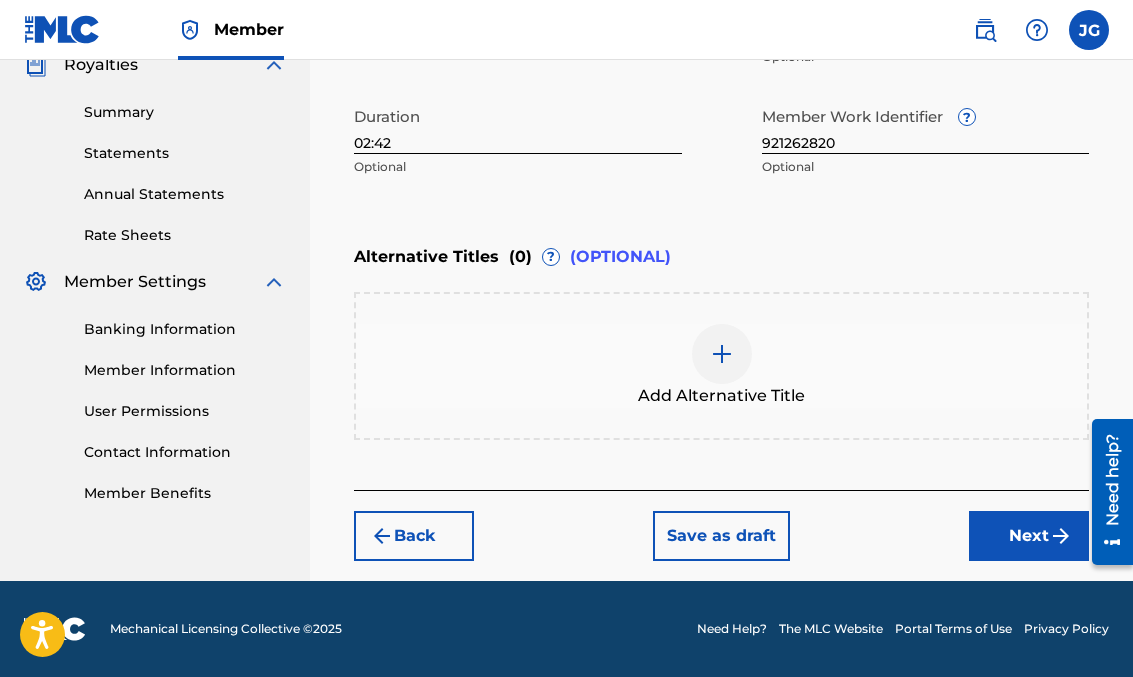 click on "Next" at bounding box center (1029, 536) 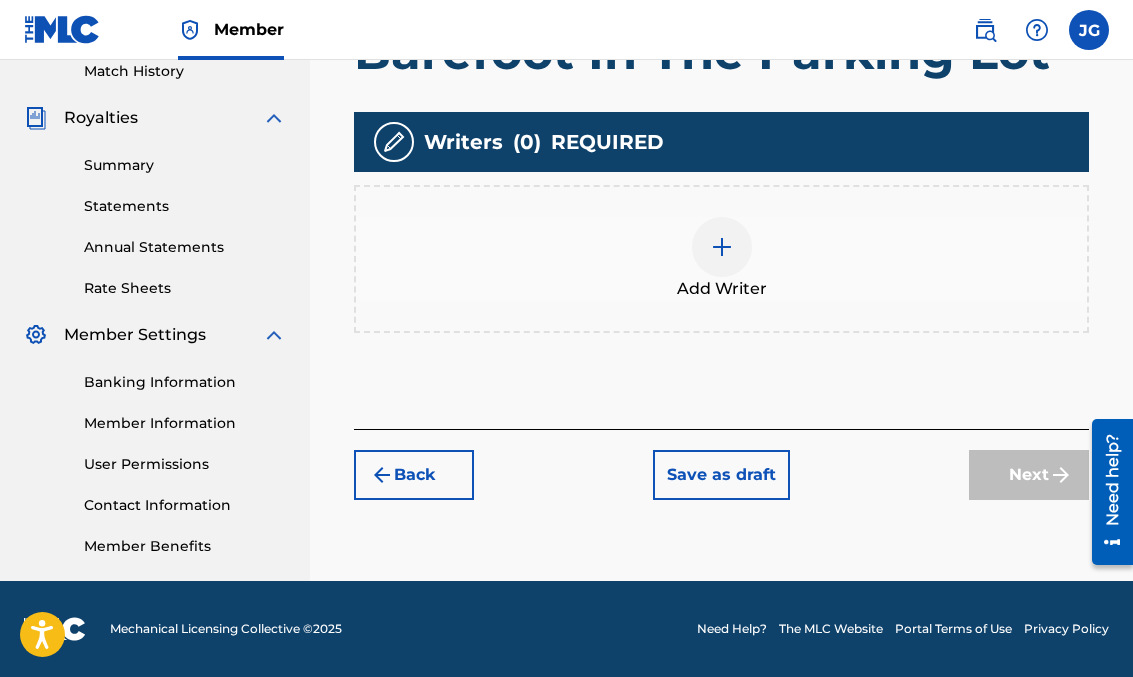 click at bounding box center [722, 247] 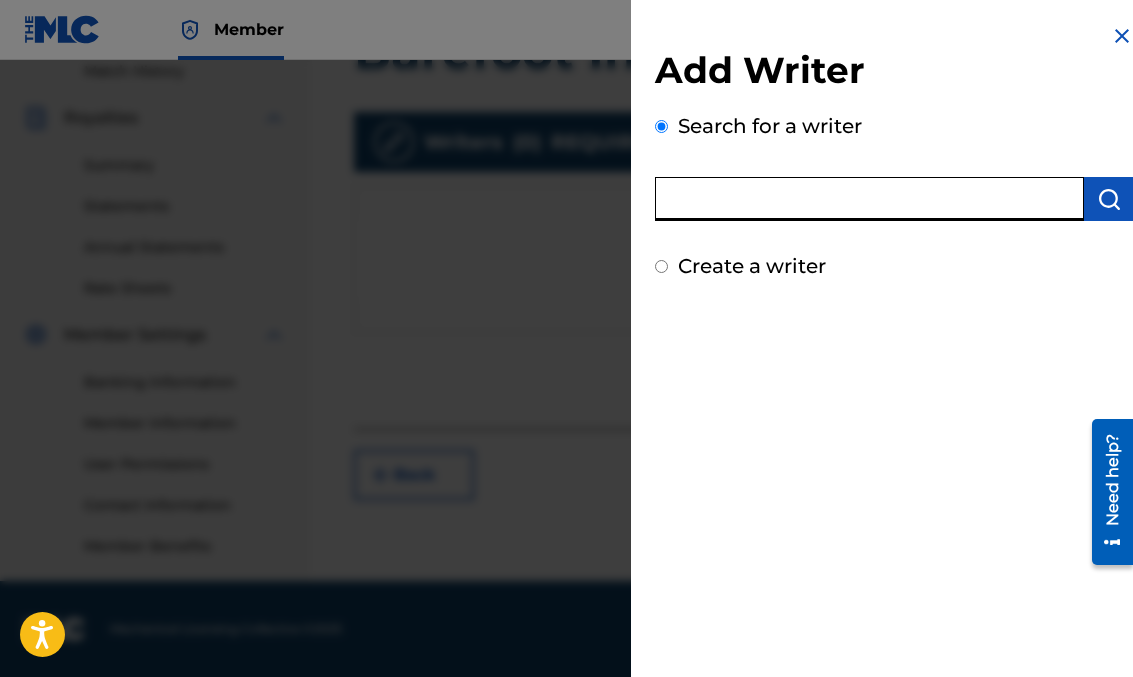 click at bounding box center [869, 199] 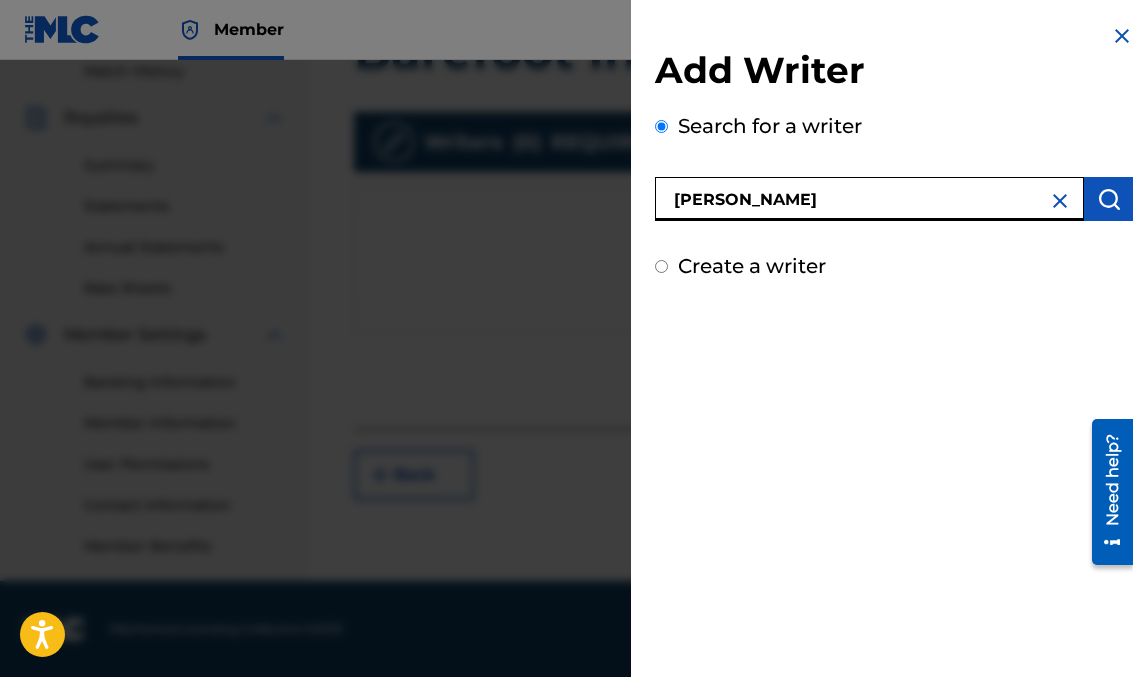 type on "[PERSON_NAME]" 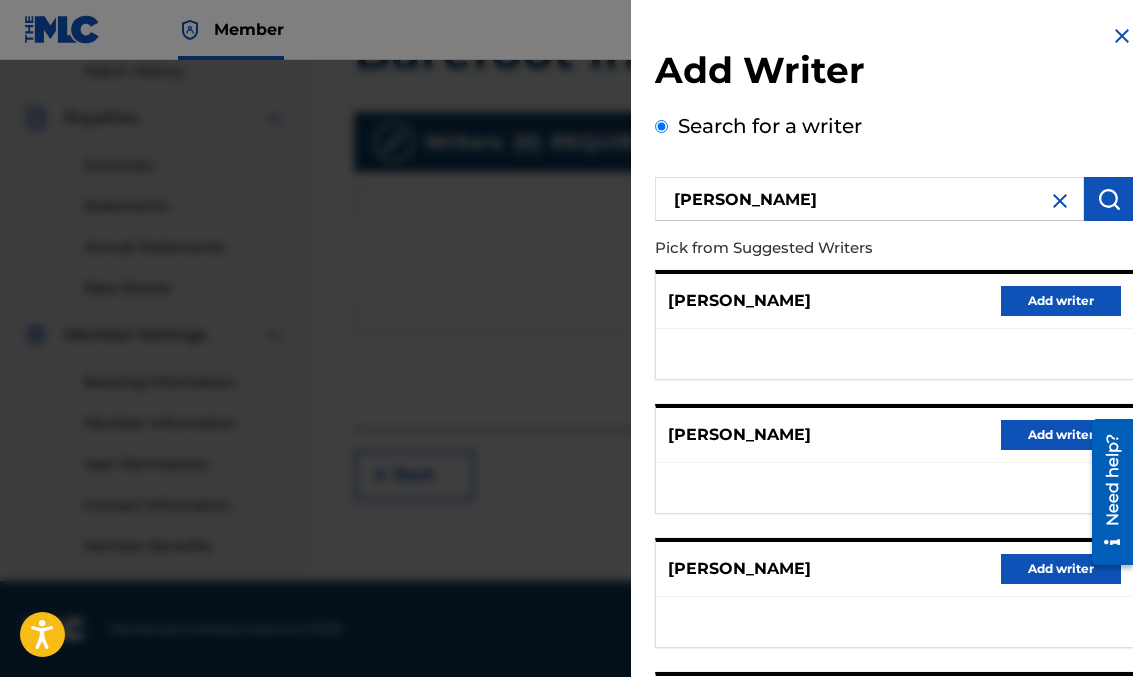 scroll, scrollTop: 563, scrollLeft: 0, axis: vertical 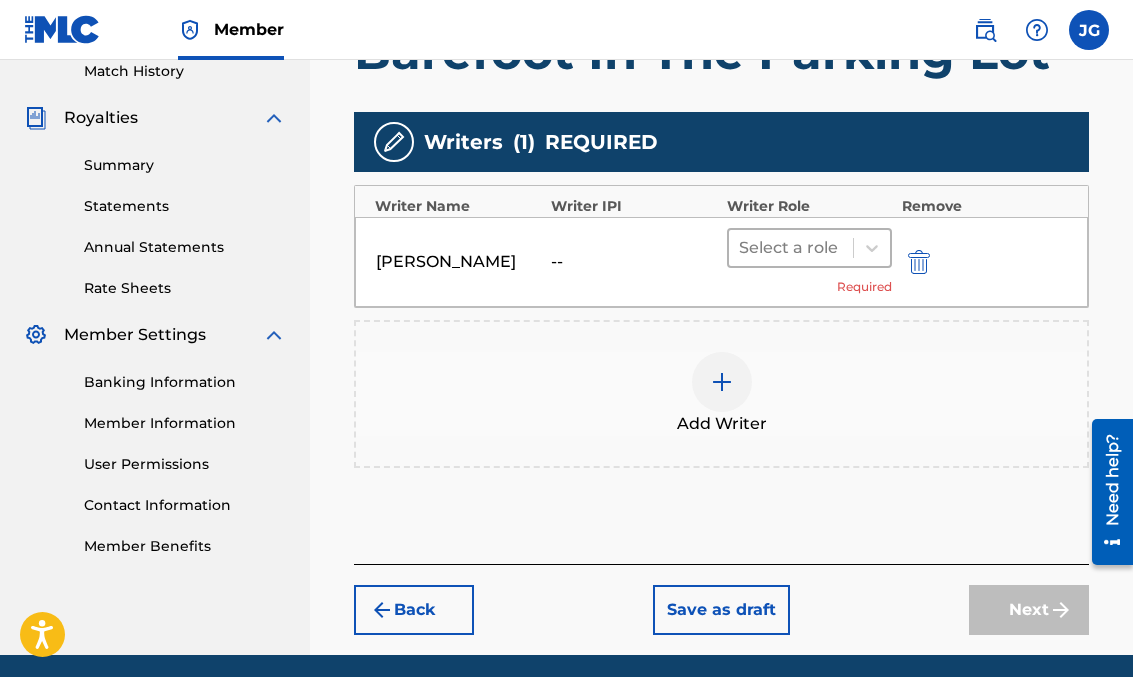 click at bounding box center (791, 248) 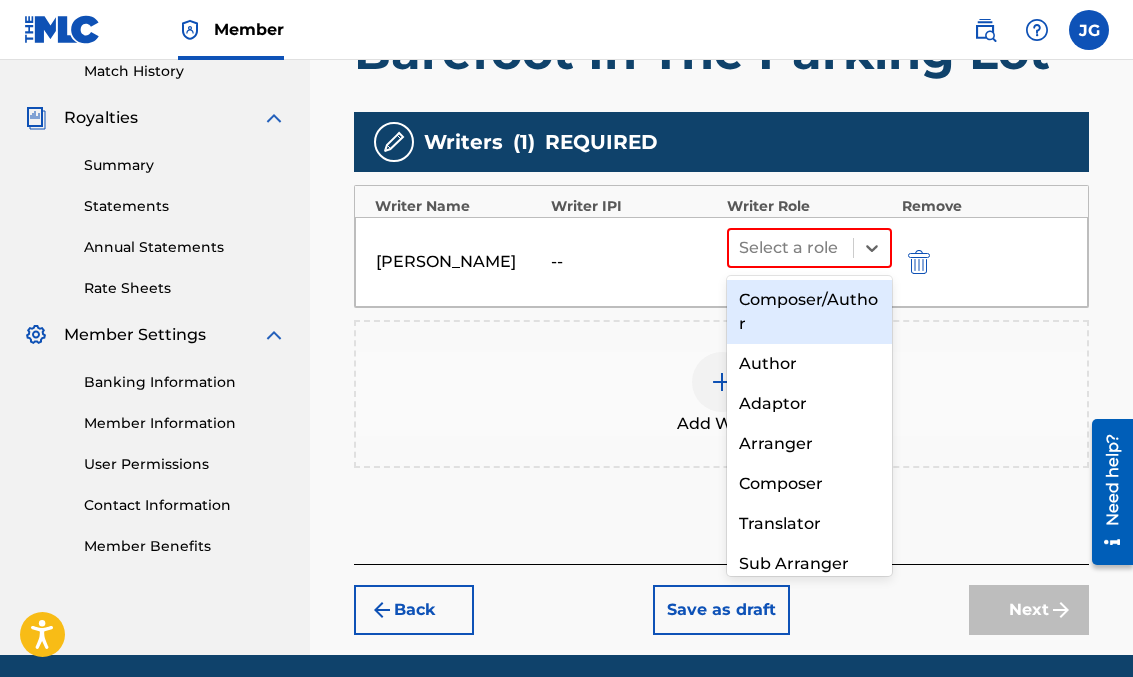 click on "Composer/Author" at bounding box center (809, 312) 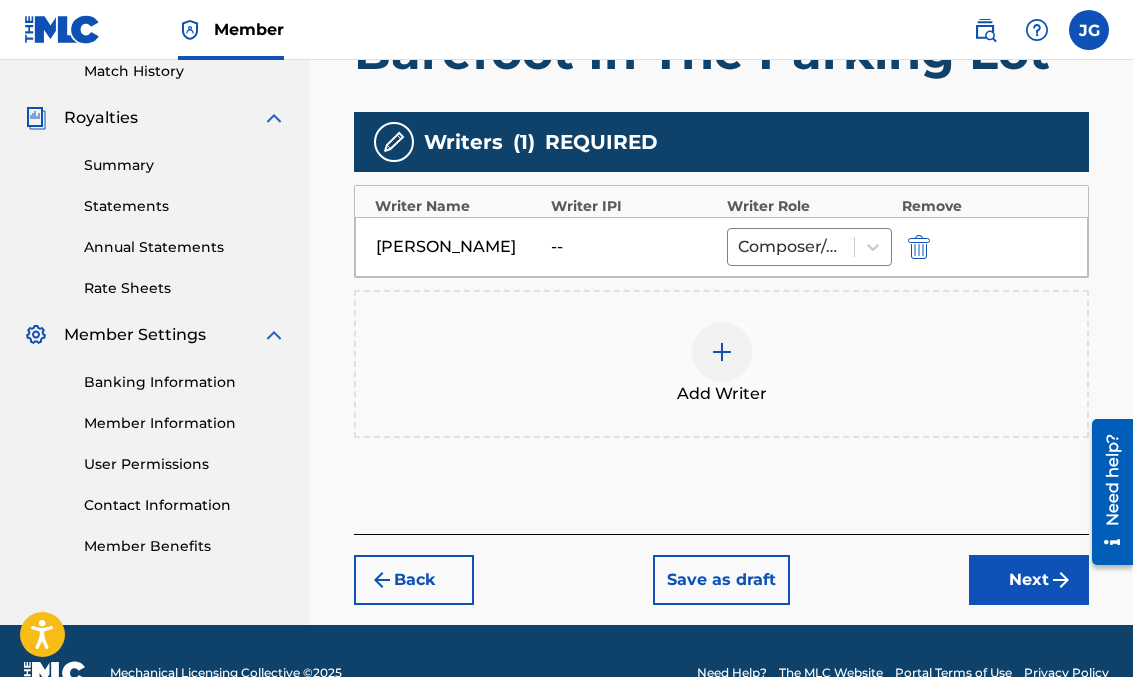 click at bounding box center (722, 352) 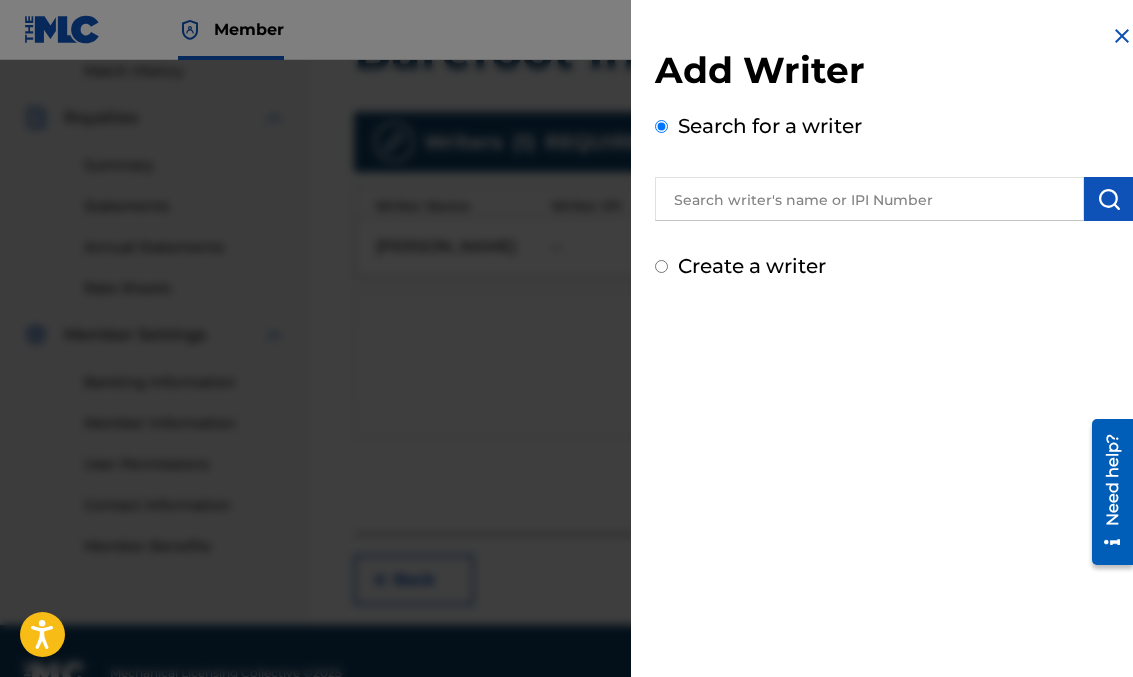 click at bounding box center (869, 199) 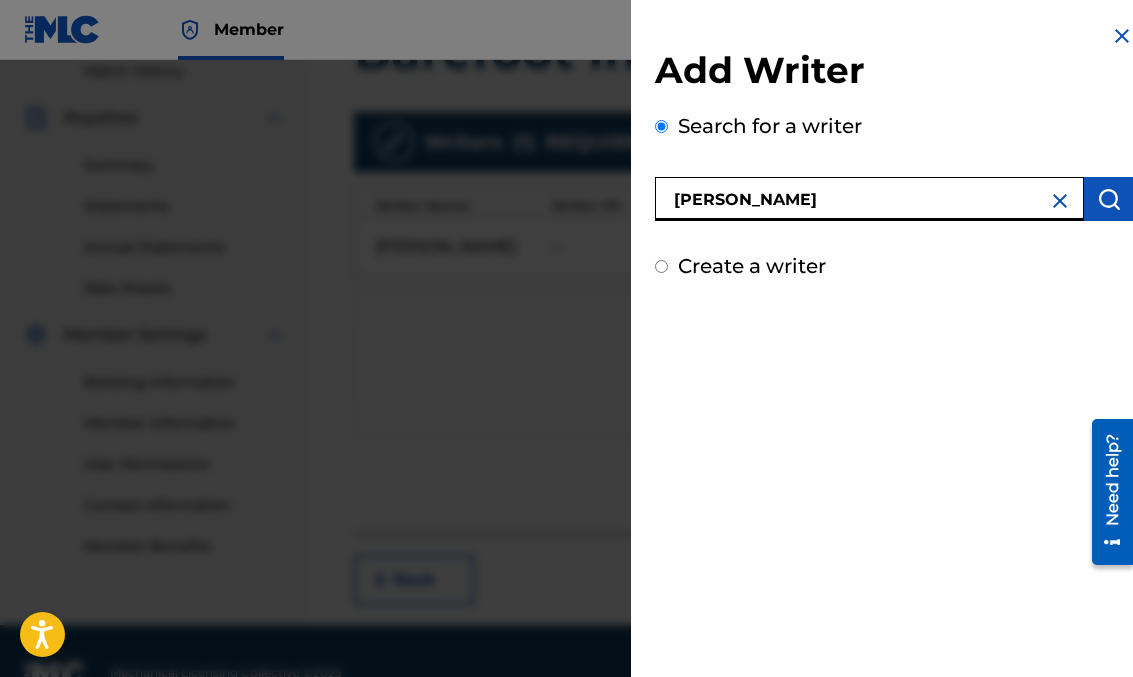 type on "[PERSON_NAME]" 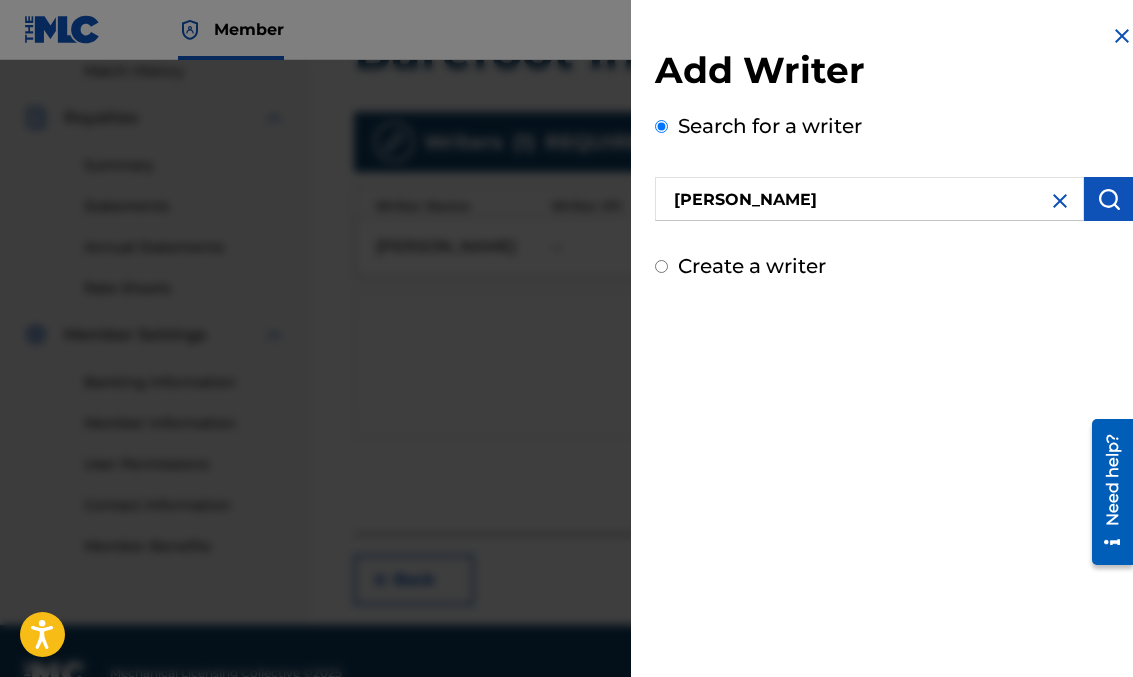 click at bounding box center (1109, 199) 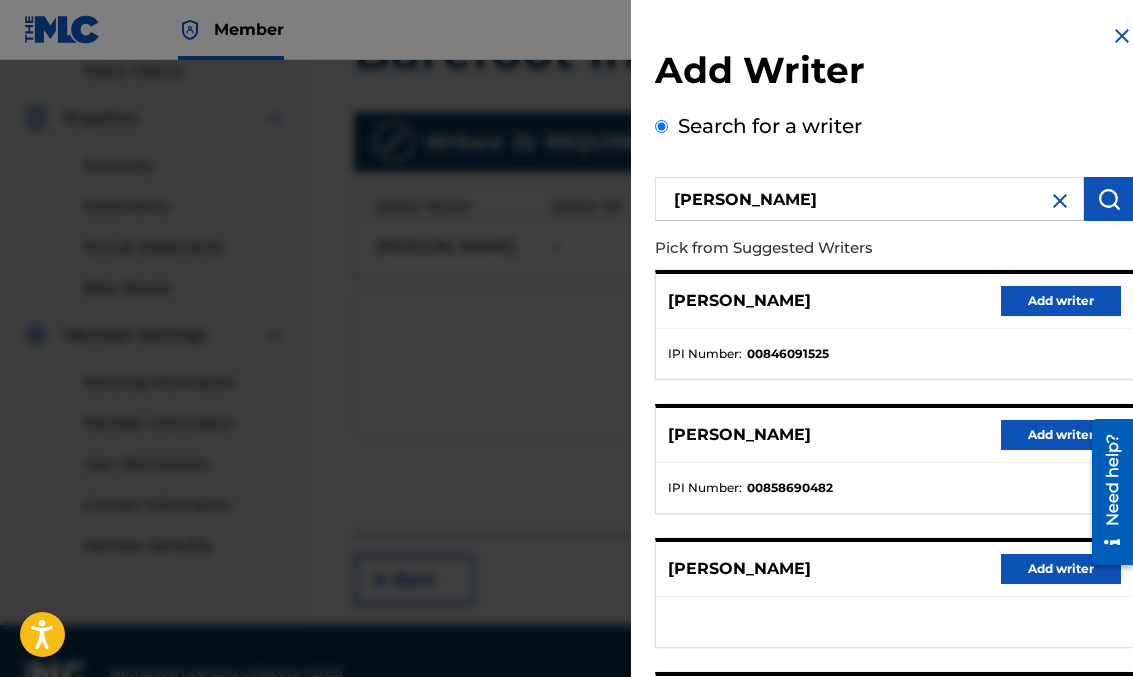 click on "Add writer" at bounding box center [1061, 301] 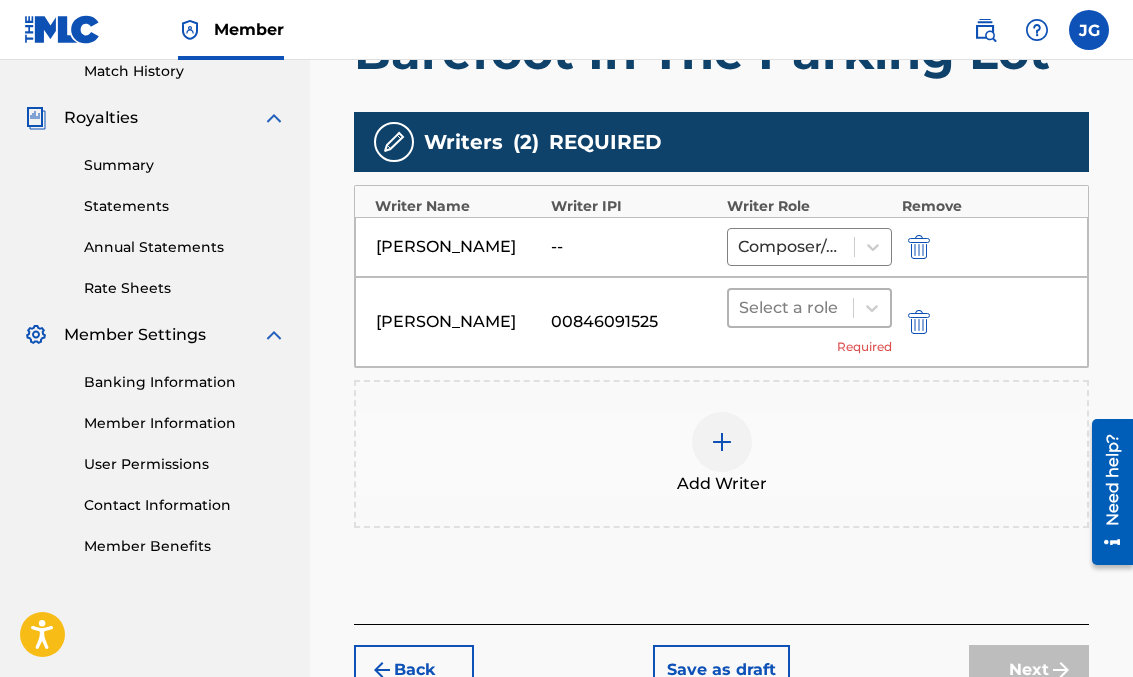 click at bounding box center (791, 308) 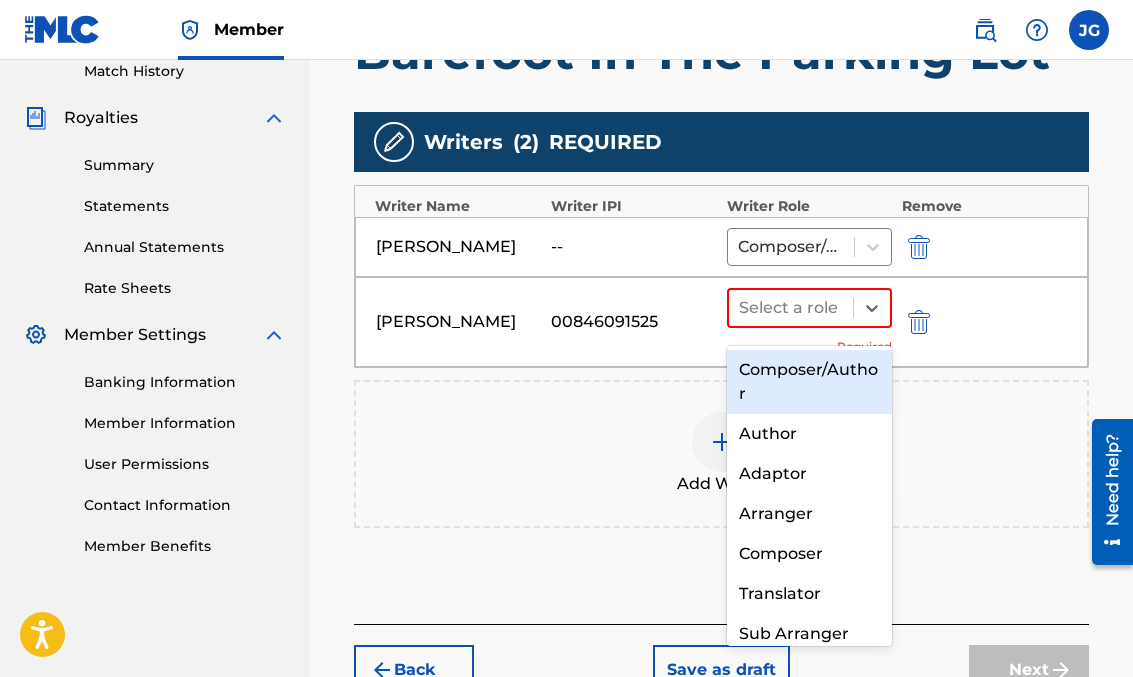 click on "Composer/Author" at bounding box center (809, 382) 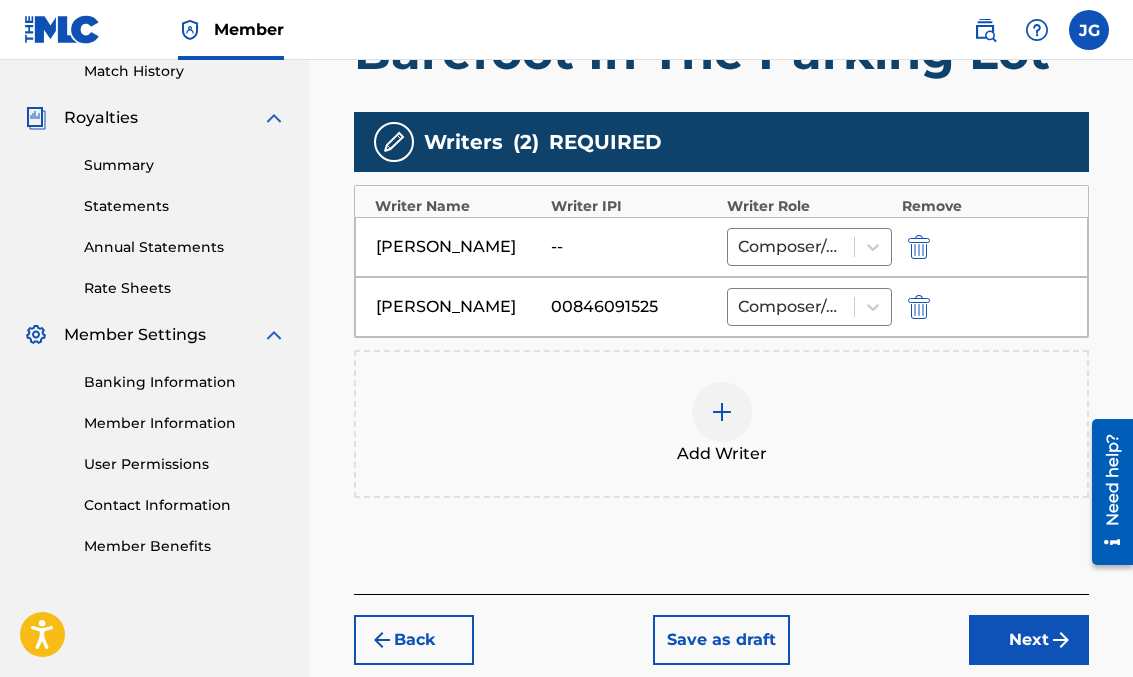 click at bounding box center [722, 412] 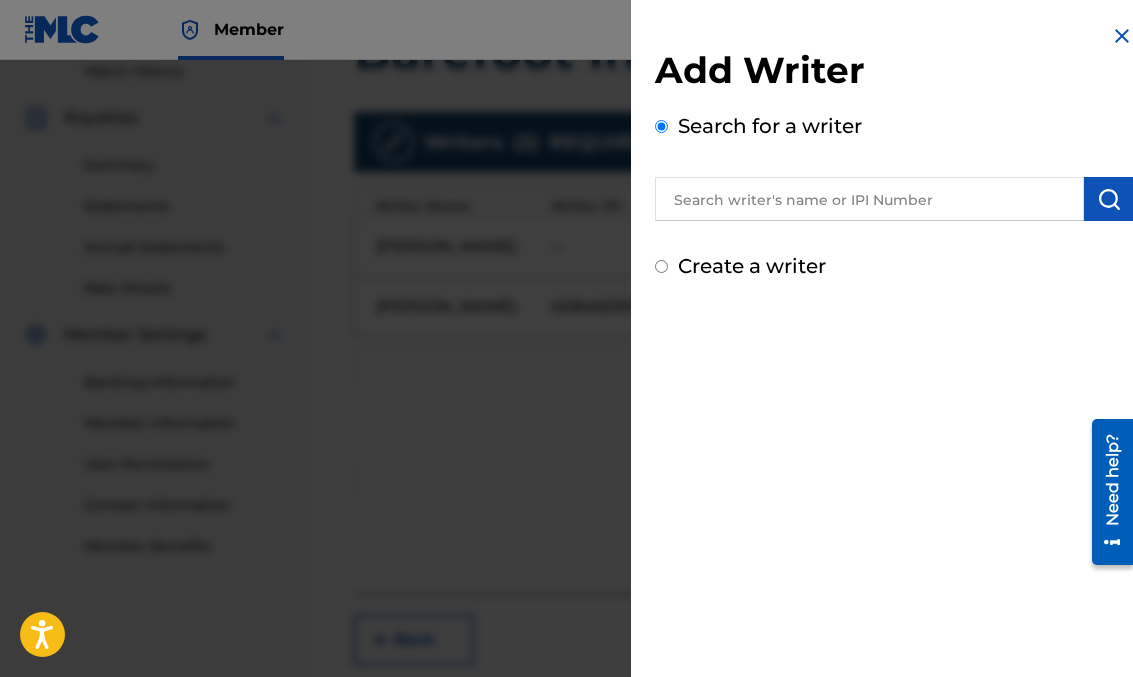 click at bounding box center [869, 199] 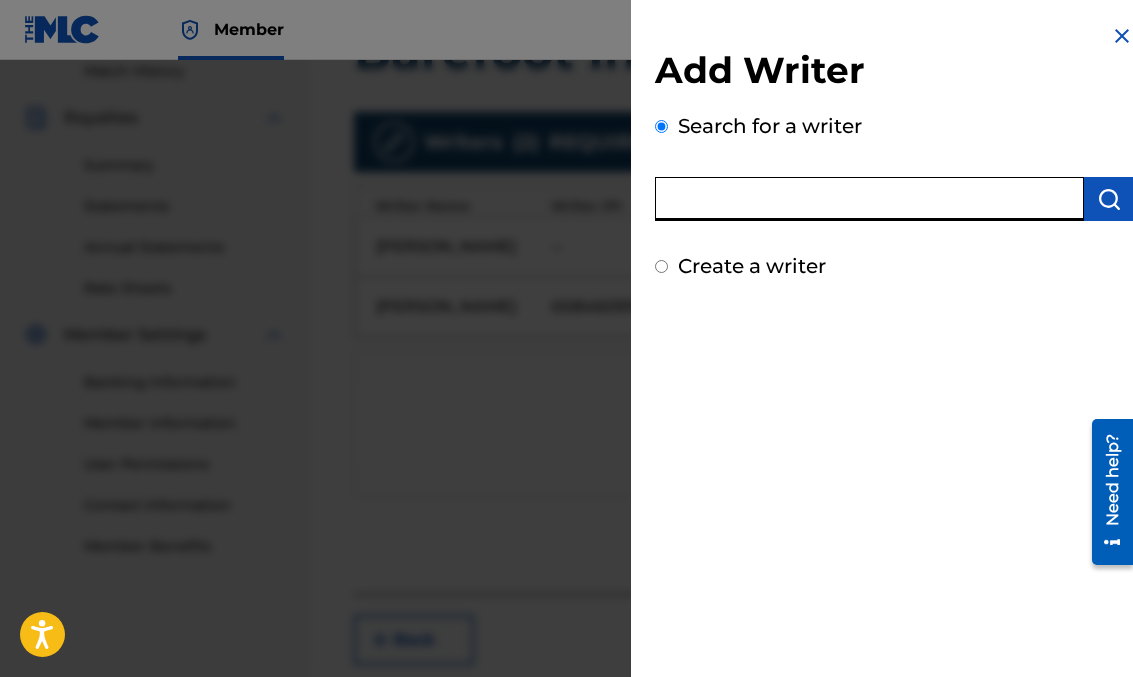 paste on "[PERSON_NAME]" 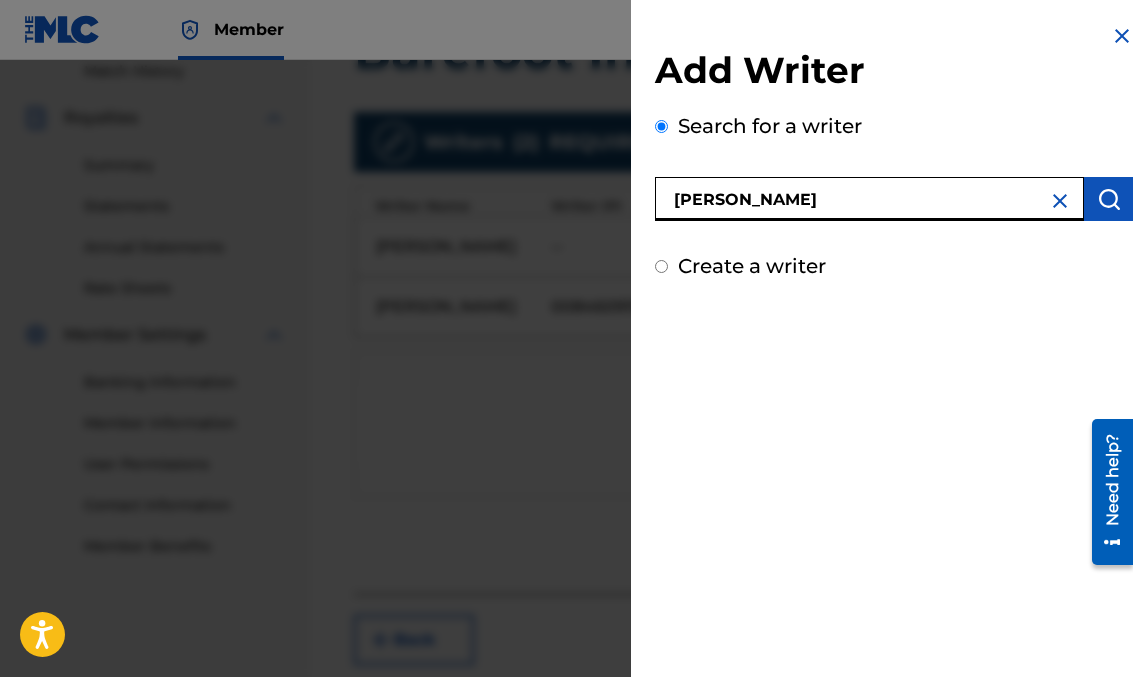 scroll, scrollTop: 593, scrollLeft: 0, axis: vertical 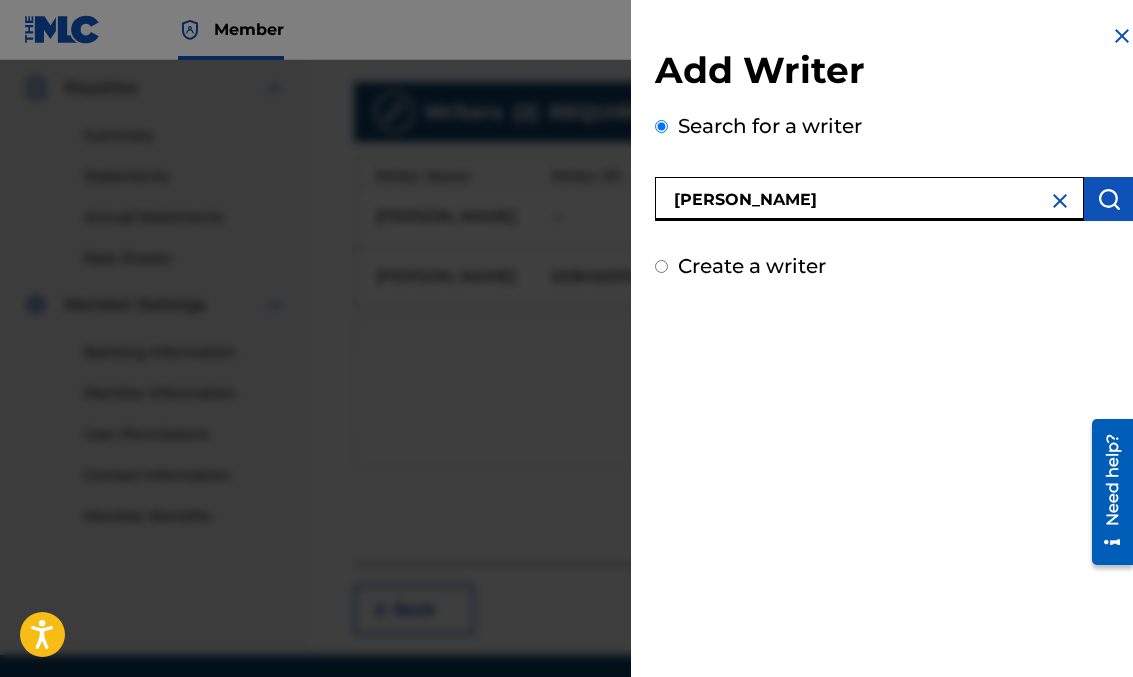 paste on "[PERSON_NAME] [PERSON_NAME]" 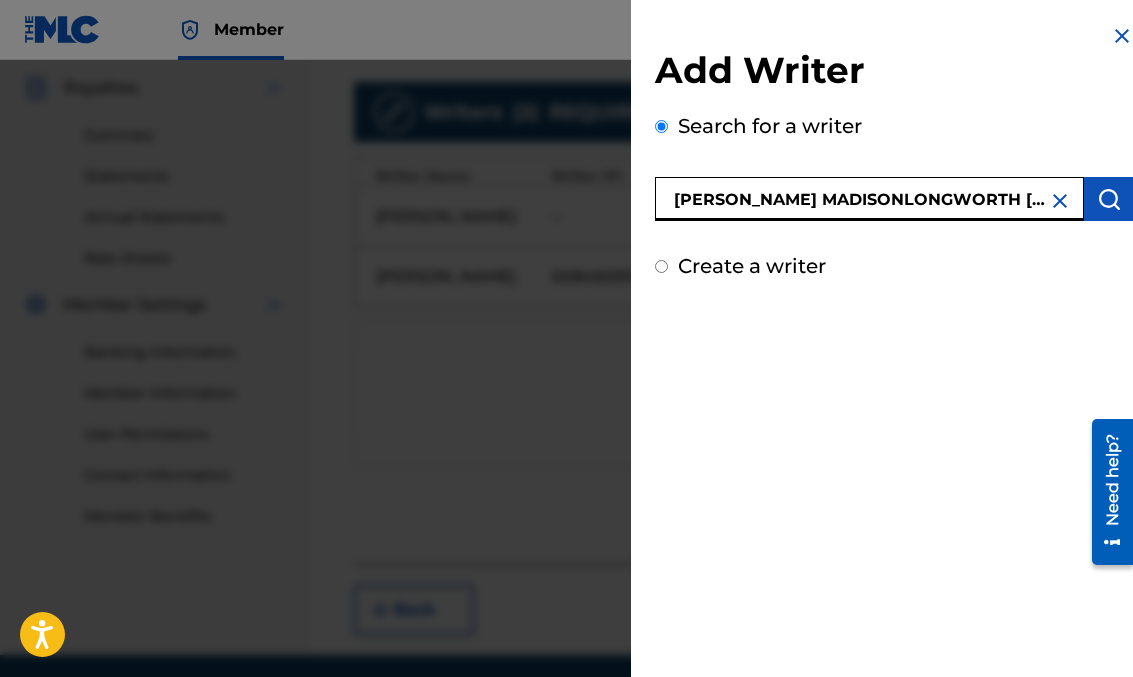 click on "[PERSON_NAME] MADISONLONGWORTH [PERSON_NAME]" at bounding box center [869, 199] 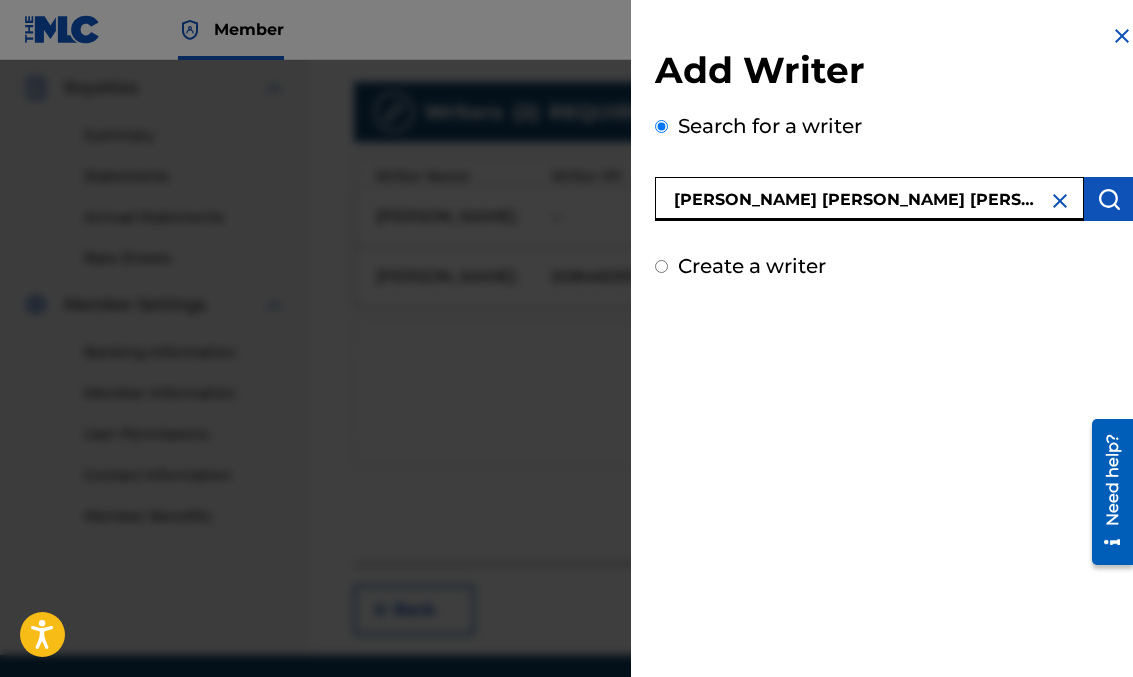 type on "[PERSON_NAME] [PERSON_NAME] [PERSON_NAME]" 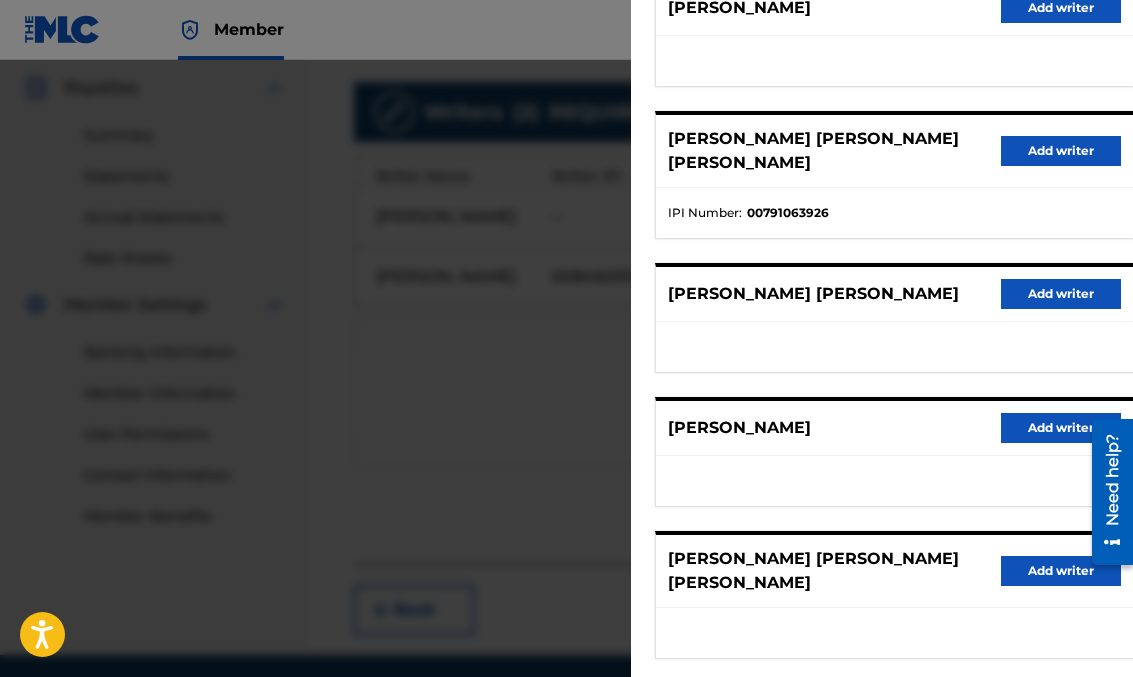 scroll, scrollTop: 295, scrollLeft: 0, axis: vertical 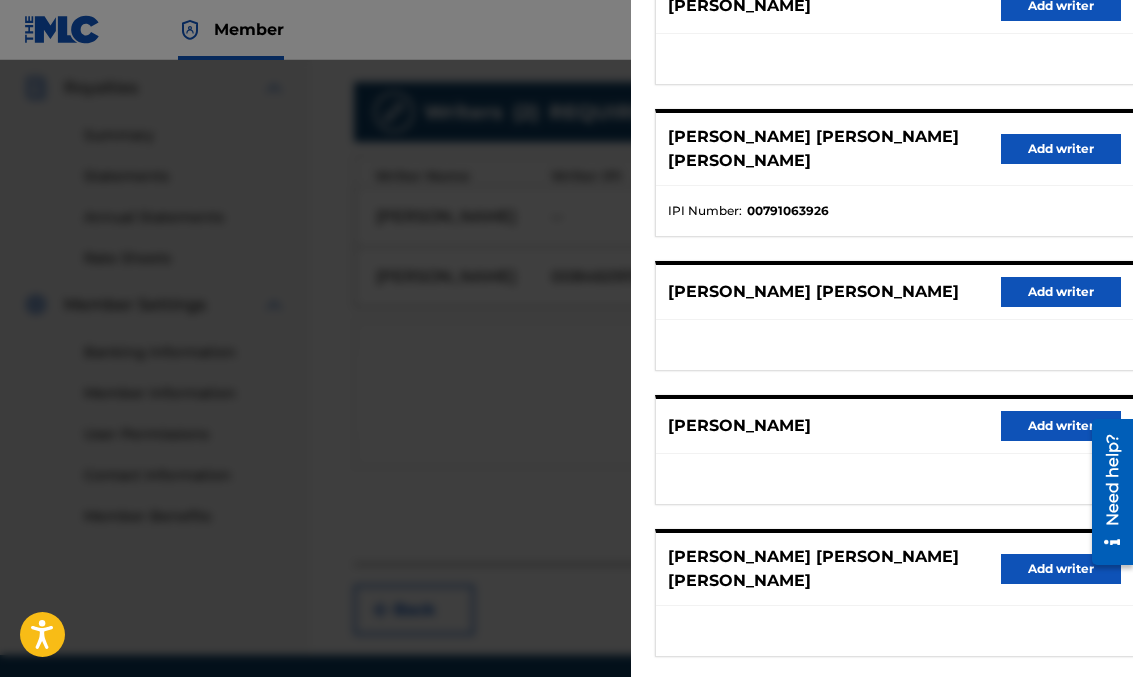 click on "Add writer" at bounding box center (1061, 149) 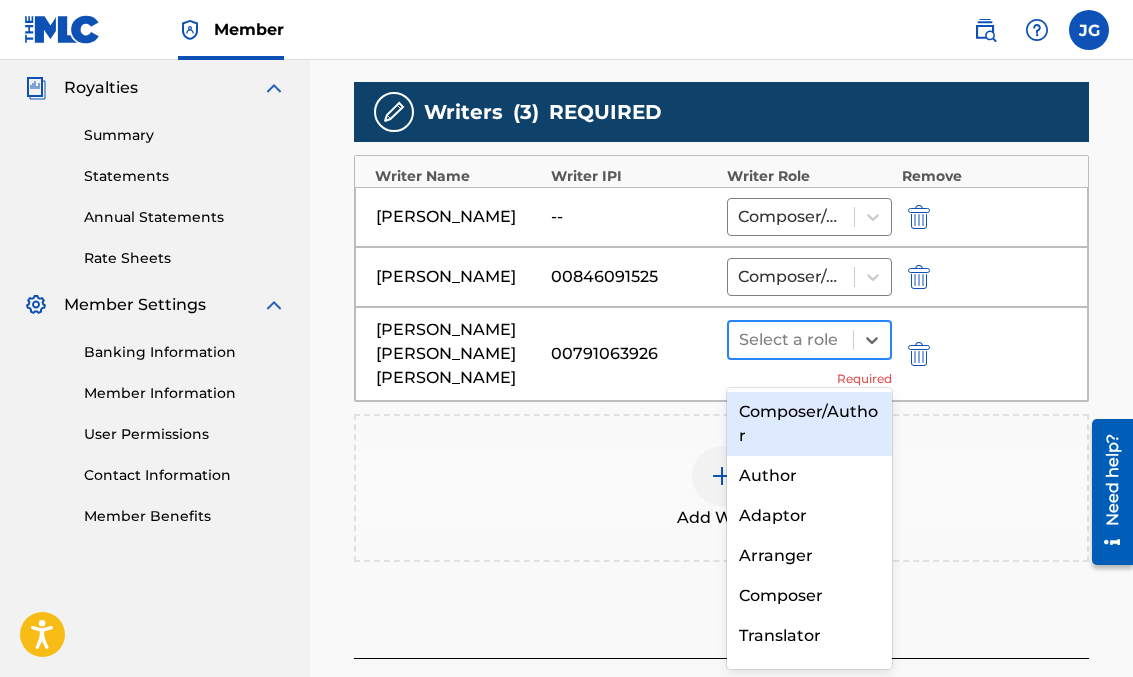 click at bounding box center (791, 340) 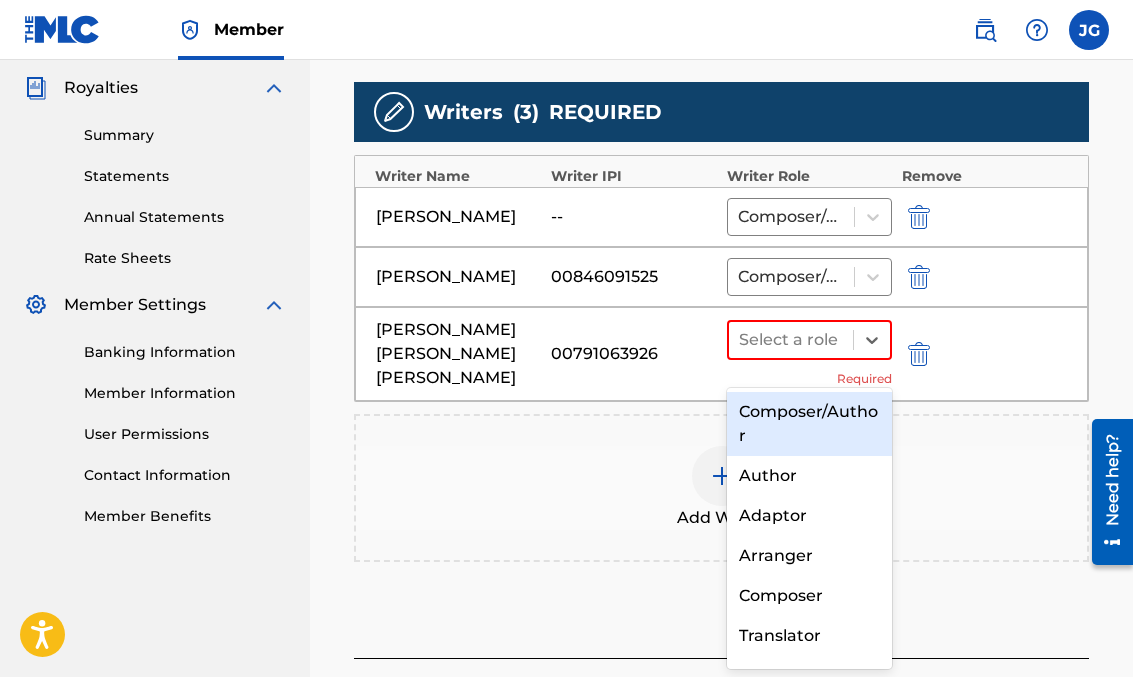 click on "Composer/Author" at bounding box center [809, 424] 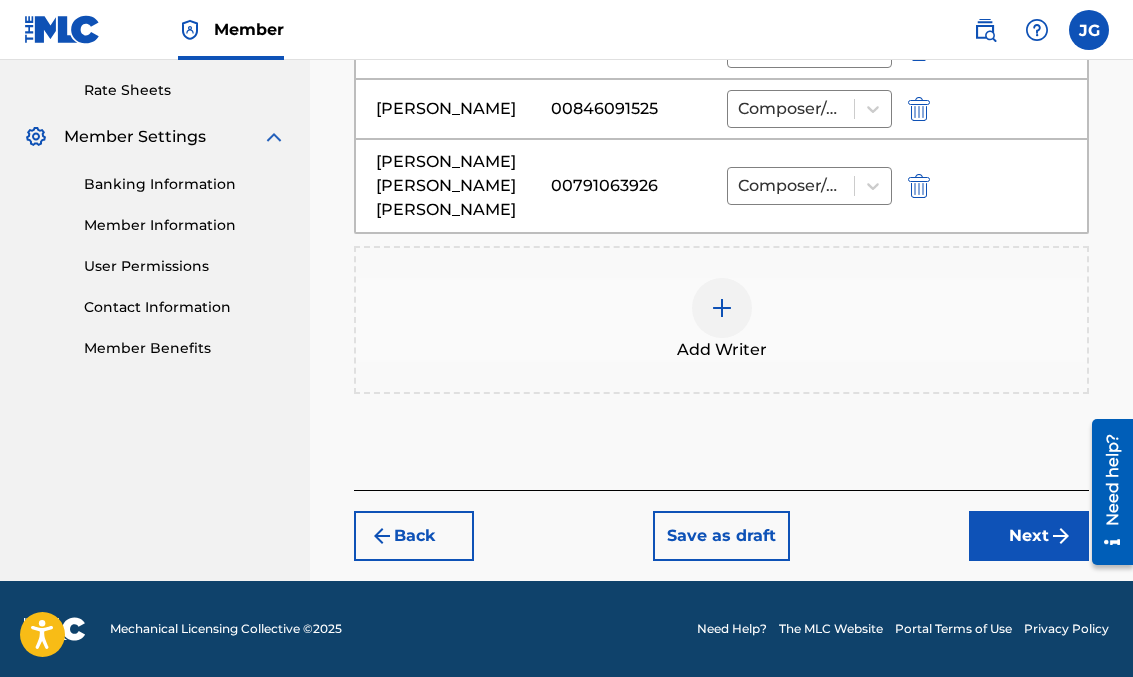 scroll, scrollTop: 775, scrollLeft: 0, axis: vertical 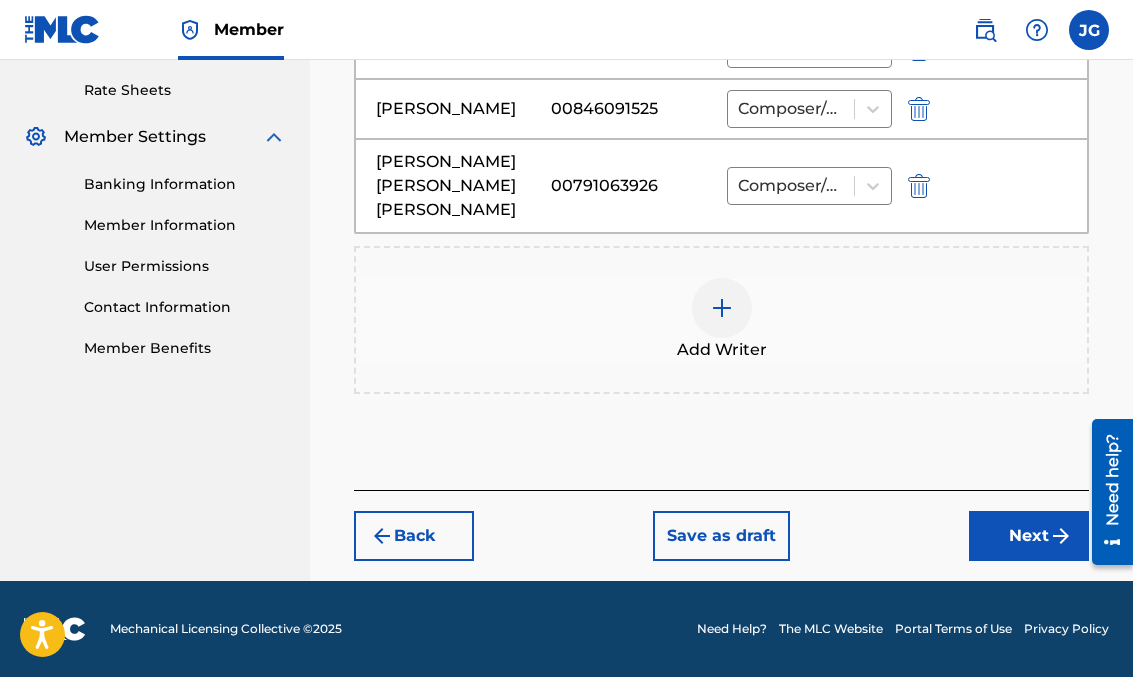 click on "Next" at bounding box center [1029, 536] 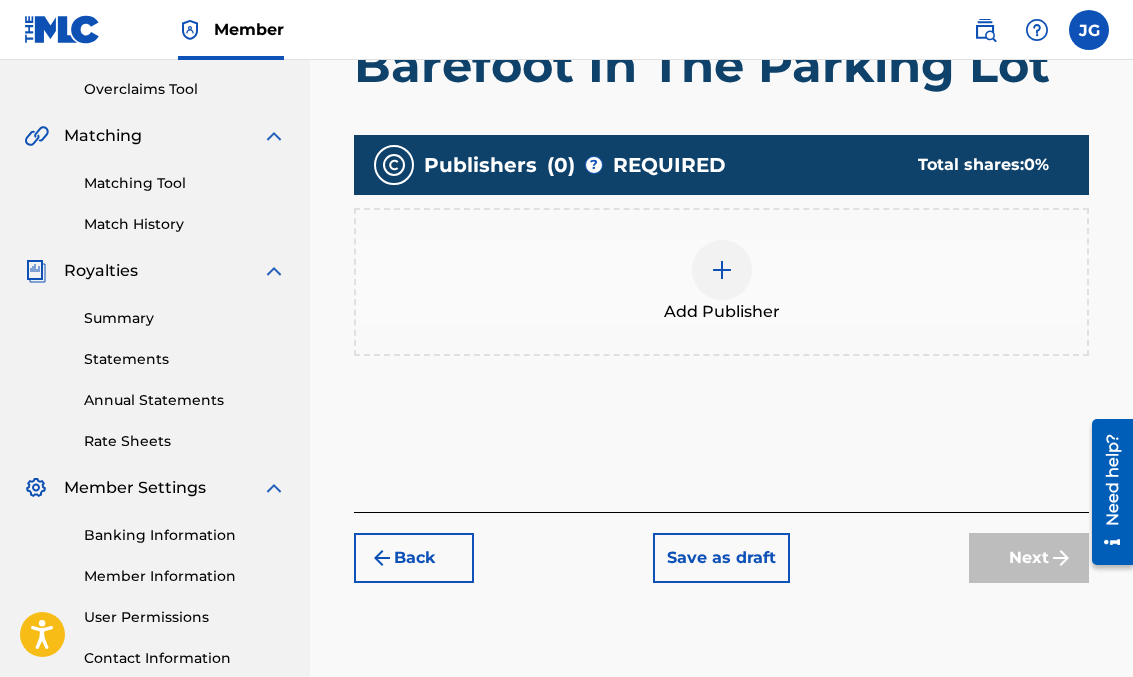 scroll, scrollTop: 399, scrollLeft: 0, axis: vertical 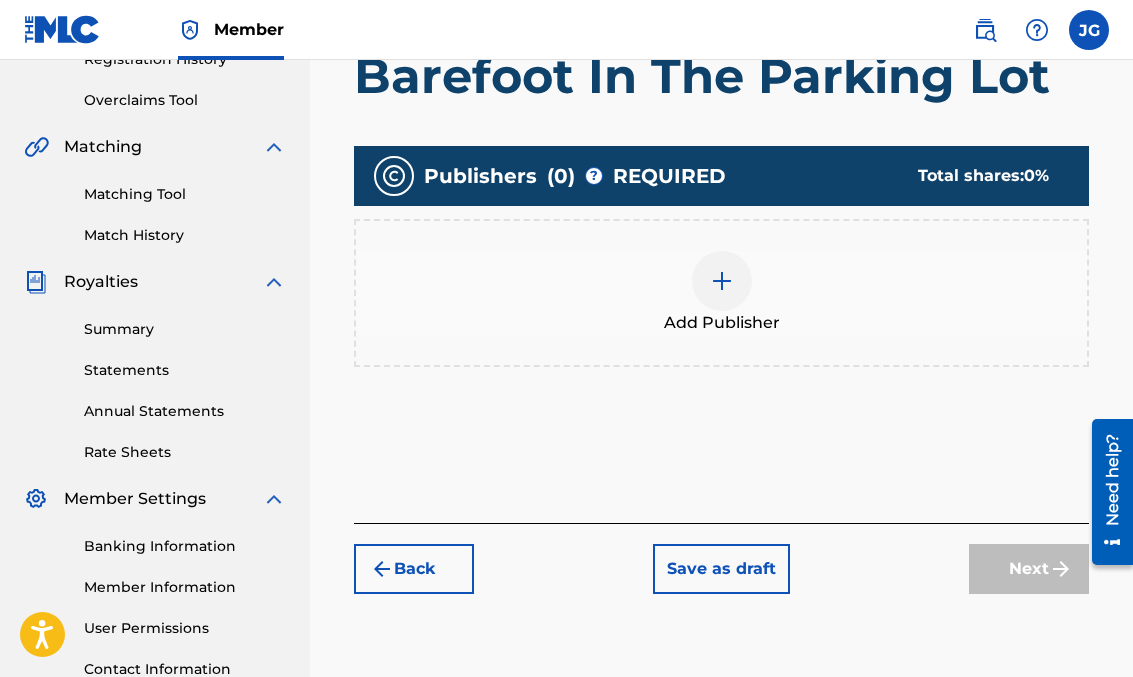 click at bounding box center (722, 281) 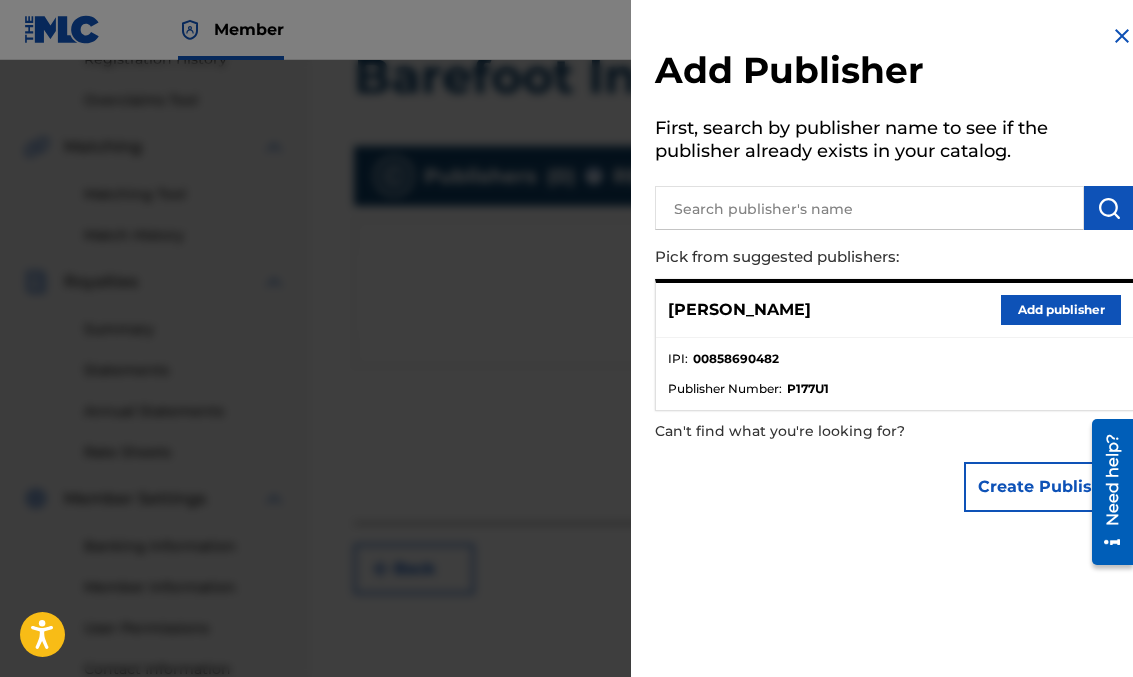 click at bounding box center (869, 208) 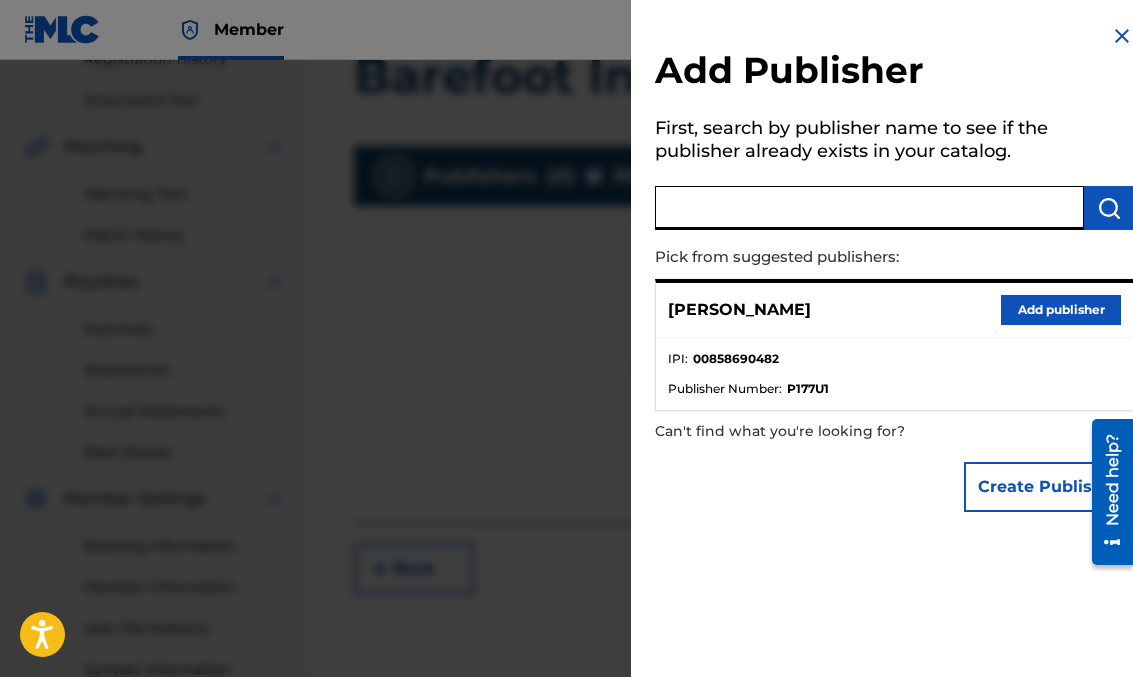 paste on "PATIENT CREATURE PUBLISHING" 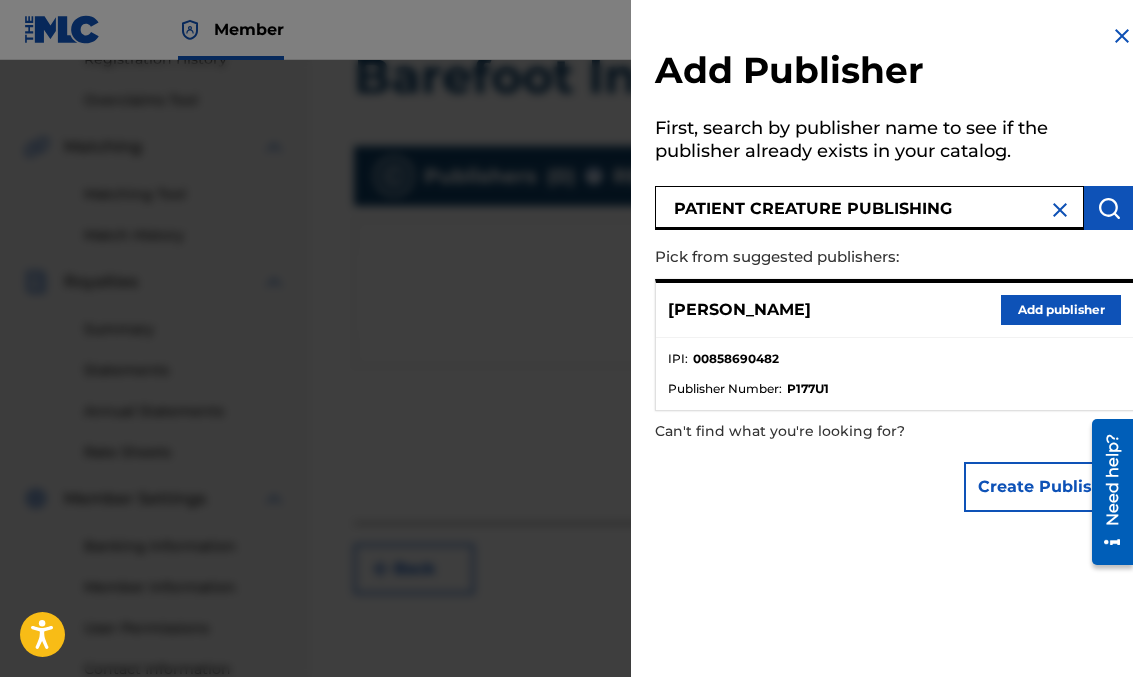 type on "PATIENT CREATURE PUBLISHING" 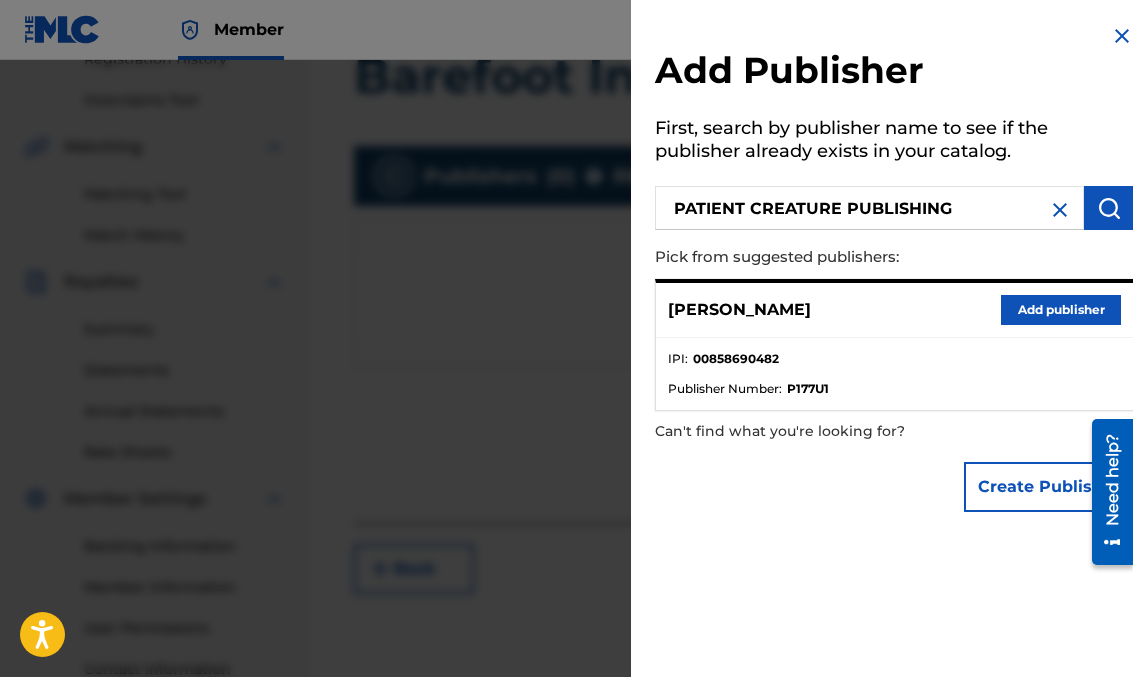 click at bounding box center [1109, 208] 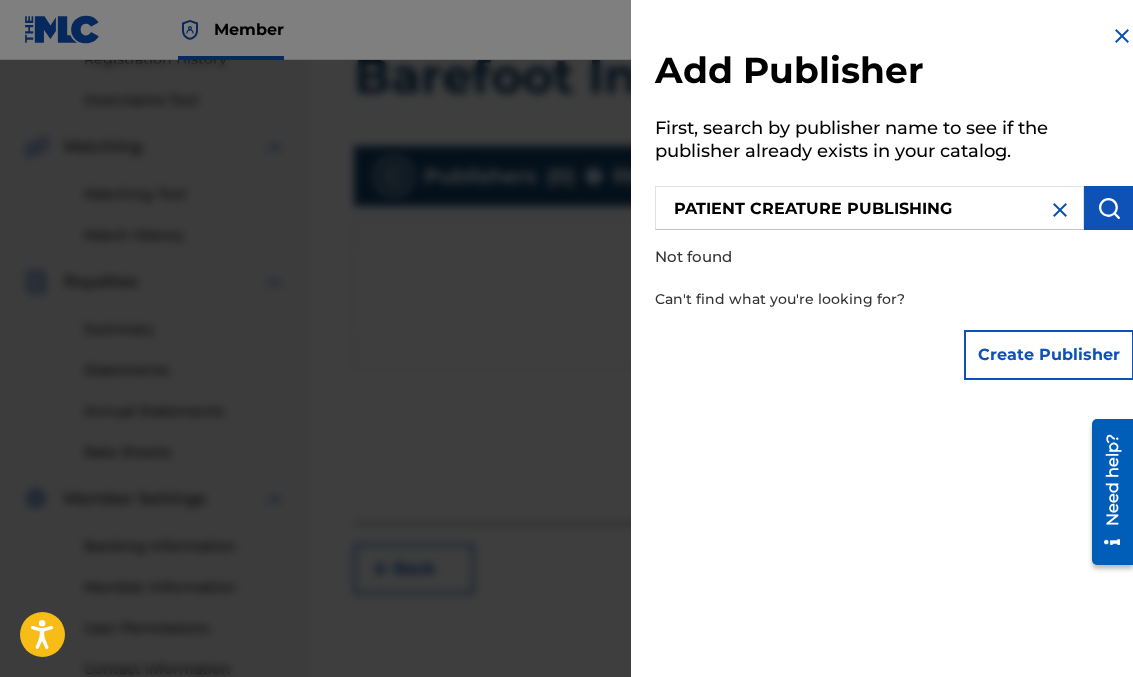 click on "Create Publisher" at bounding box center [1049, 355] 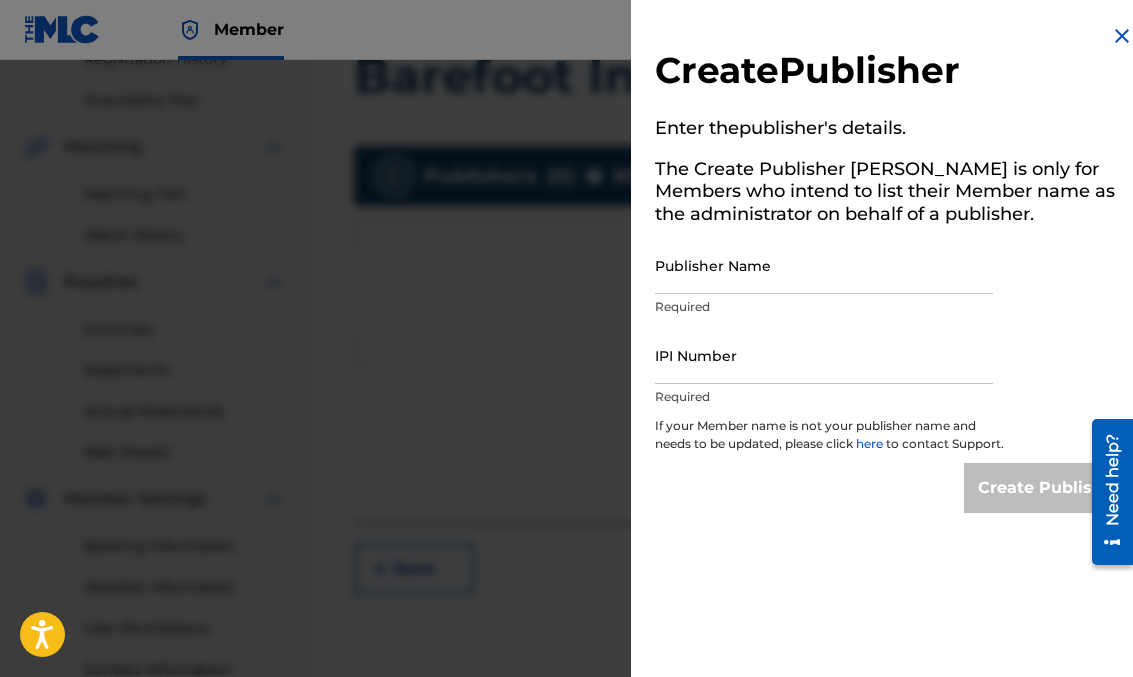 click on "Publisher Name" at bounding box center [824, 265] 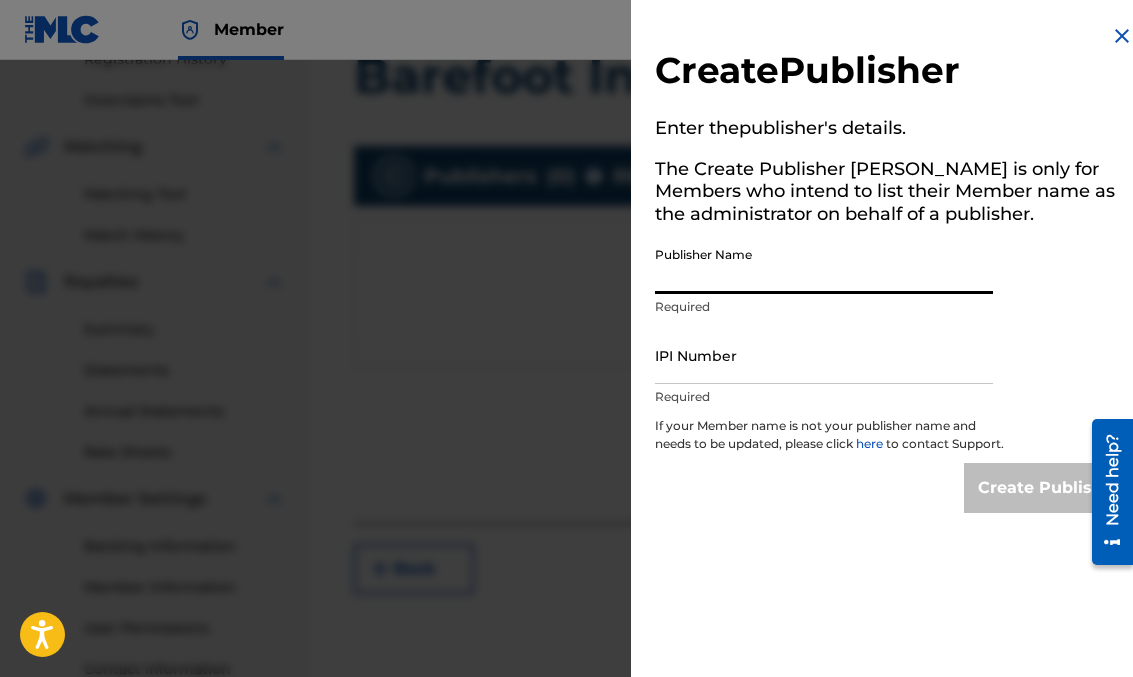 paste on "PATIENT CREATURE PUBLISHING" 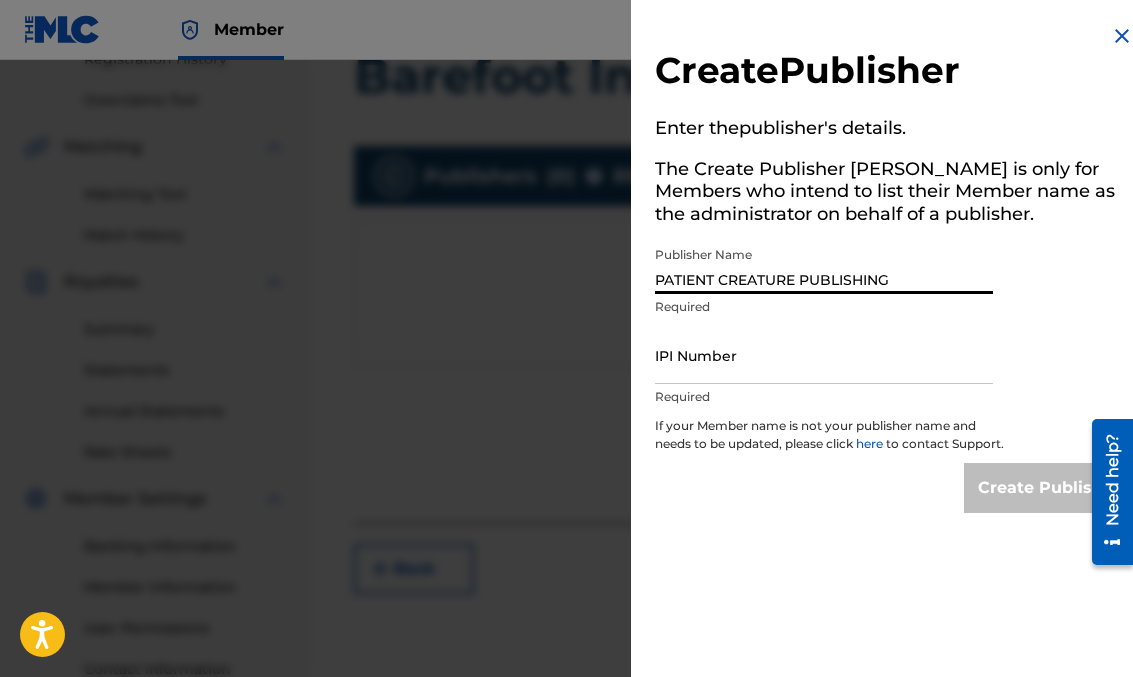type on "PATIENT CREATURE PUBLISHING" 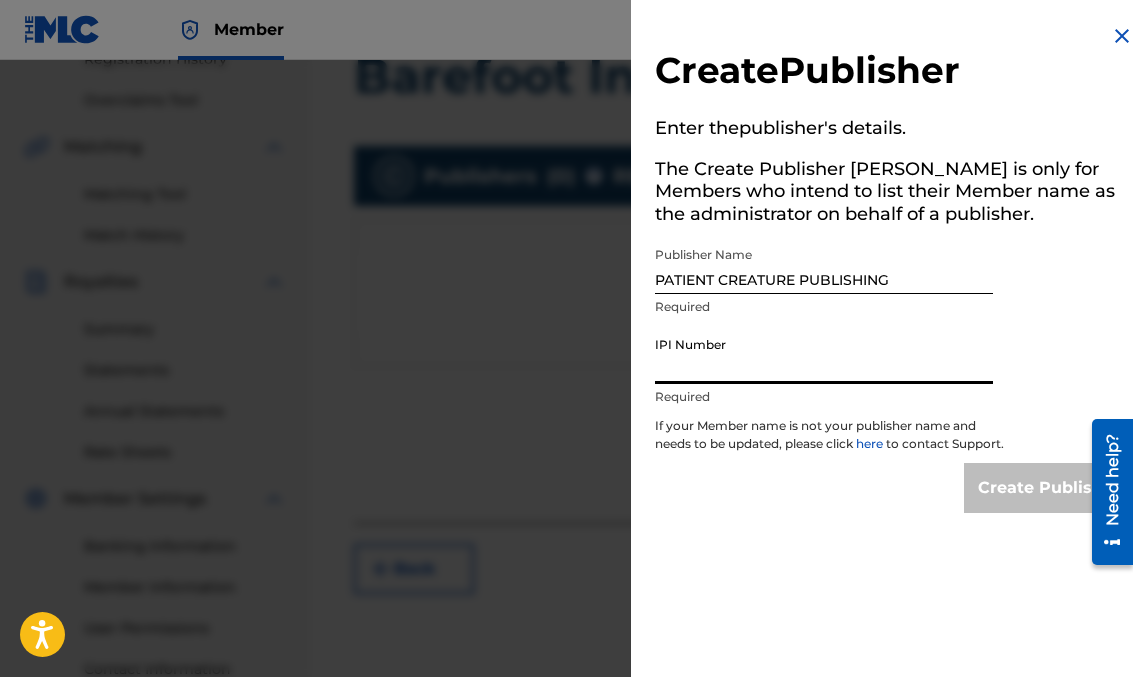 click on "IPI Number" at bounding box center (824, 355) 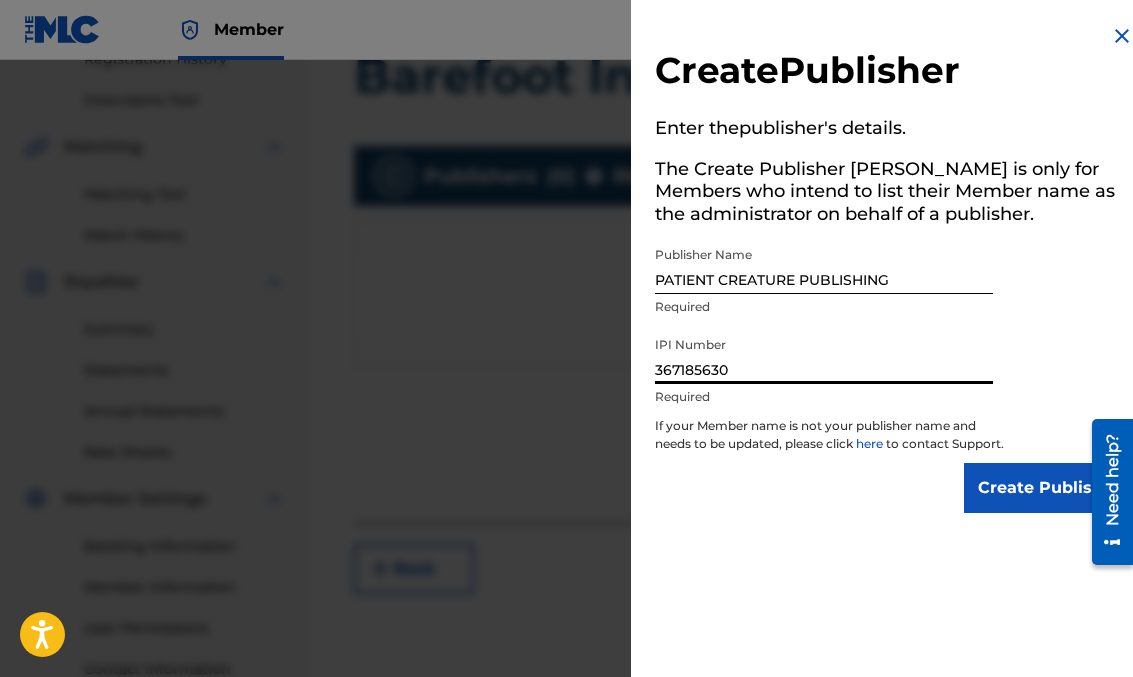type on "367185630" 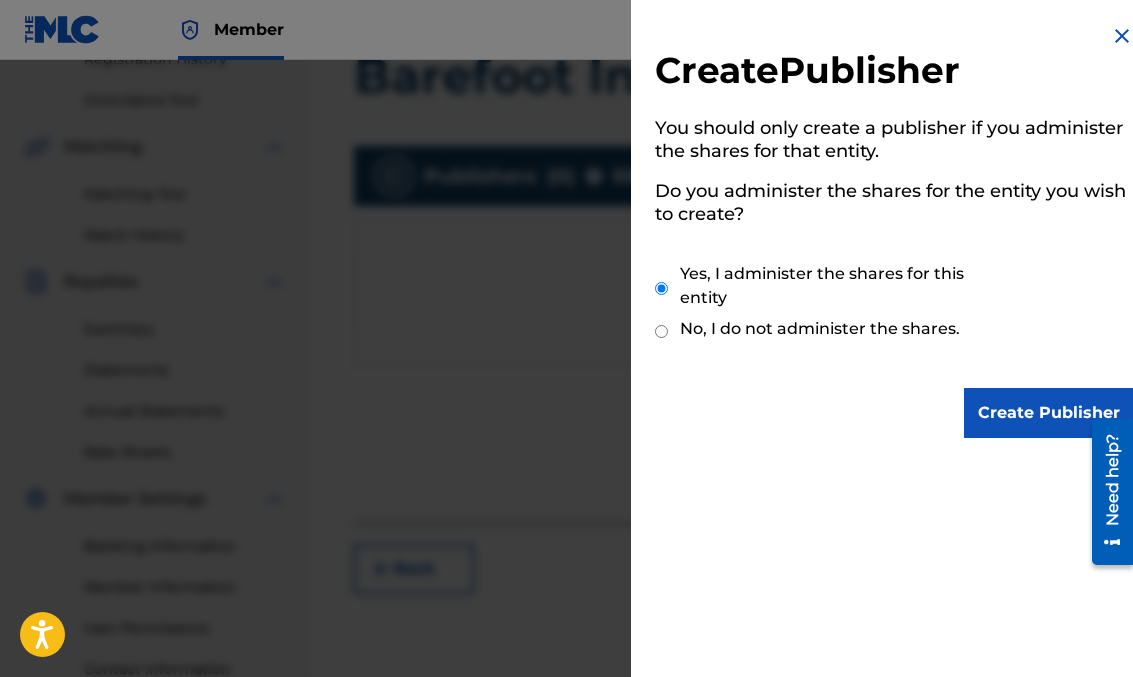 click on "Create Publisher" at bounding box center (1049, 413) 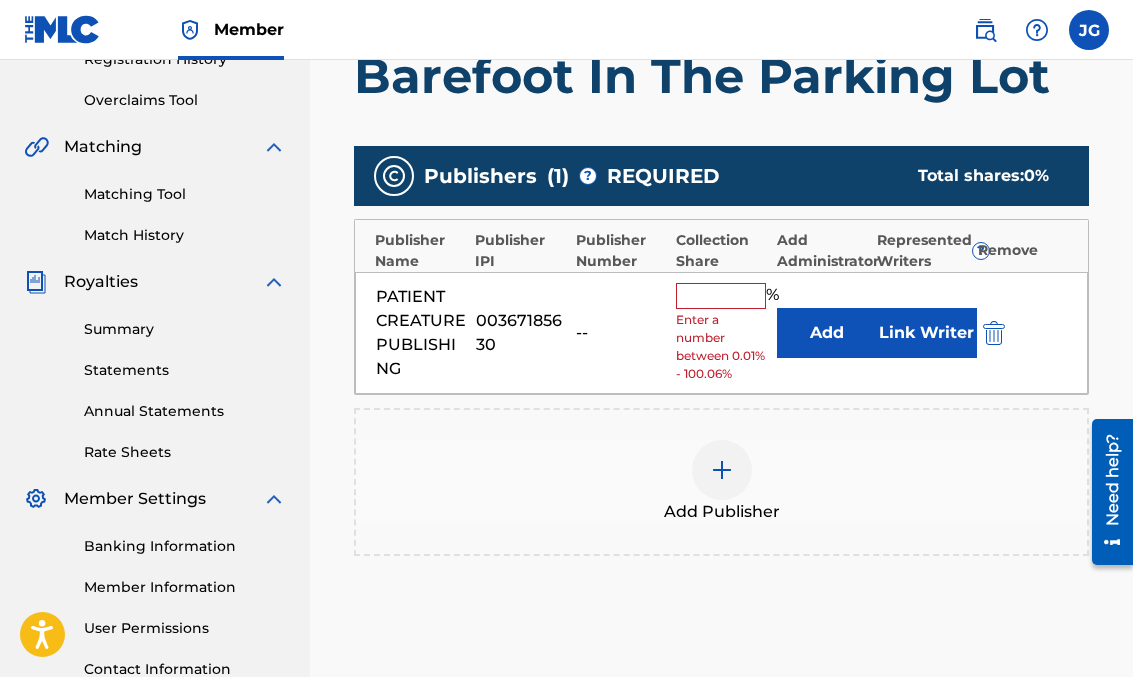 click at bounding box center (721, 296) 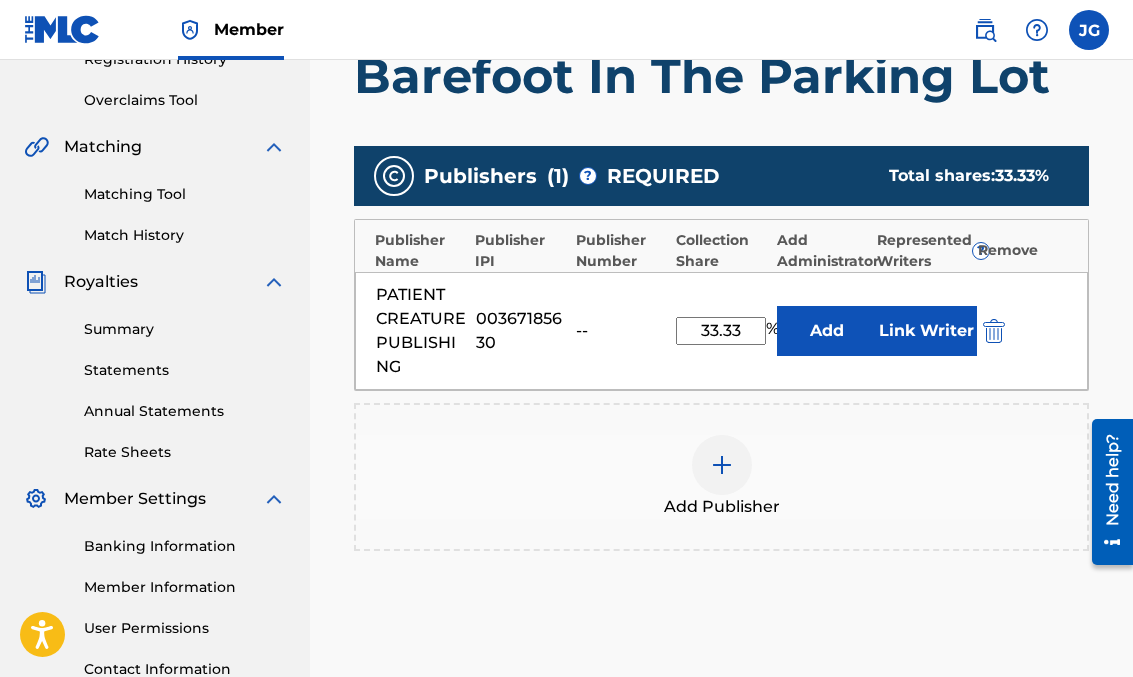 type on "33.33" 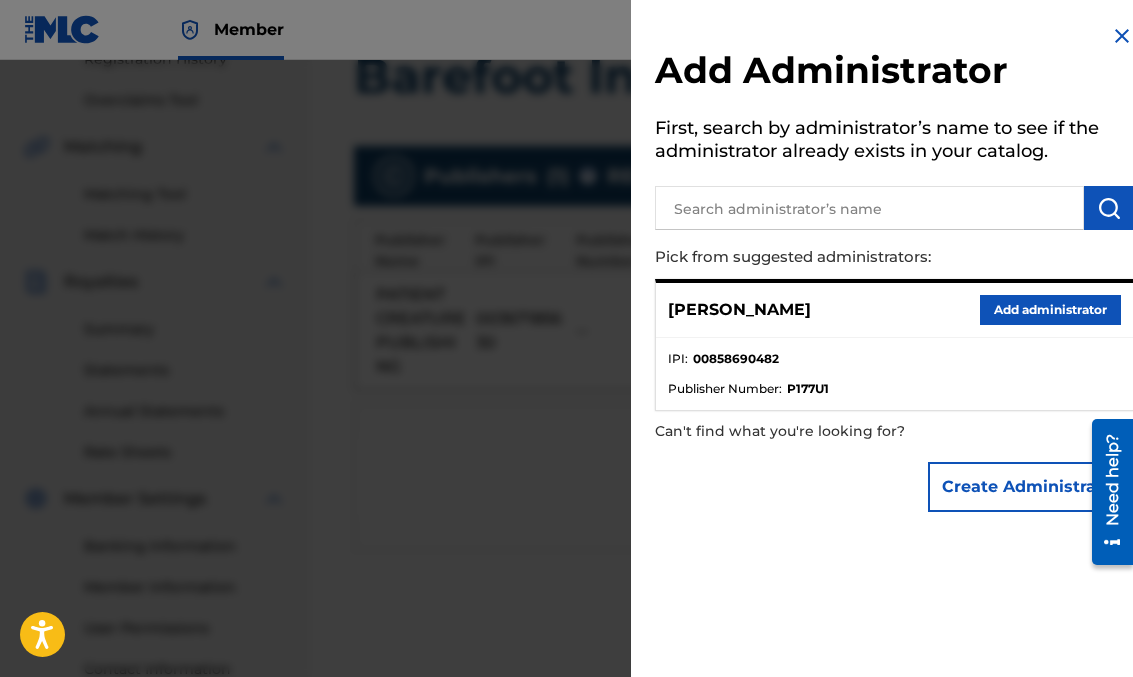 click at bounding box center [1122, 36] 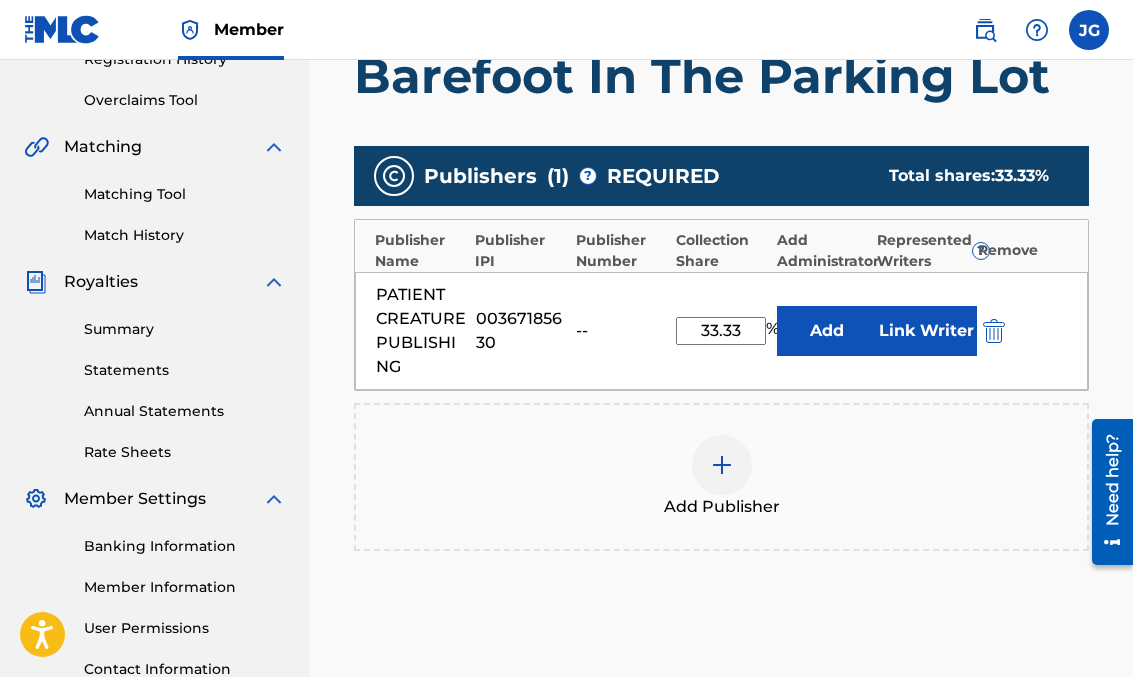 click at bounding box center (722, 465) 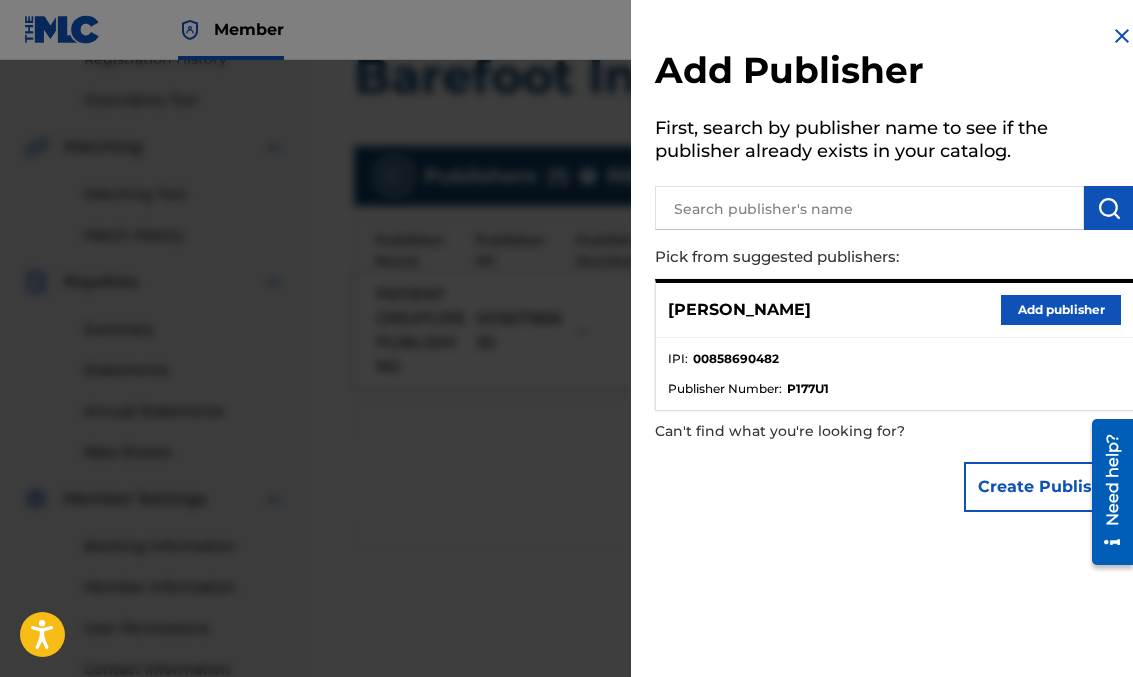 click at bounding box center [1122, 36] 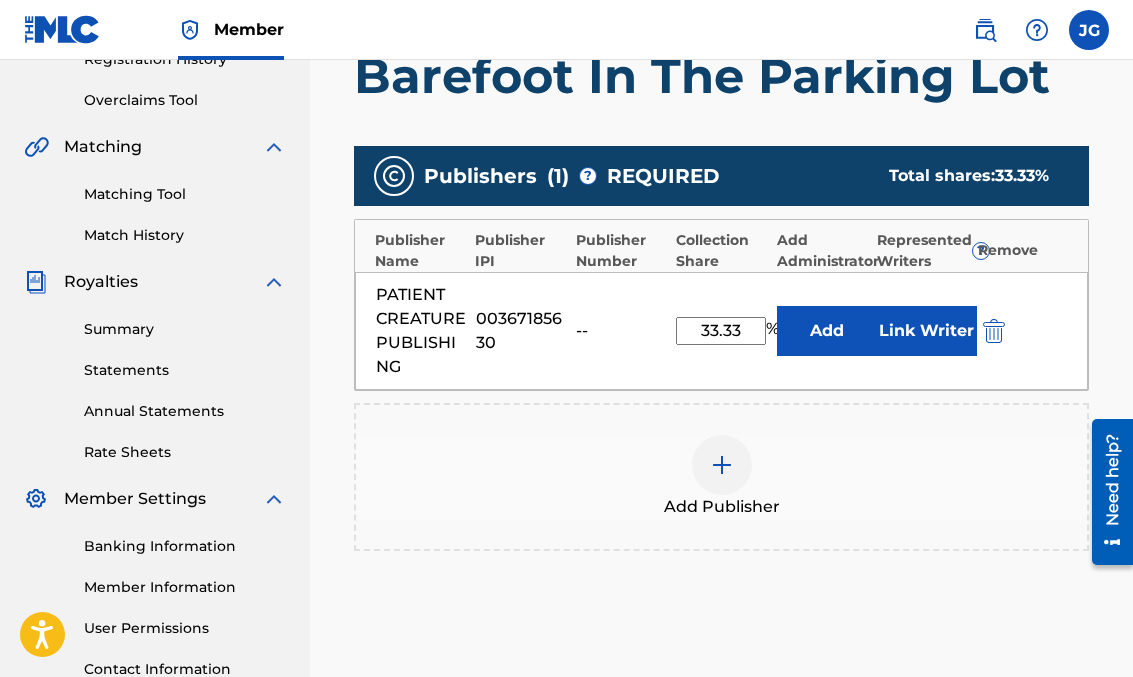 click at bounding box center (722, 465) 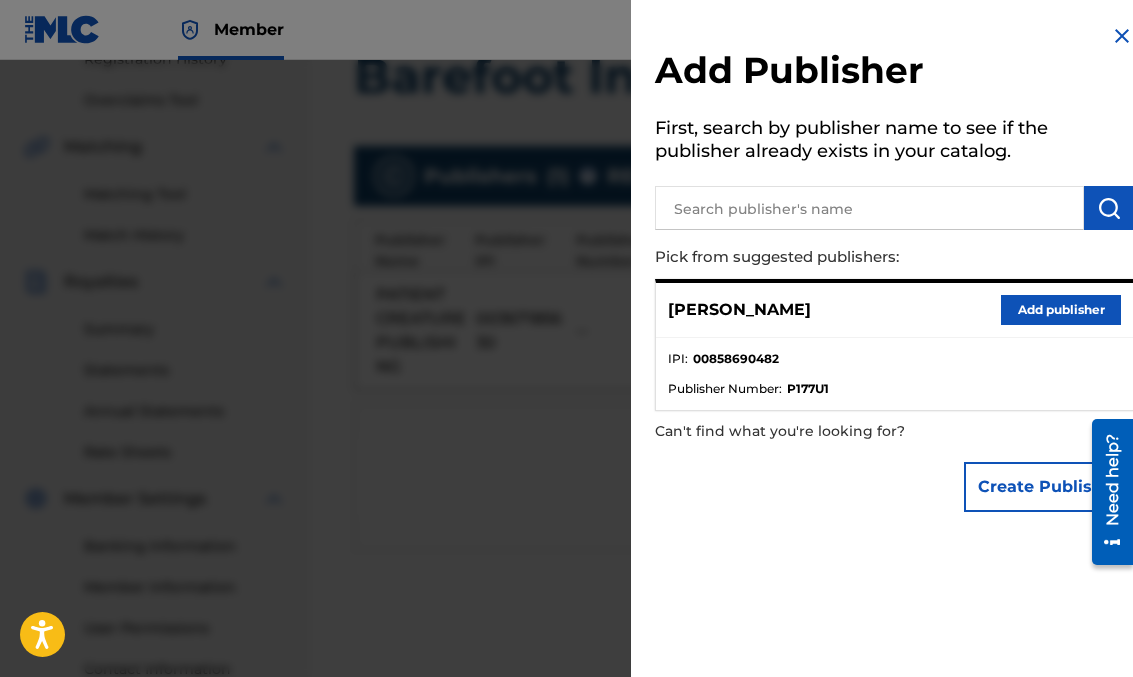 click on "Add publisher" at bounding box center (1061, 310) 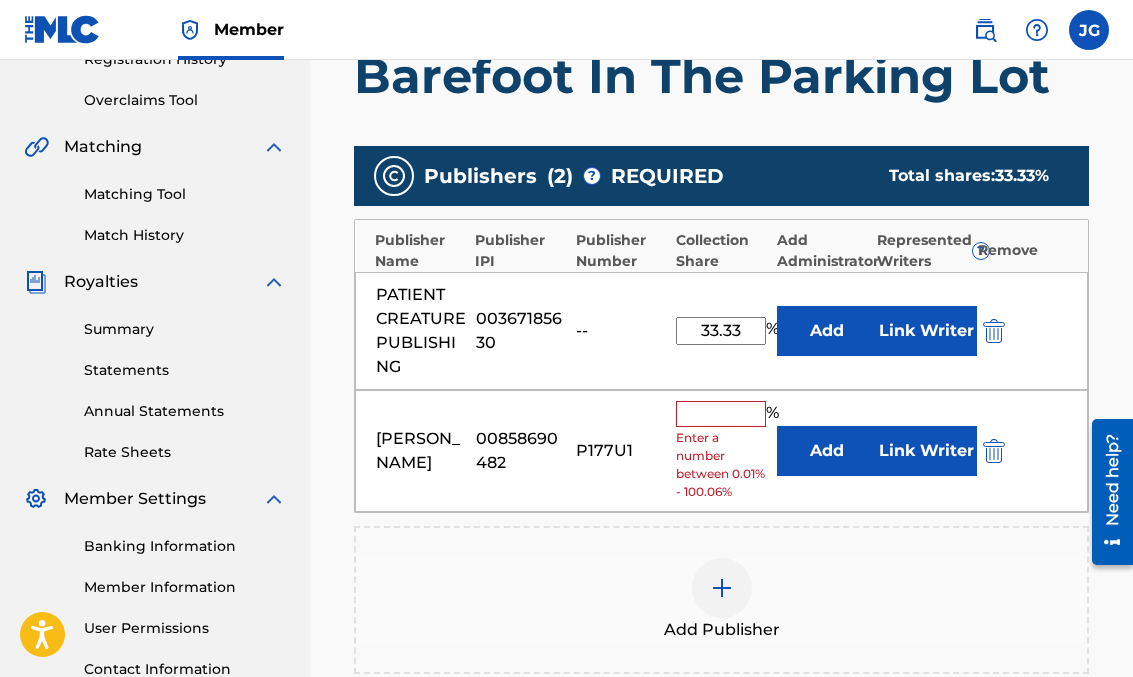 click at bounding box center (721, 414) 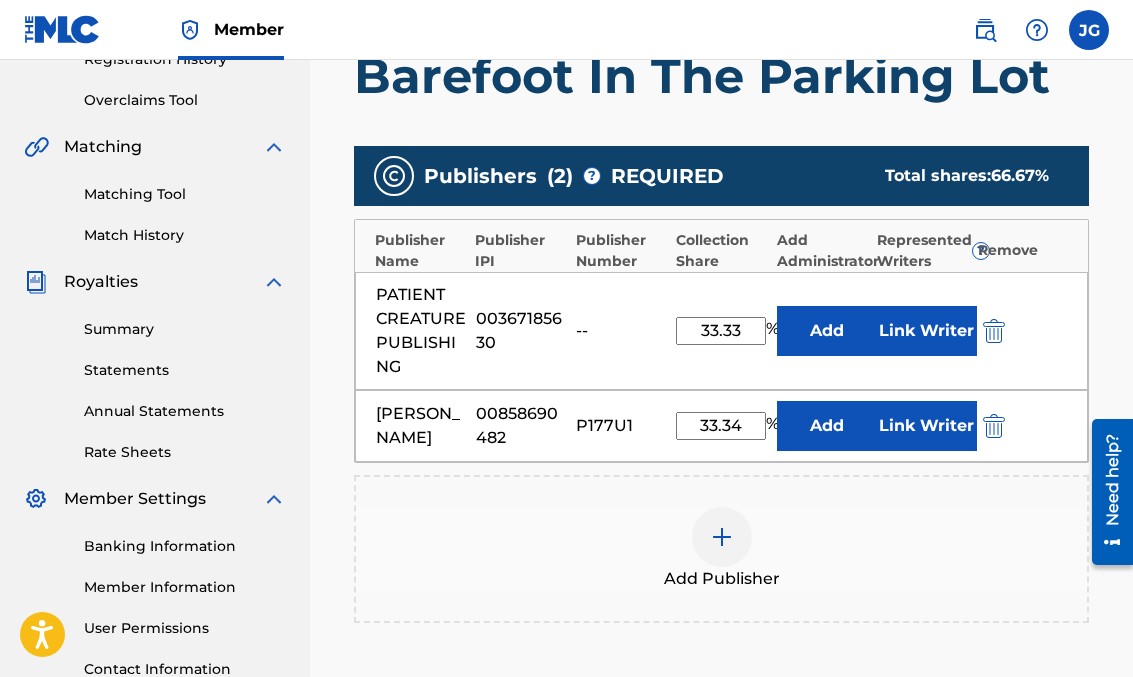 type on "33.34" 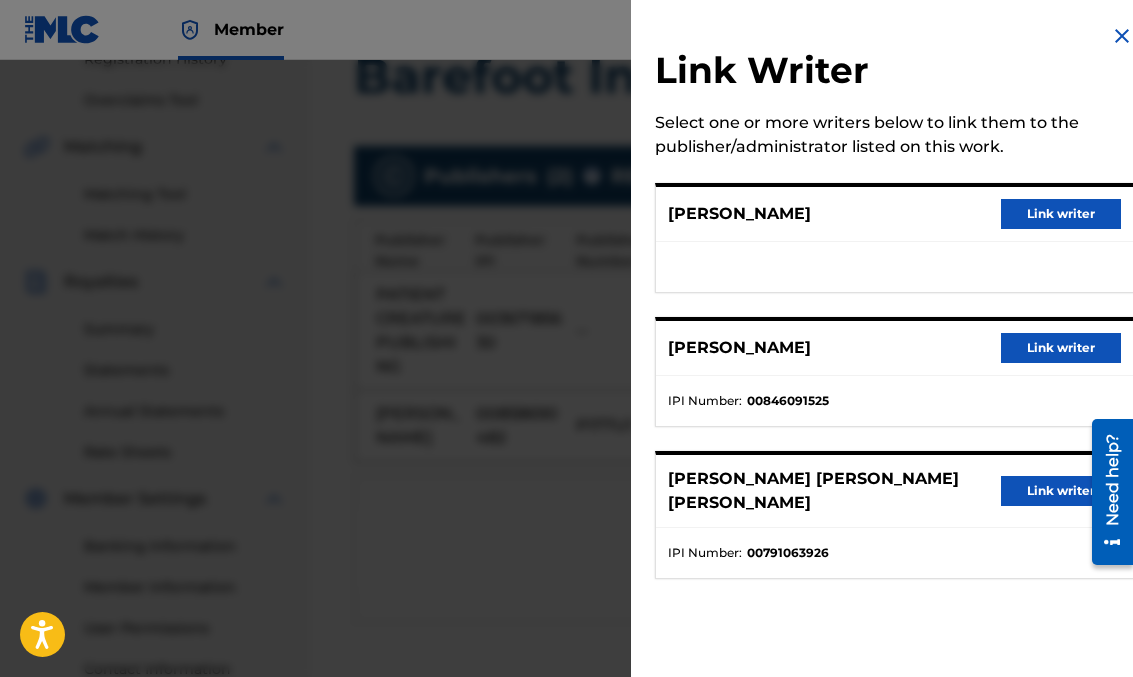 click on "Link writer" at bounding box center [1061, 348] 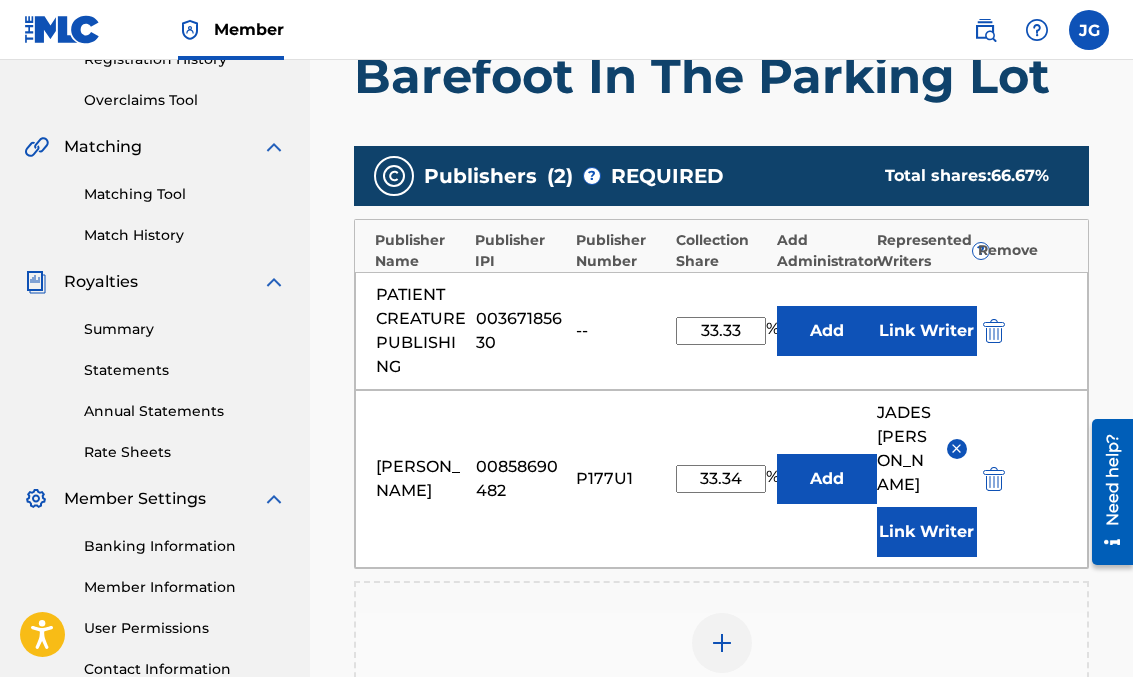 click on "Link Writer" at bounding box center [927, 331] 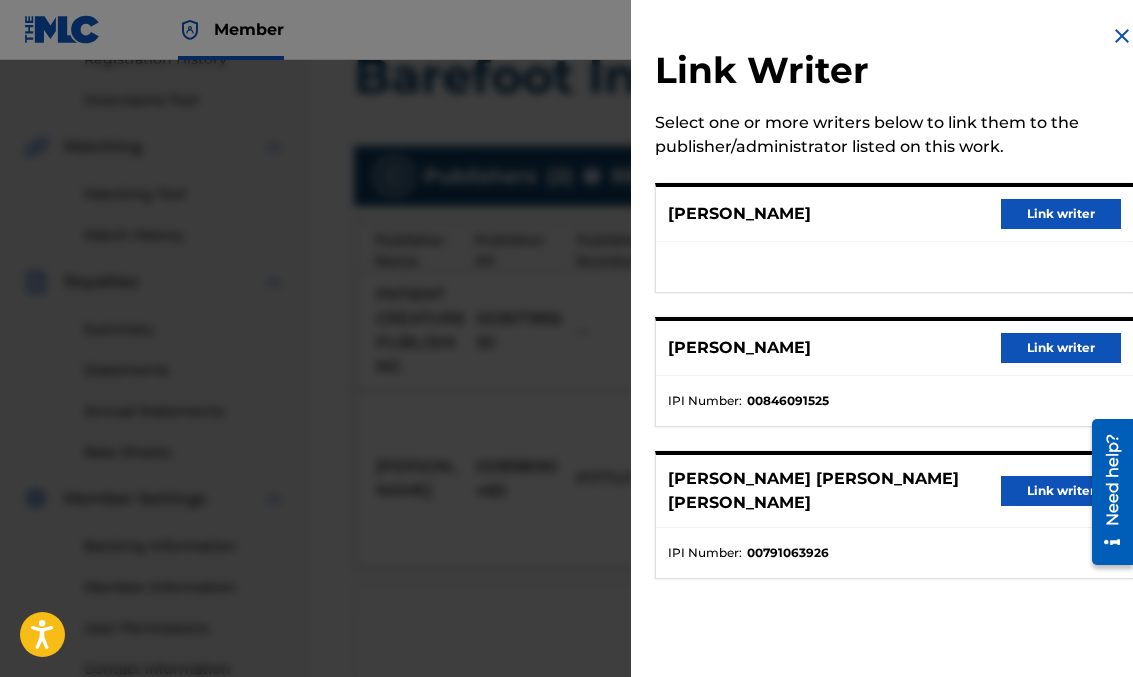 click on "Link writer" at bounding box center [1061, 214] 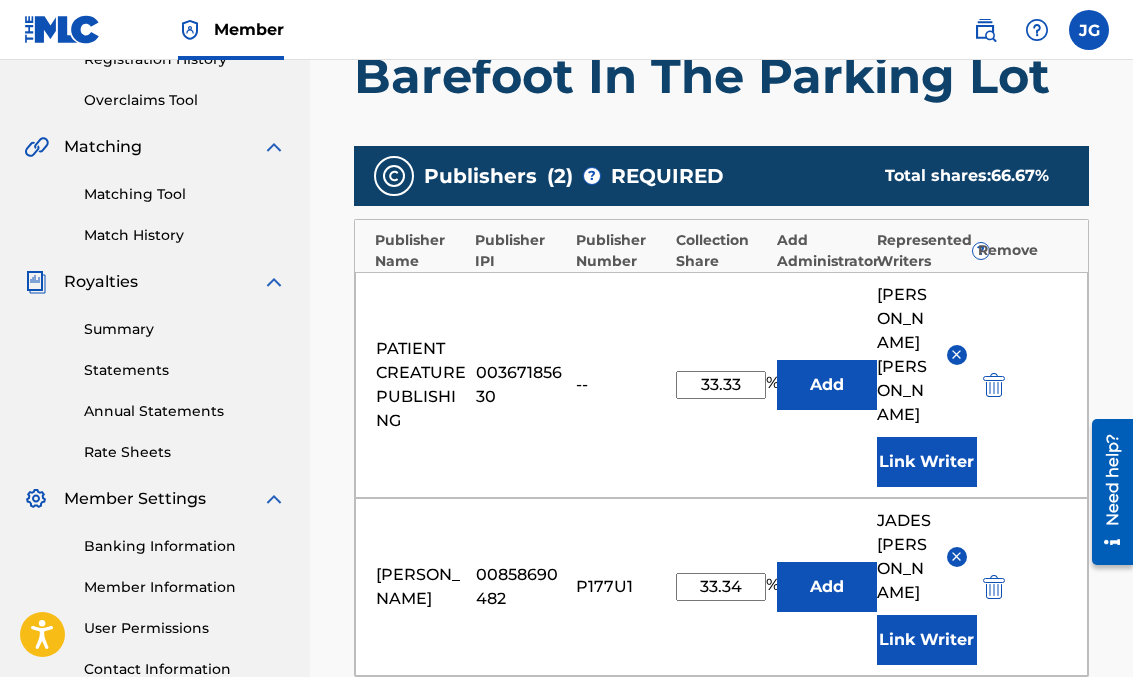 click on "Link Writer" at bounding box center [927, 462] 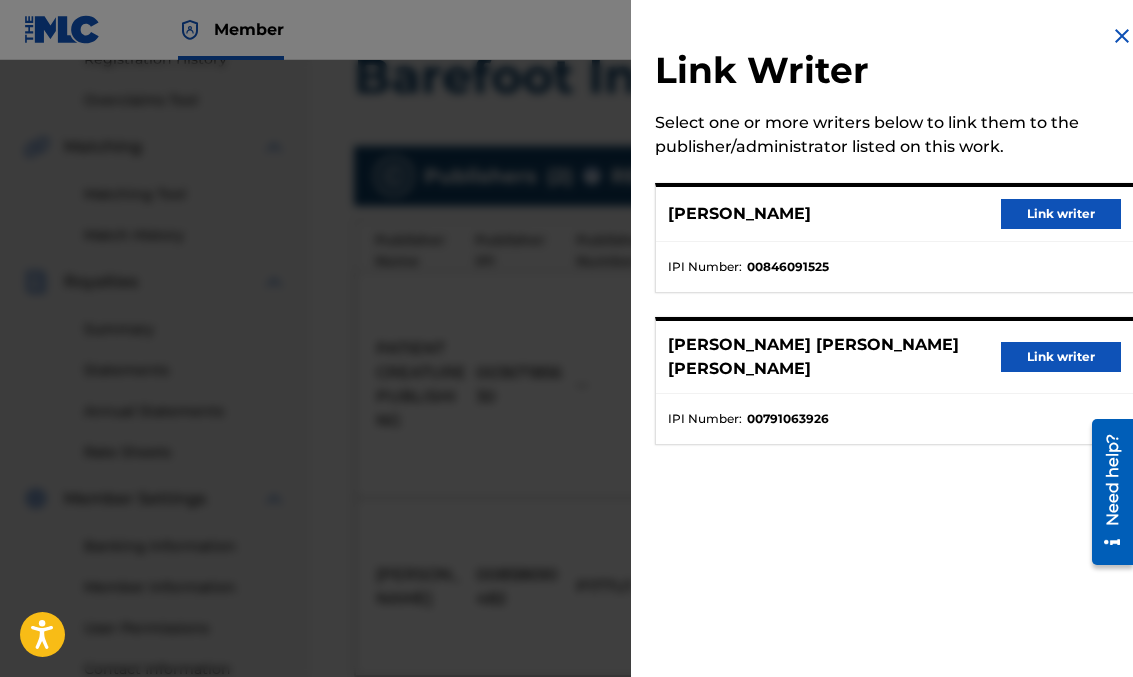 click on "Link writer" at bounding box center [1061, 357] 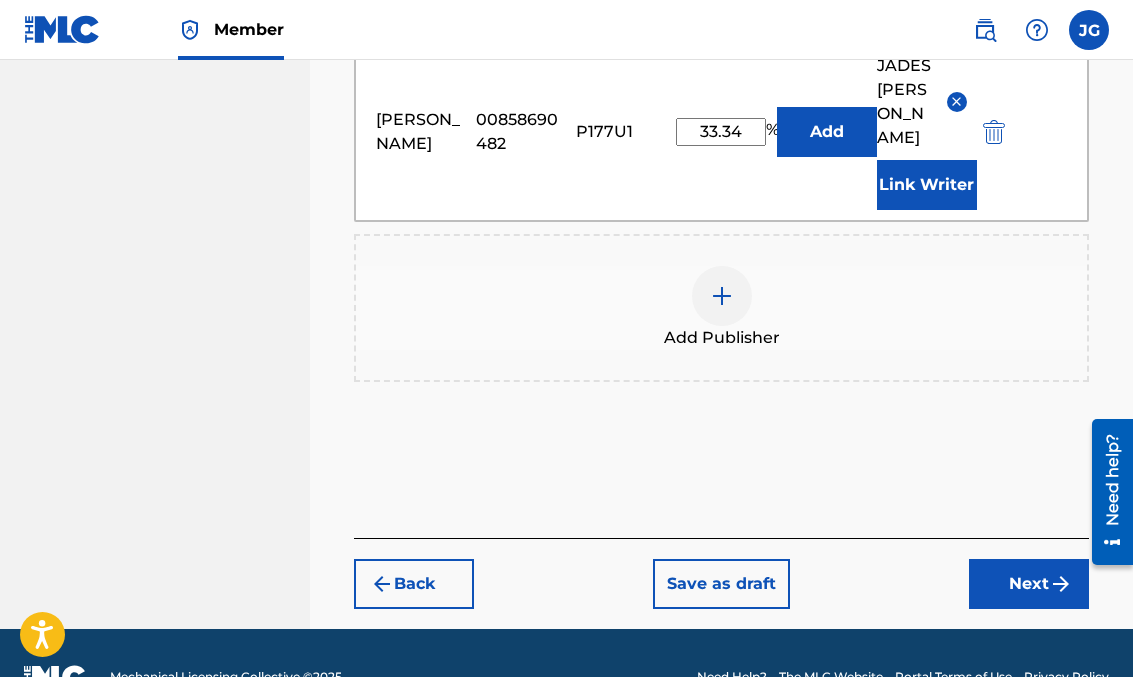 click on "Next" at bounding box center (1029, 584) 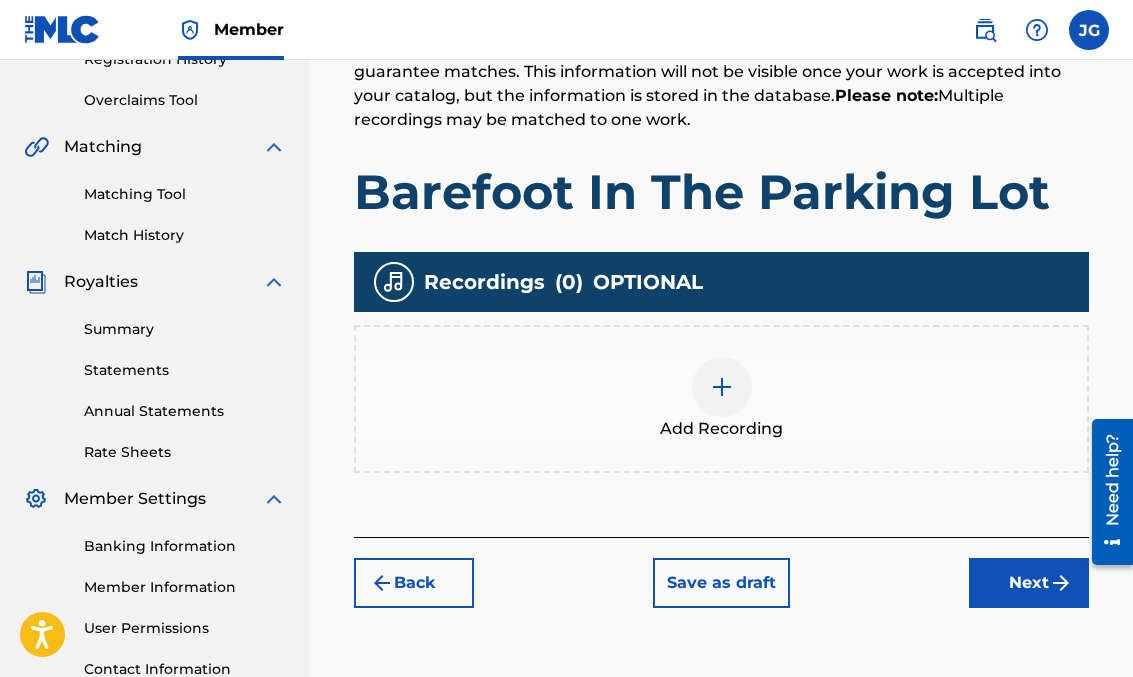 scroll, scrollTop: 396, scrollLeft: 0, axis: vertical 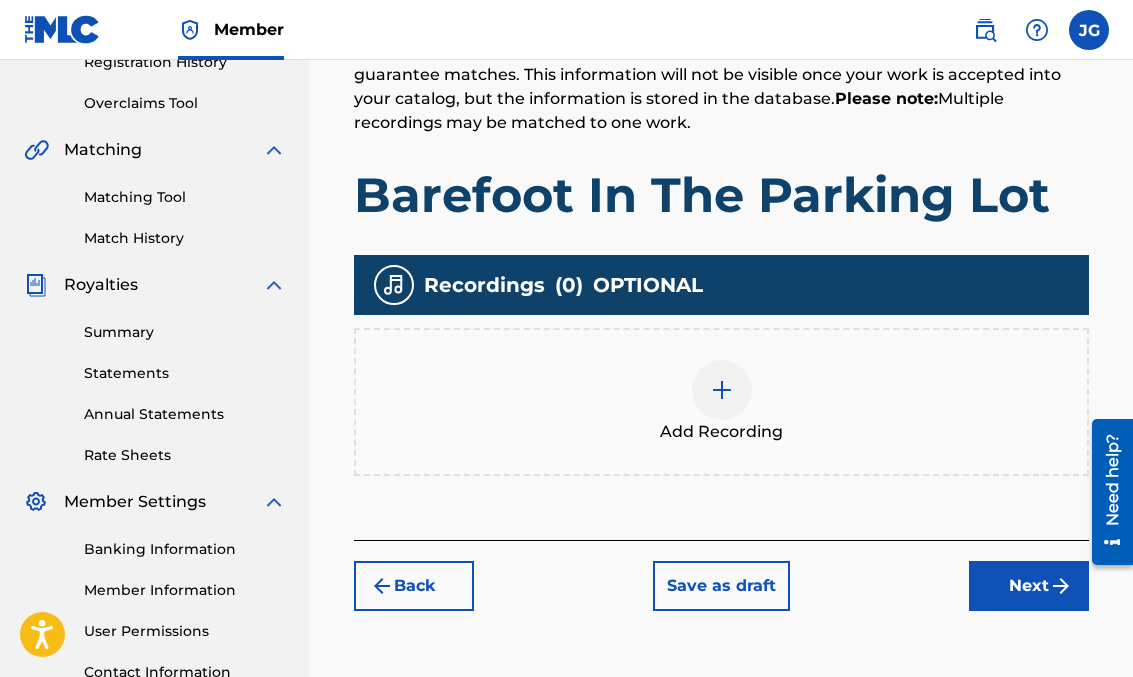 click at bounding box center (722, 390) 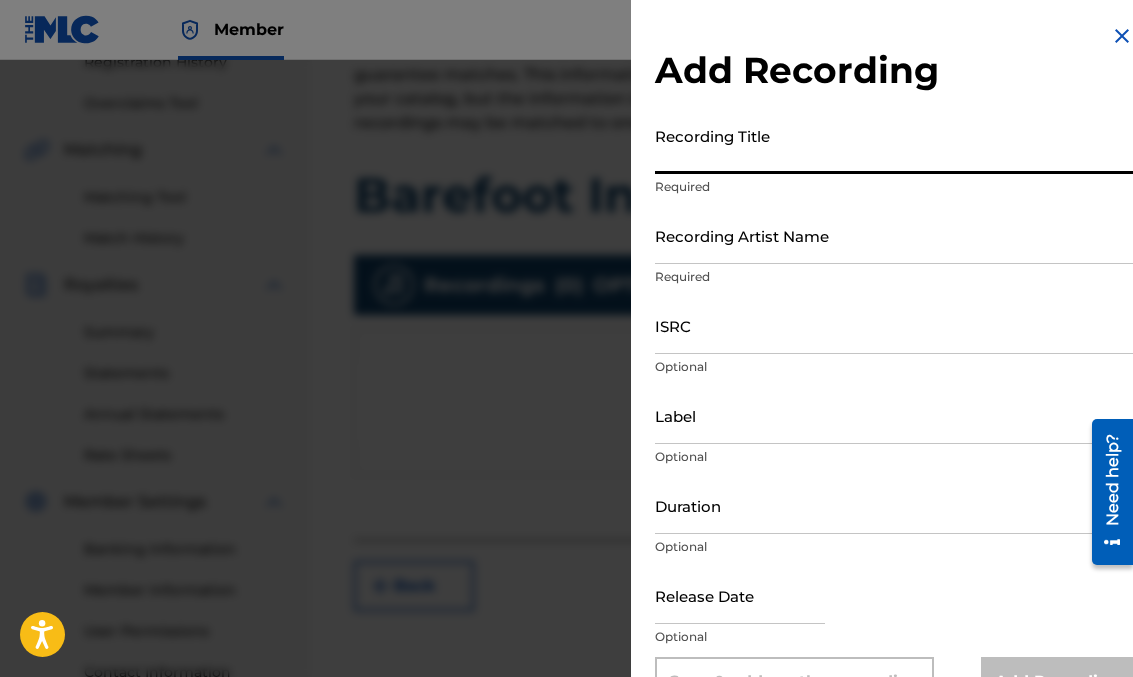 click on "Recording Title" at bounding box center [894, 145] 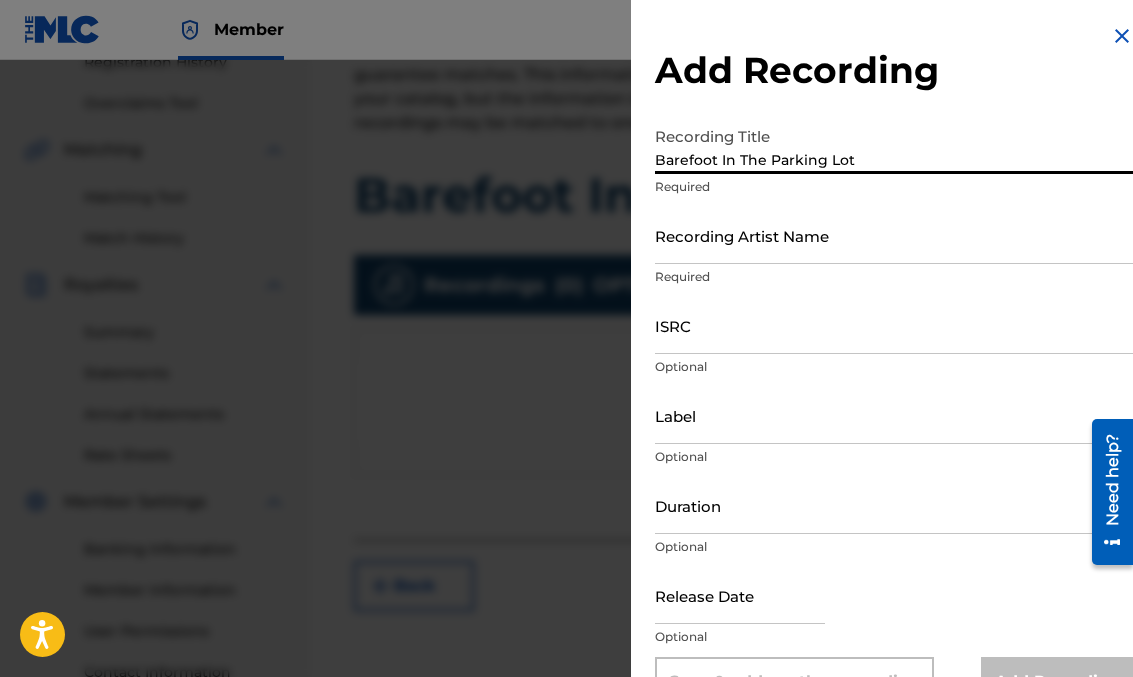 type on "Barefoot In The Parking Lot" 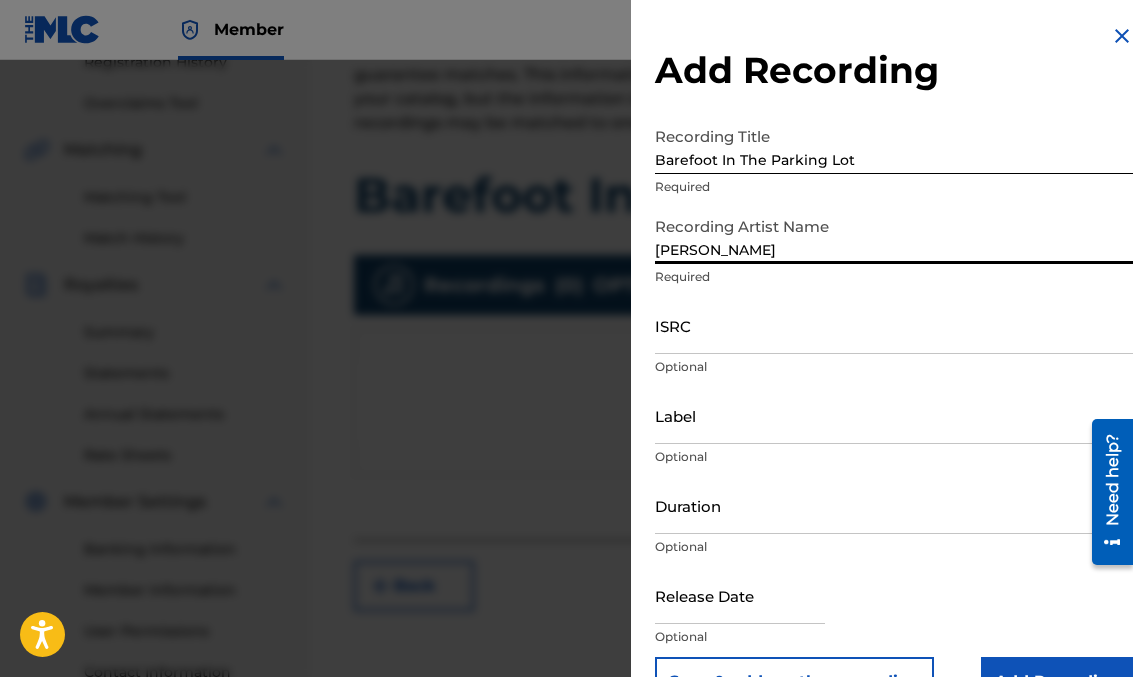 type on "[PERSON_NAME]" 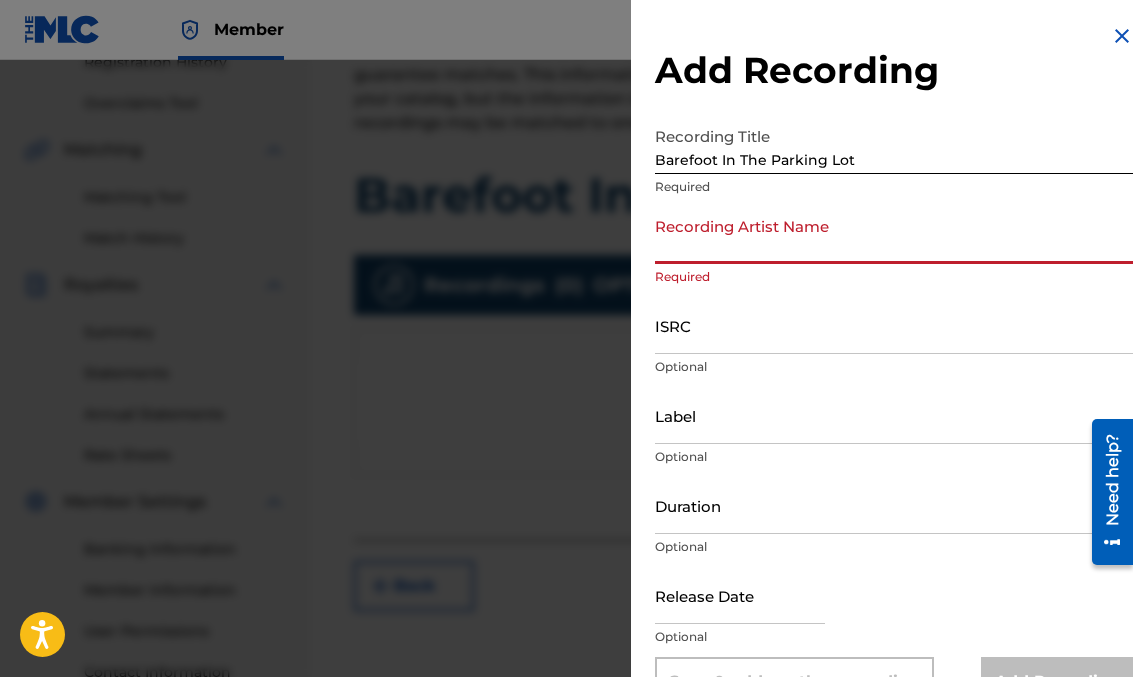 type on "[PERSON_NAME]" 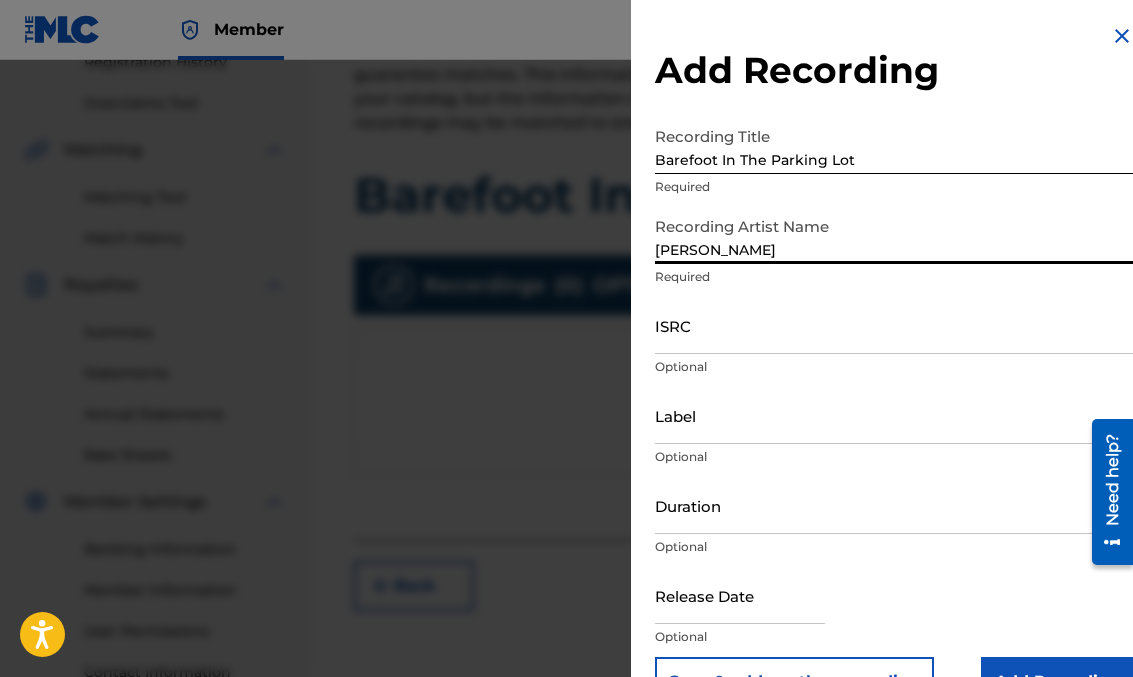 click on "ISRC" at bounding box center [894, 325] 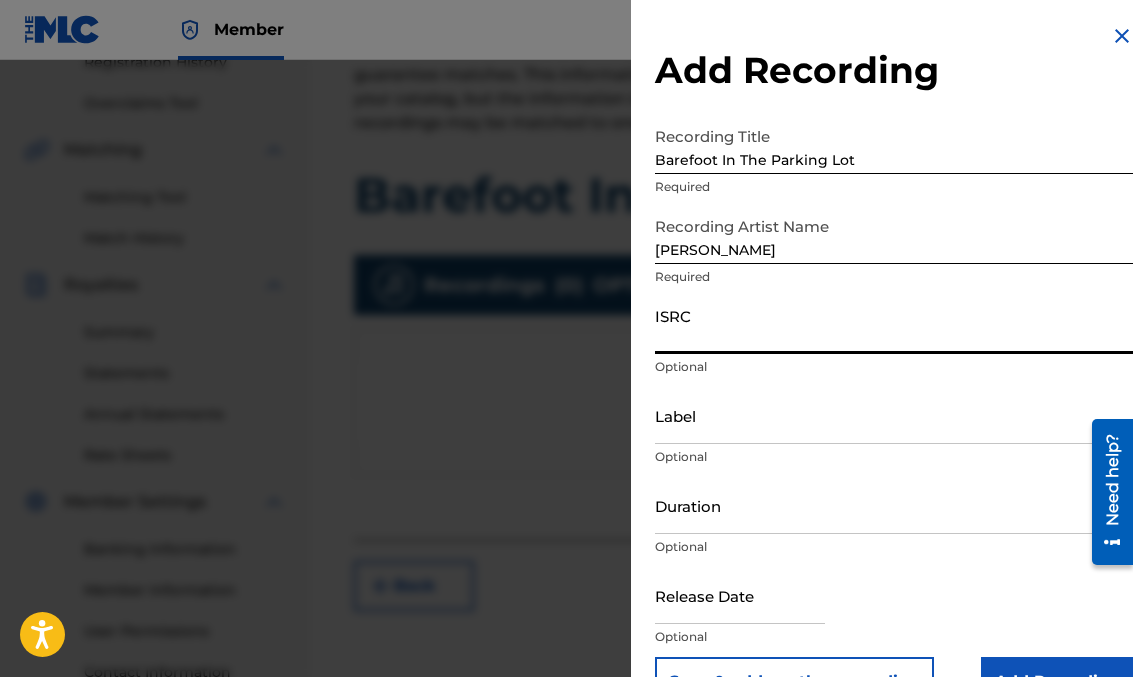 paste on "QZNWQ2321985" 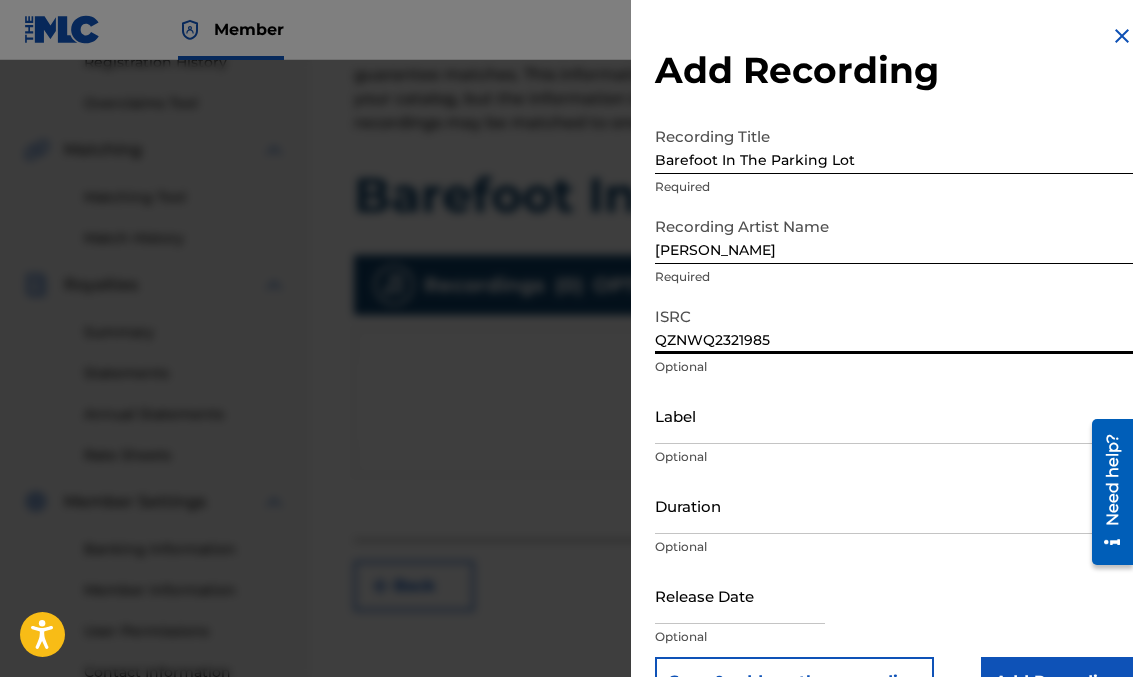 type on "QZNWQ2321985" 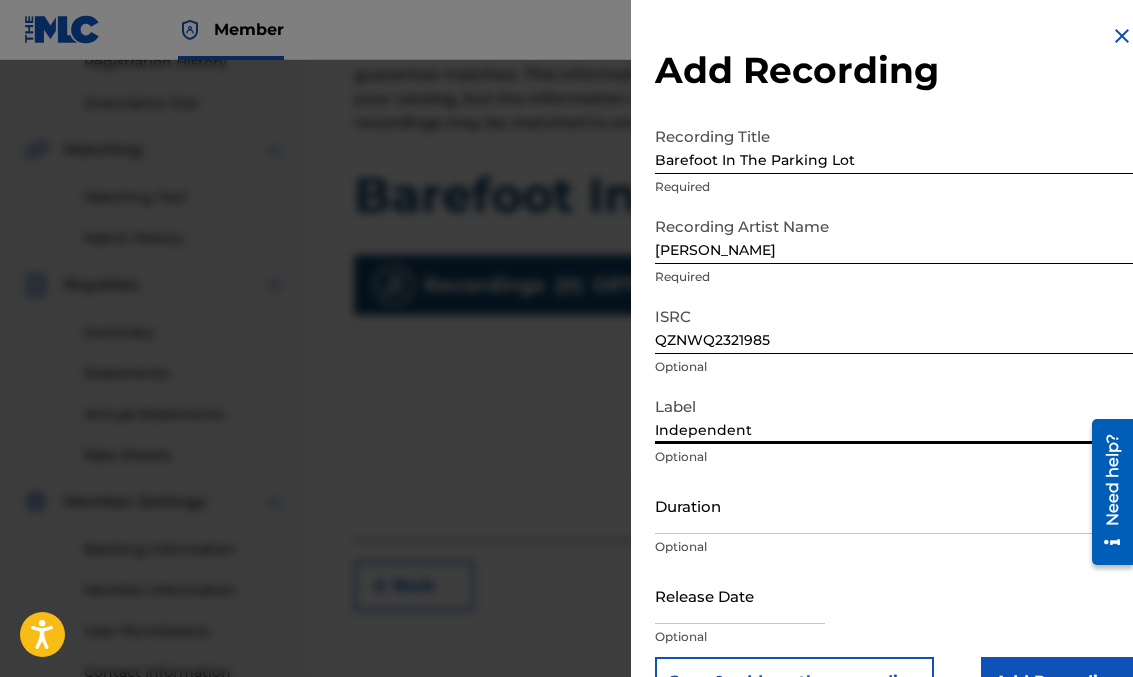 type on "Independent" 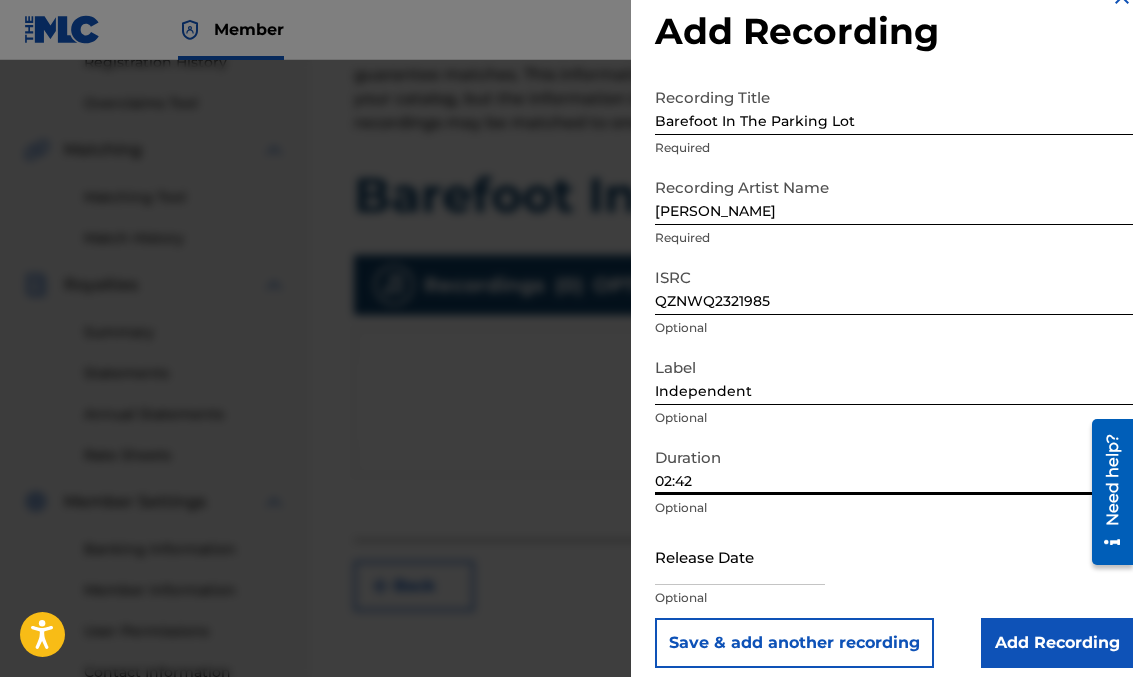 scroll, scrollTop: 54, scrollLeft: 0, axis: vertical 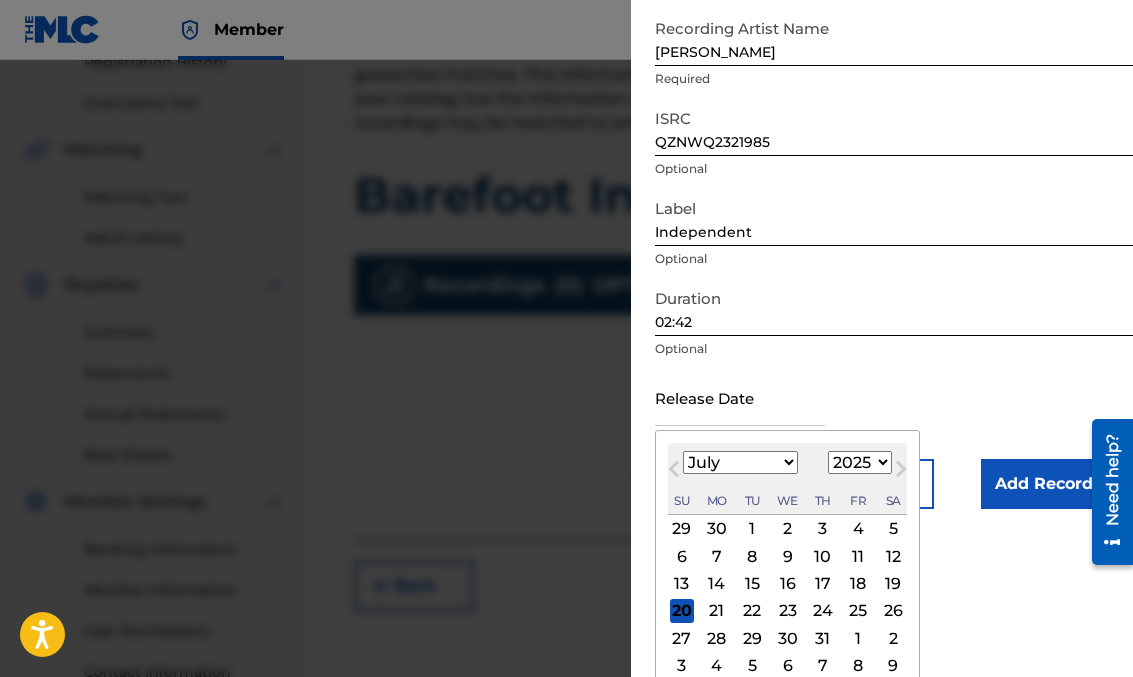 click on "28" at bounding box center (717, 638) 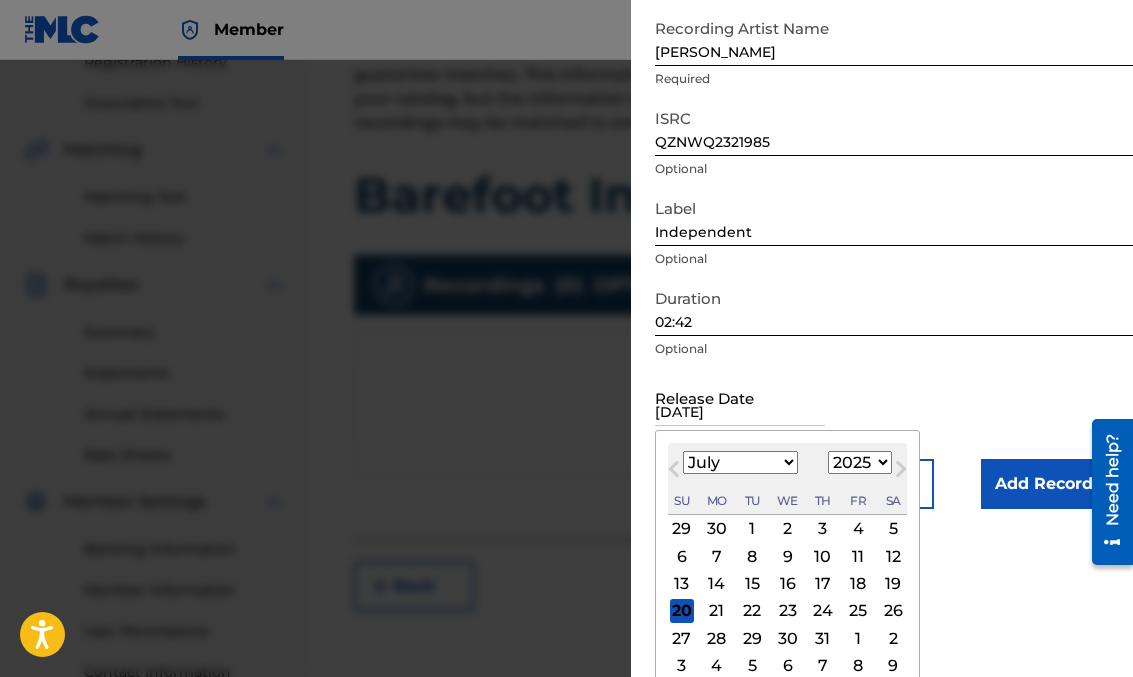 scroll, scrollTop: 54, scrollLeft: 0, axis: vertical 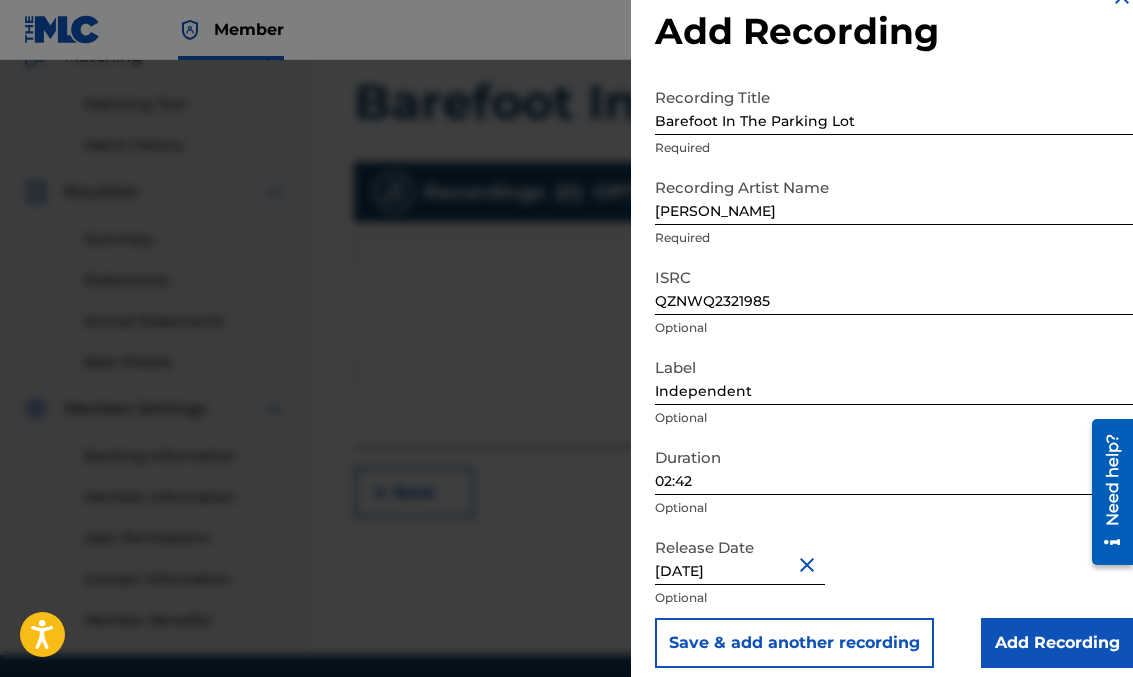 click on "[DATE]" at bounding box center [740, 556] 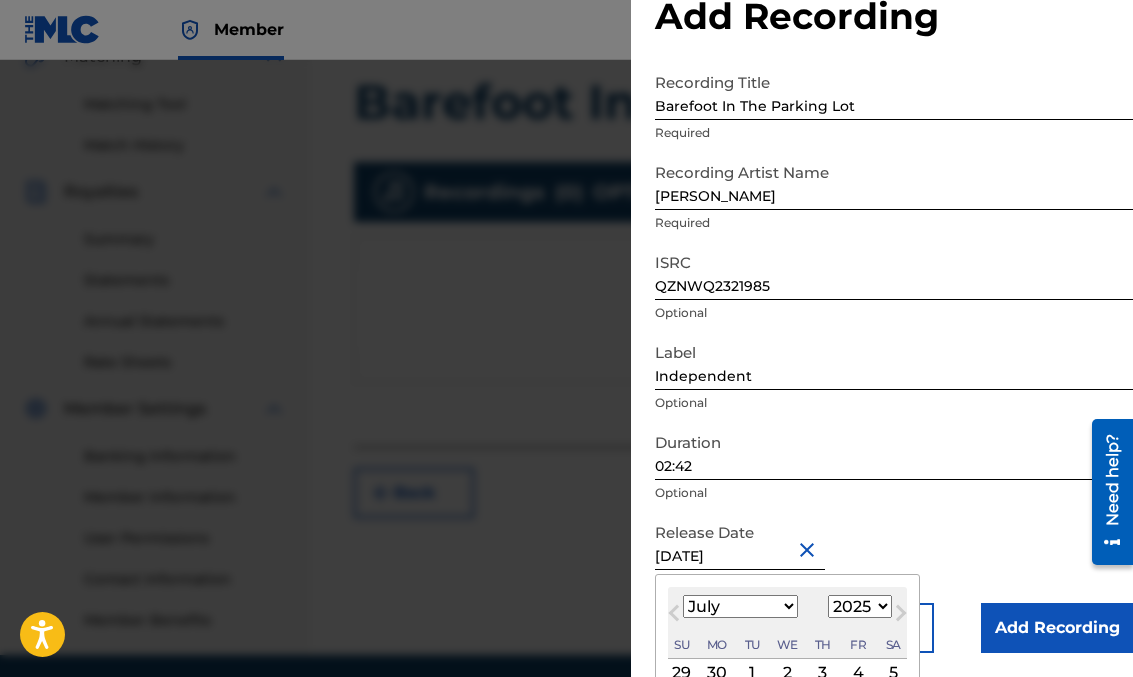 select on "2023" 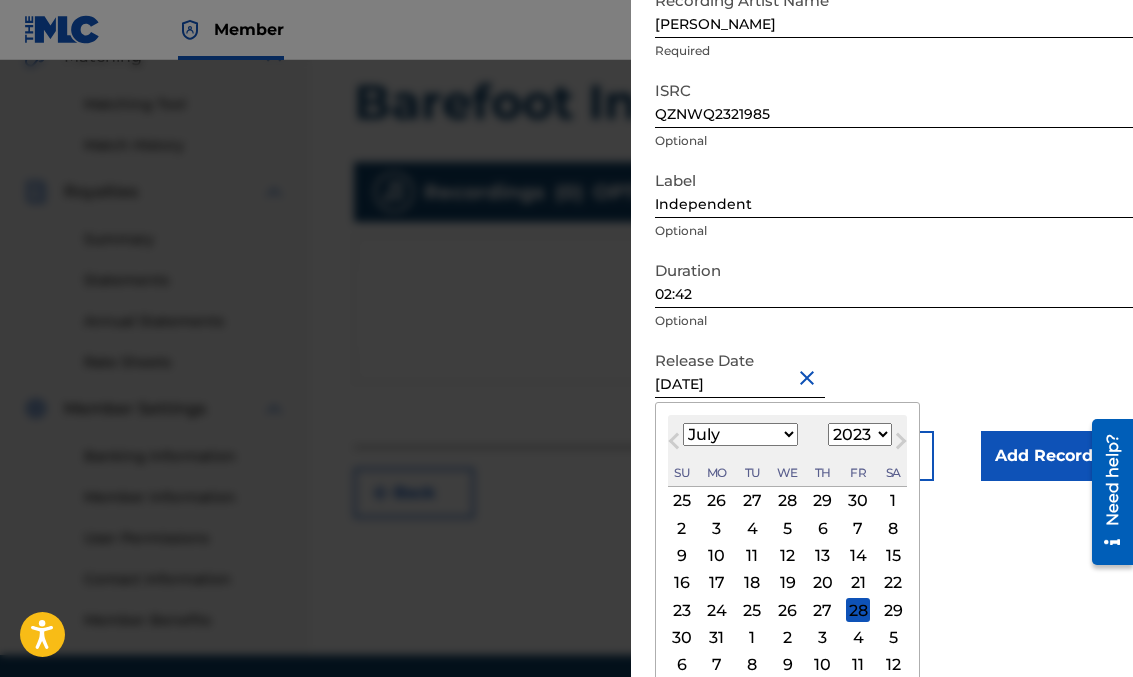 scroll, scrollTop: 238, scrollLeft: 0, axis: vertical 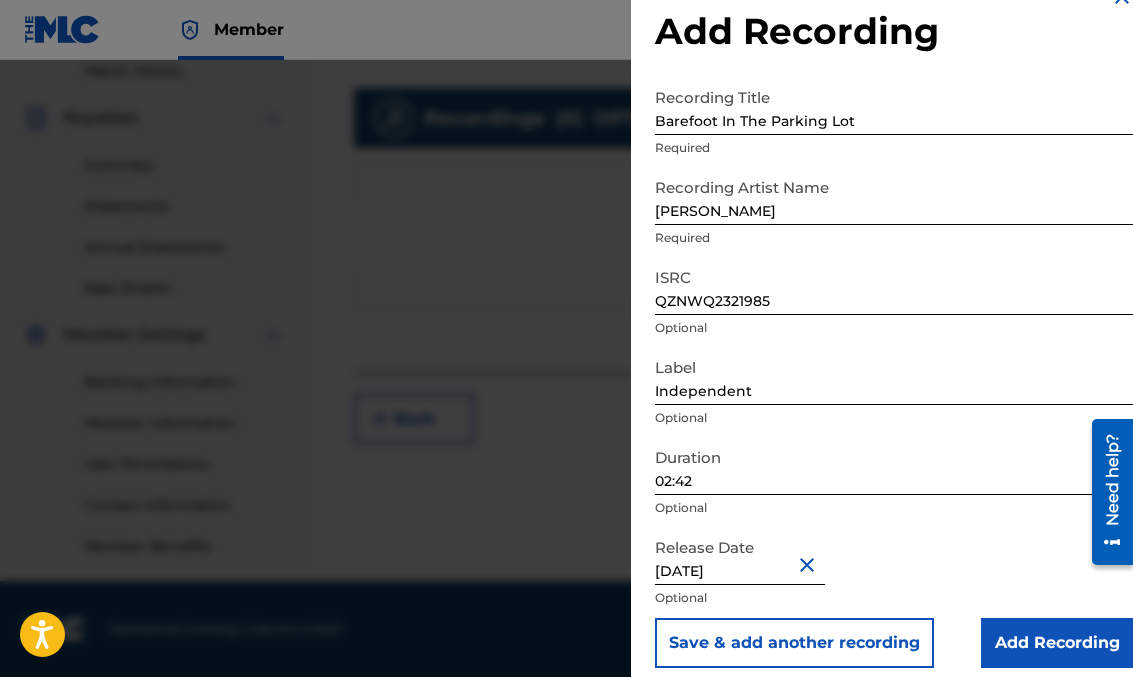 click on "Add Recording" at bounding box center (1057, 643) 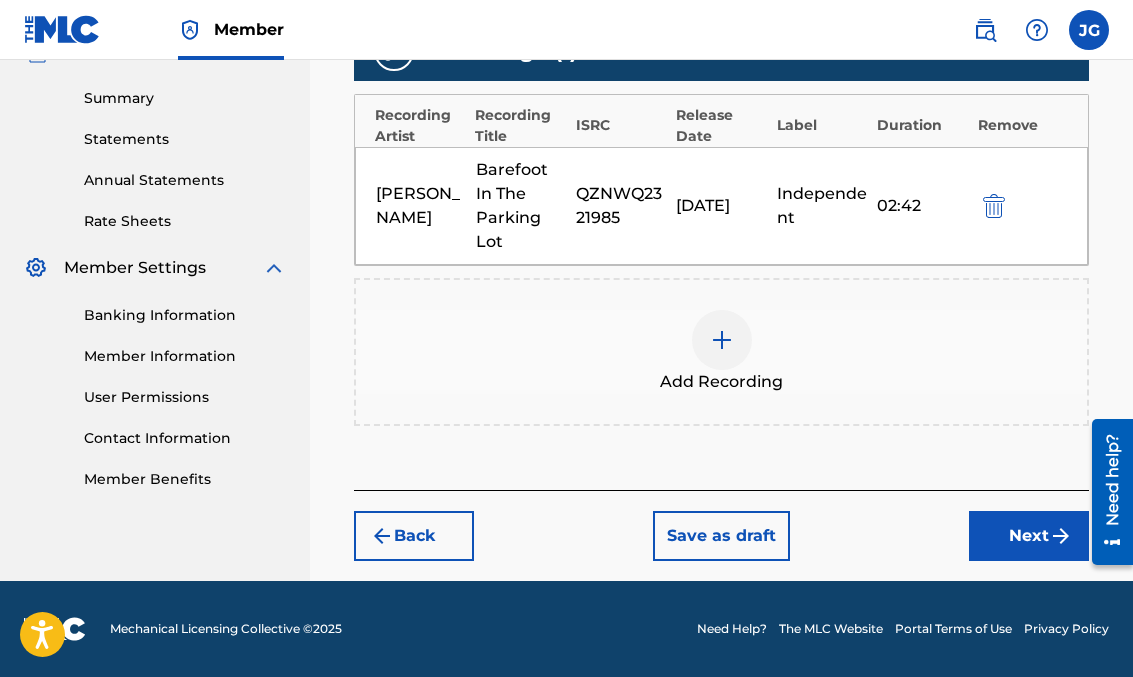 scroll, scrollTop: 630, scrollLeft: 0, axis: vertical 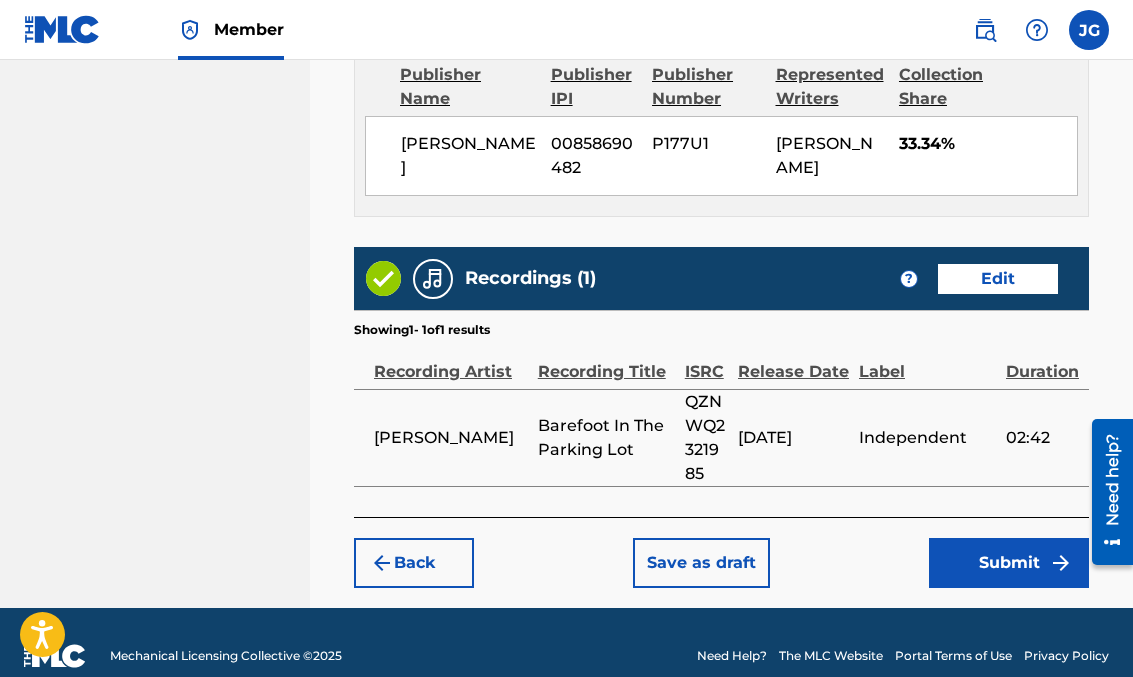 click on "Save as draft" at bounding box center (701, 563) 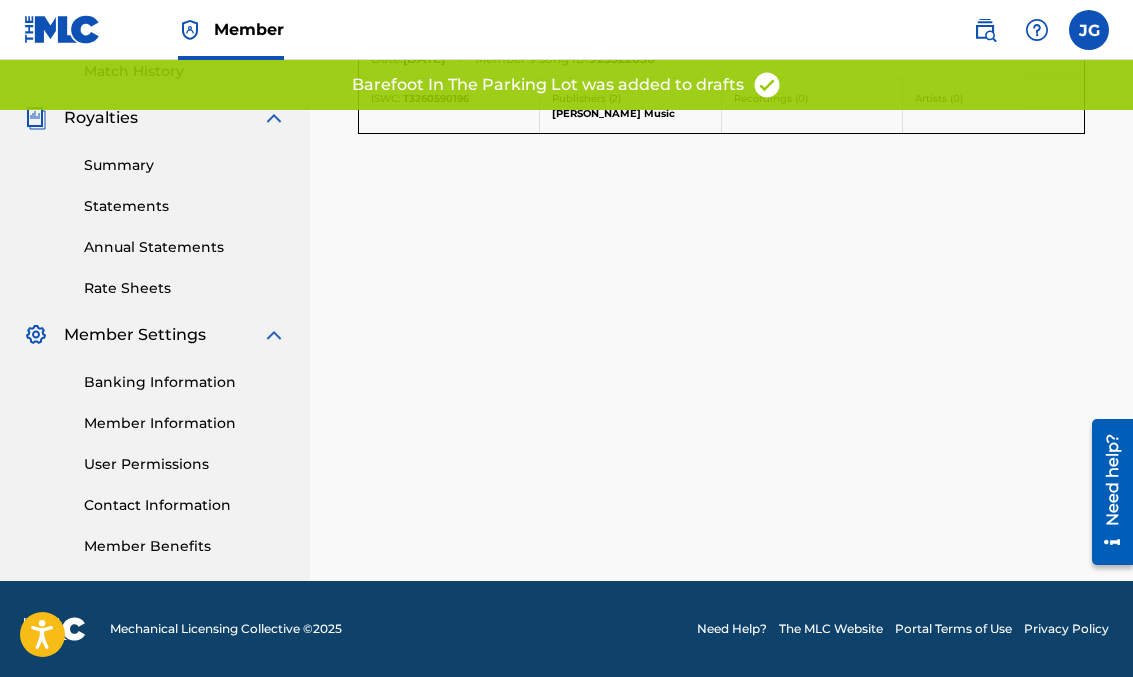 scroll, scrollTop: 0, scrollLeft: 0, axis: both 